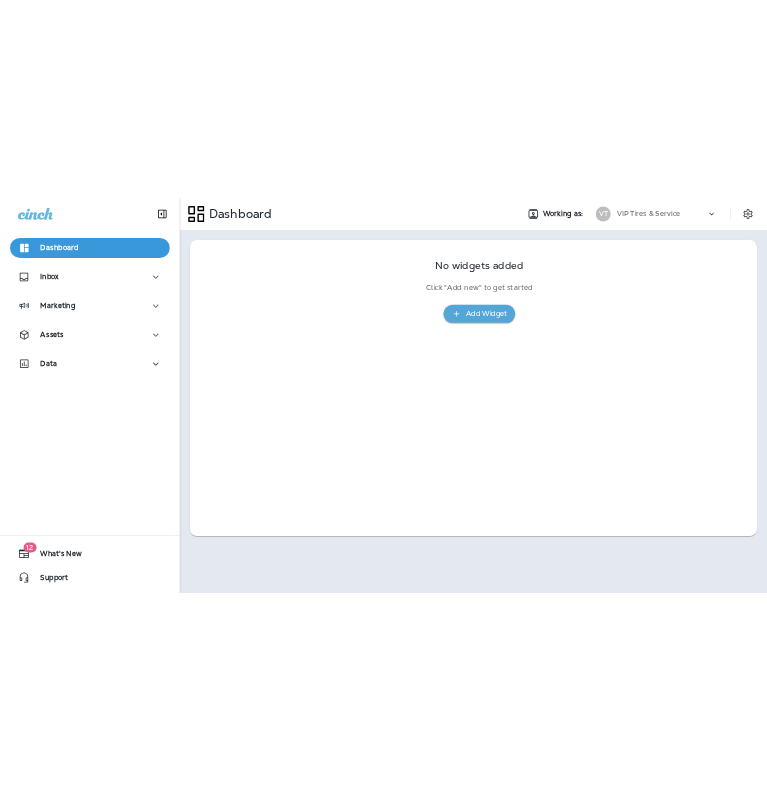scroll, scrollTop: 0, scrollLeft: 0, axis: both 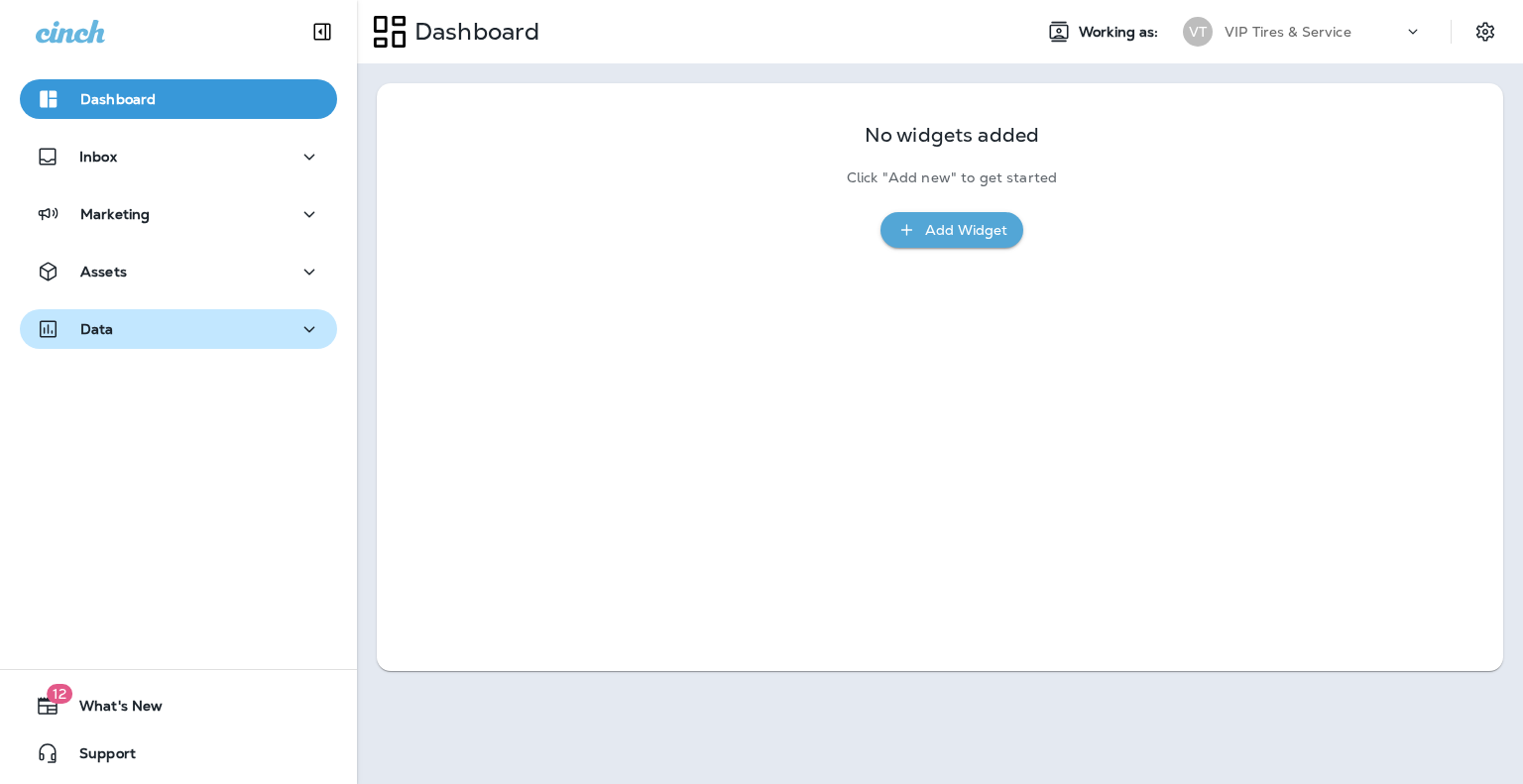 click 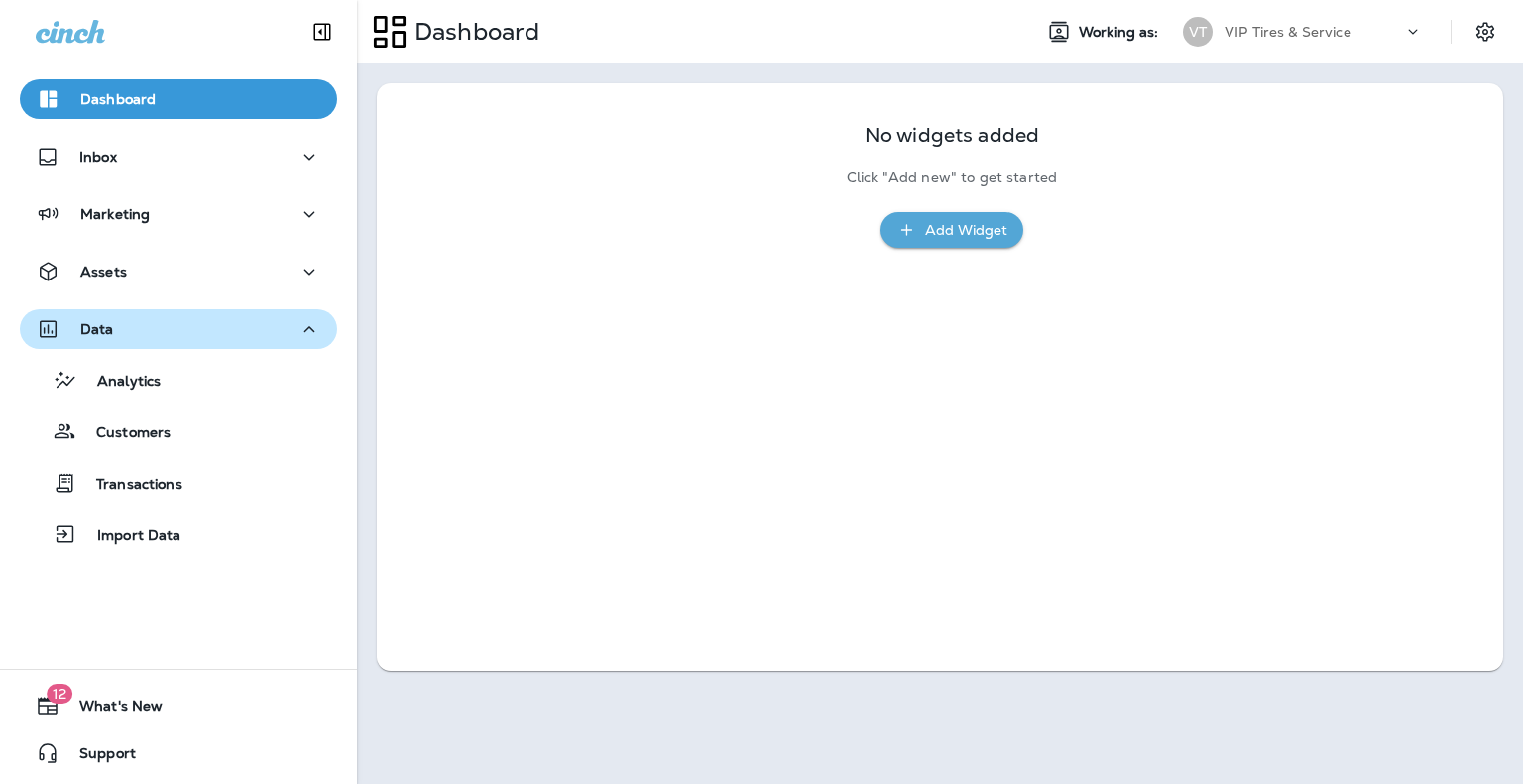 click on "No widgets added Click "Add new" to get started Add Widget" at bounding box center [940, 377] 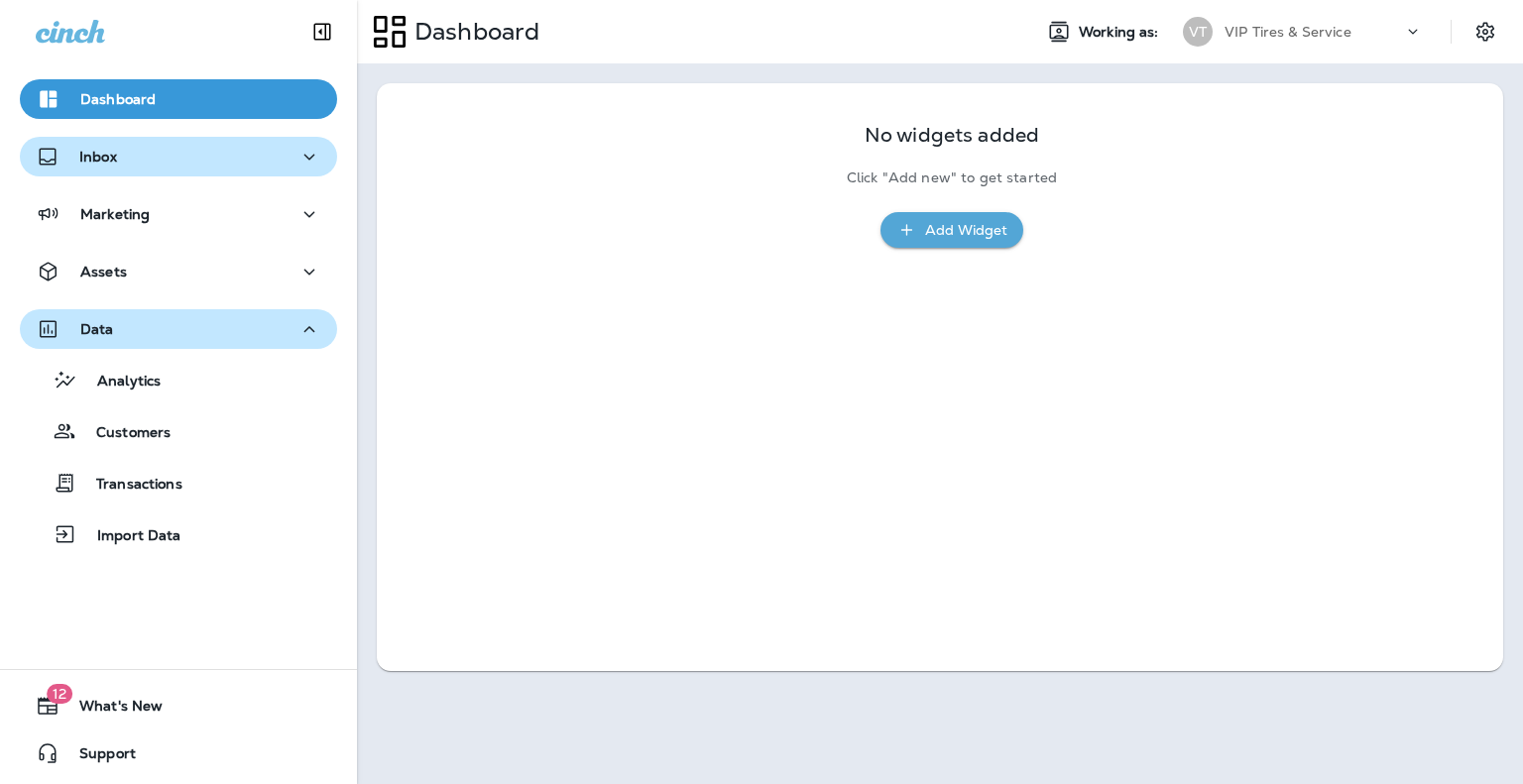 click on "Inbox" at bounding box center (178, 157) 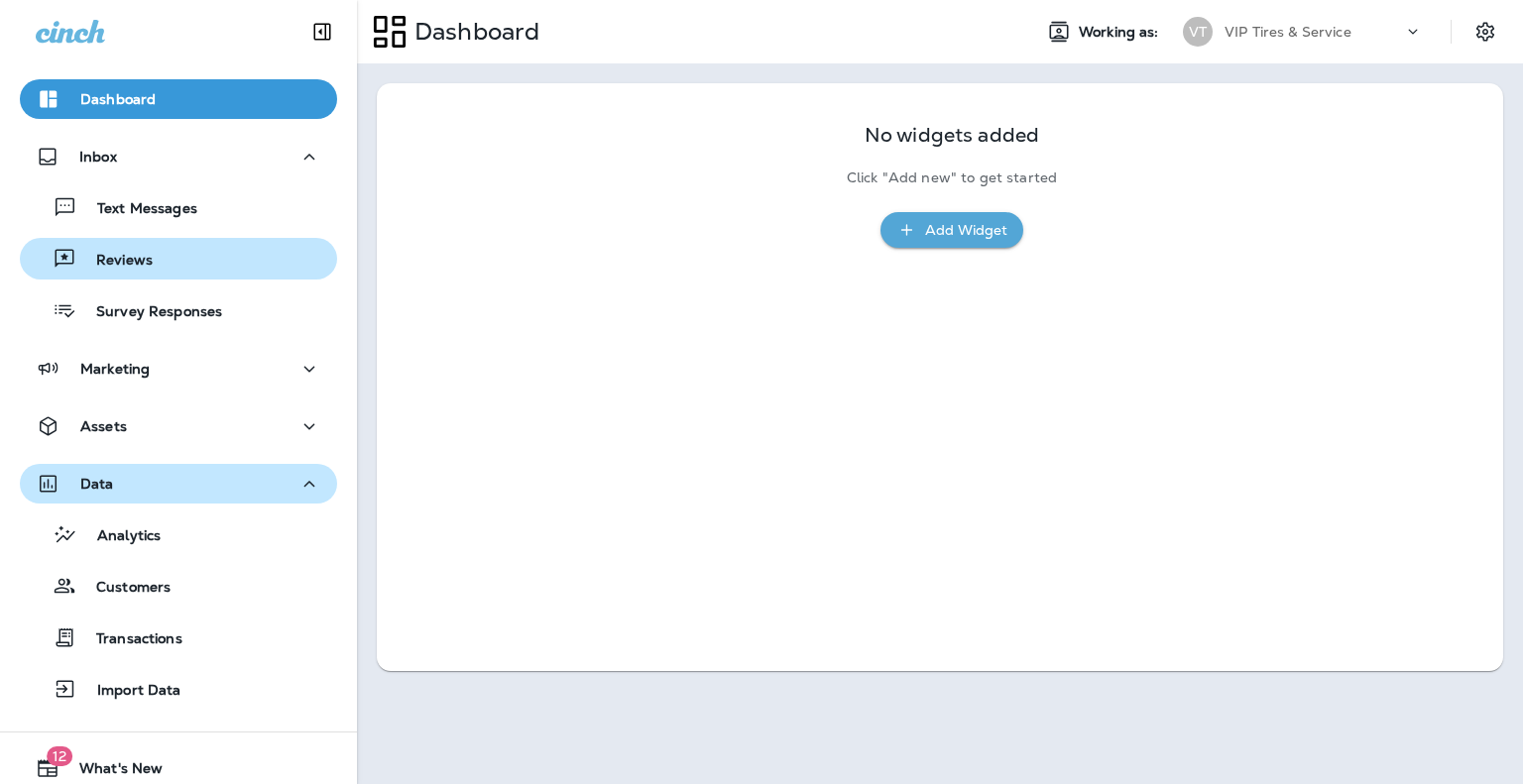 click on "Reviews" at bounding box center [114, 261] 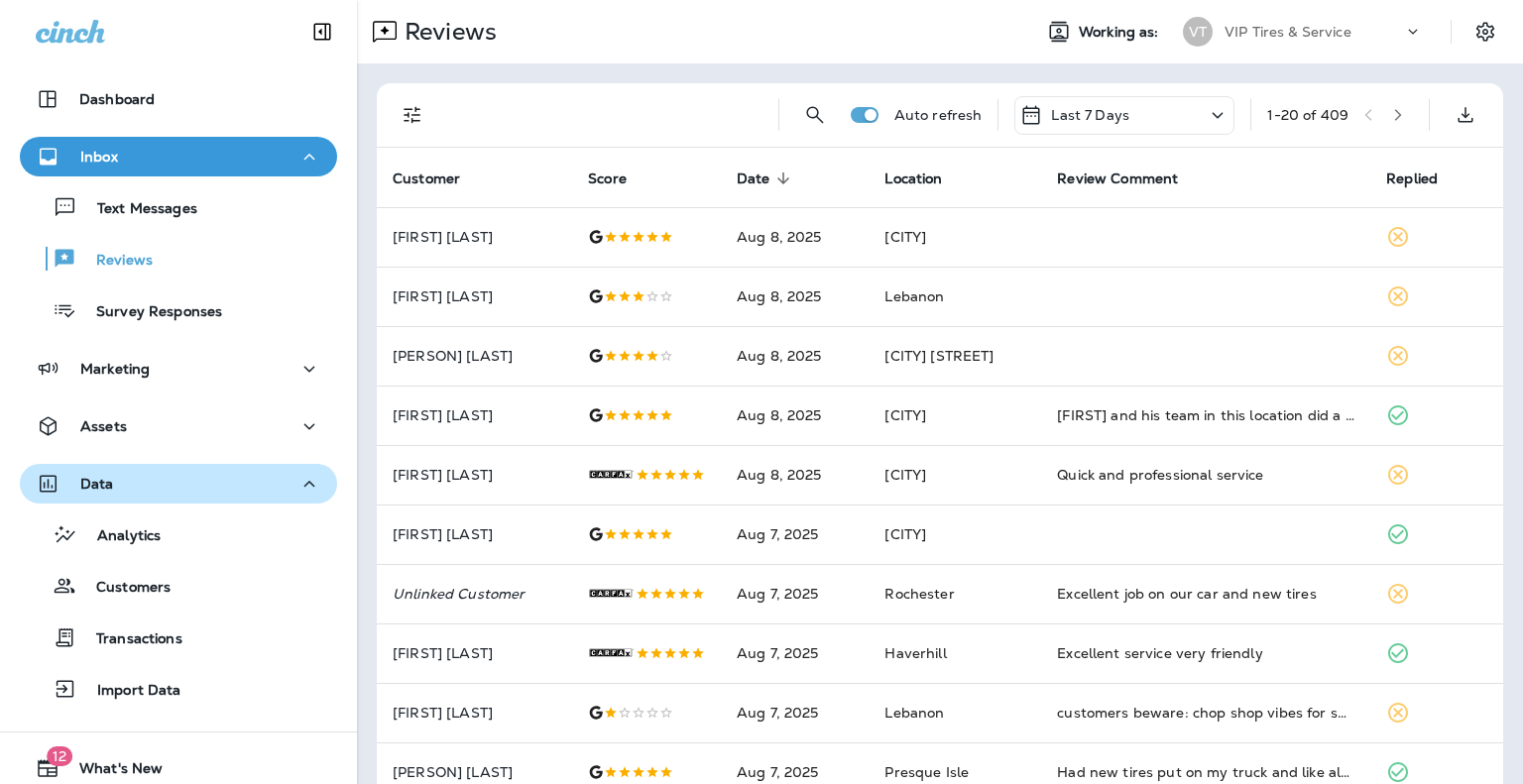 click at bounding box center (605, 115) 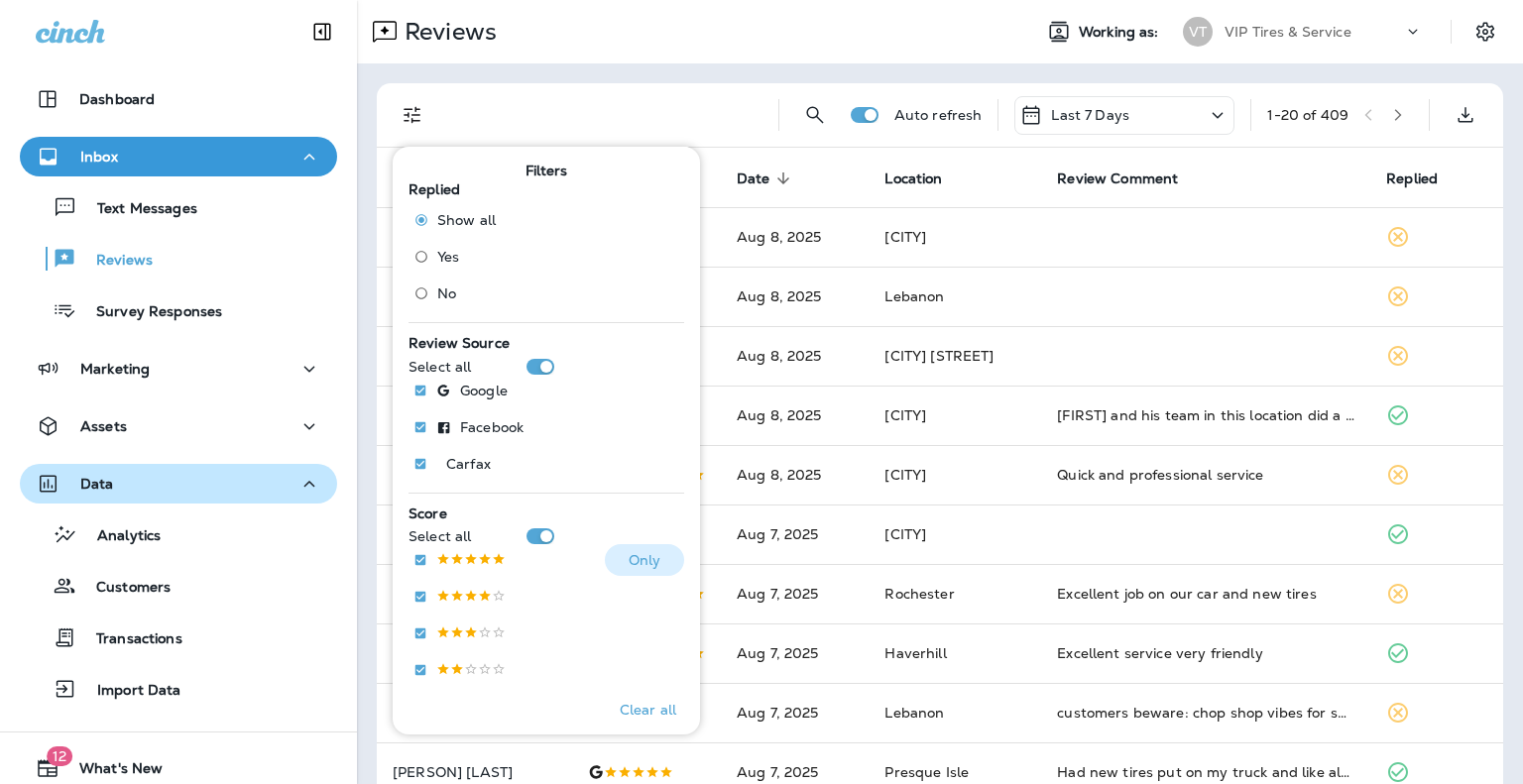 click on "Only" at bounding box center [644, 560] 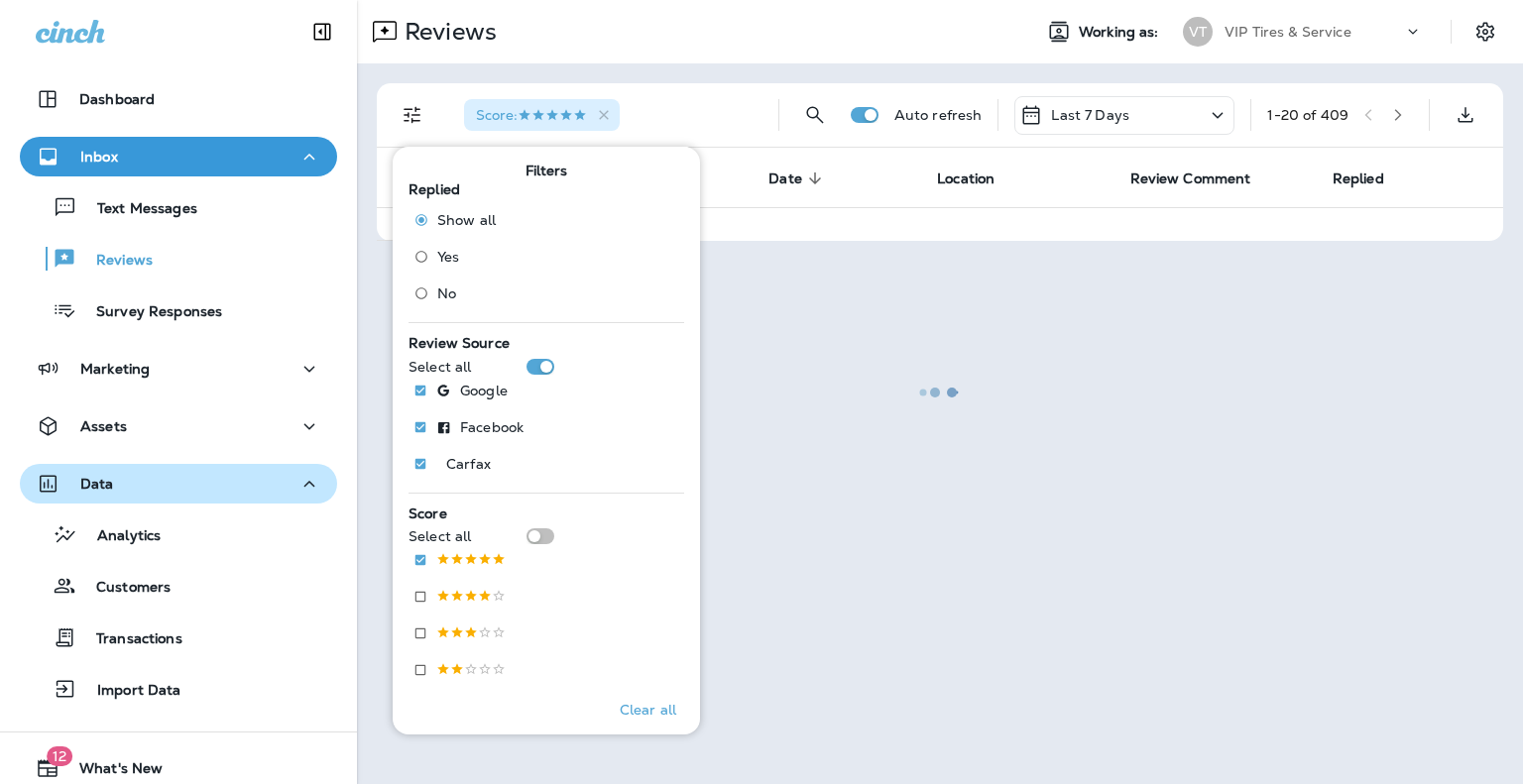 click at bounding box center [940, 392] 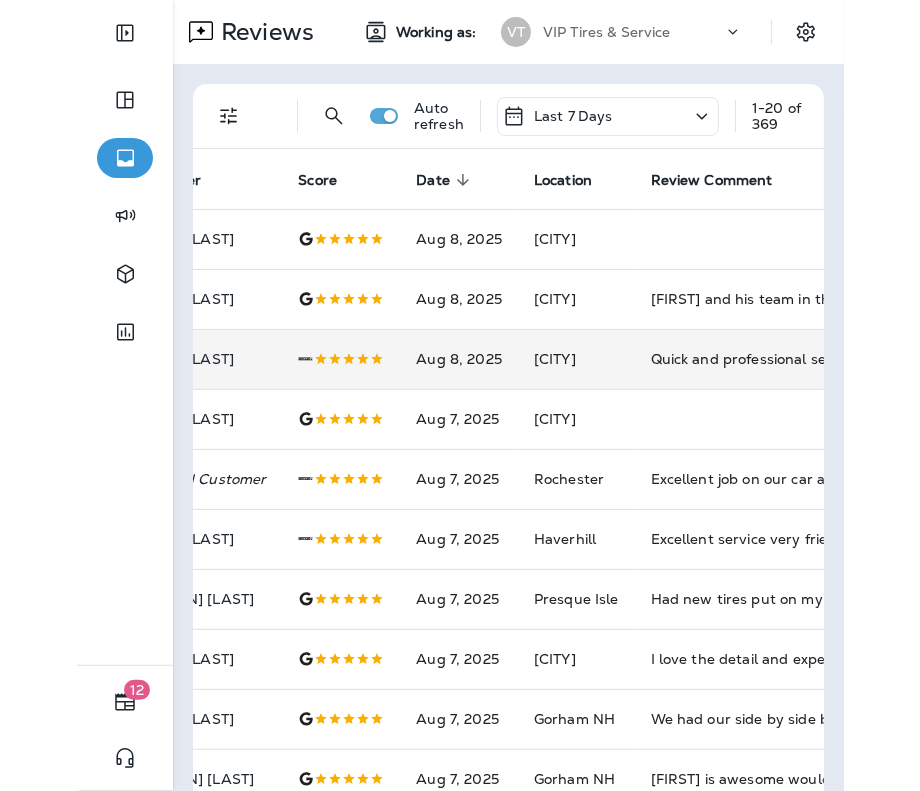 scroll, scrollTop: 0, scrollLeft: 52, axis: horizontal 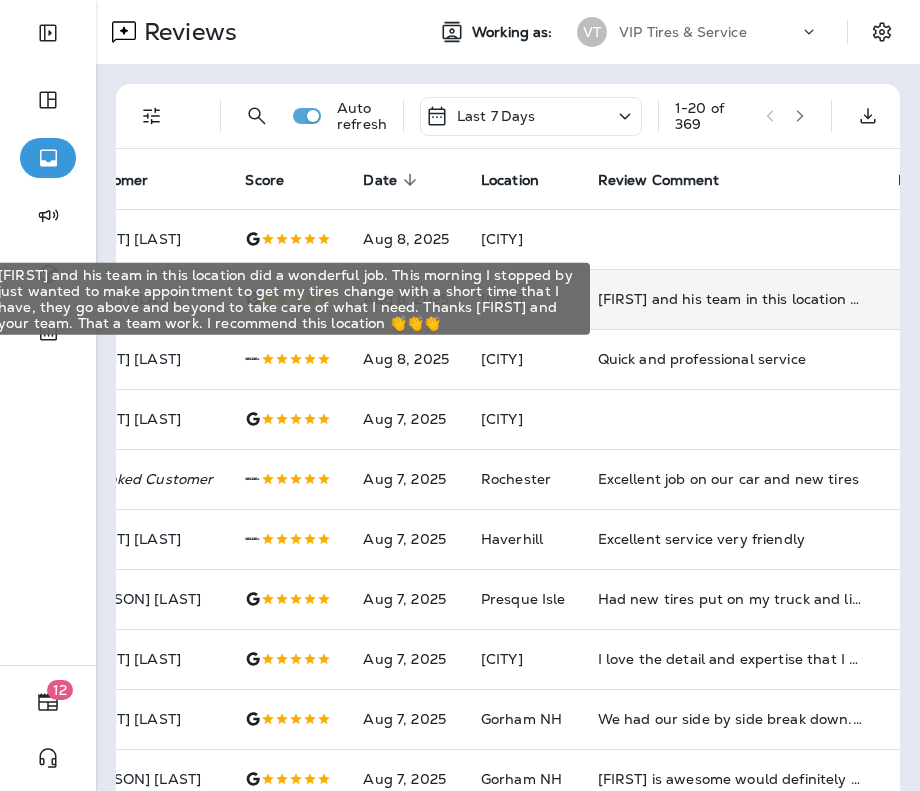 click on "[FIRST] and his team in this location did a wonderful job. This morning I stopped by just wanted to make appointment to get my tires change with a short time that I have, they go above and beyond to take care of what I need. Thanks [FIRST] and your team. That a team work. I recommend this location 👏👏👏" at bounding box center (732, 299) 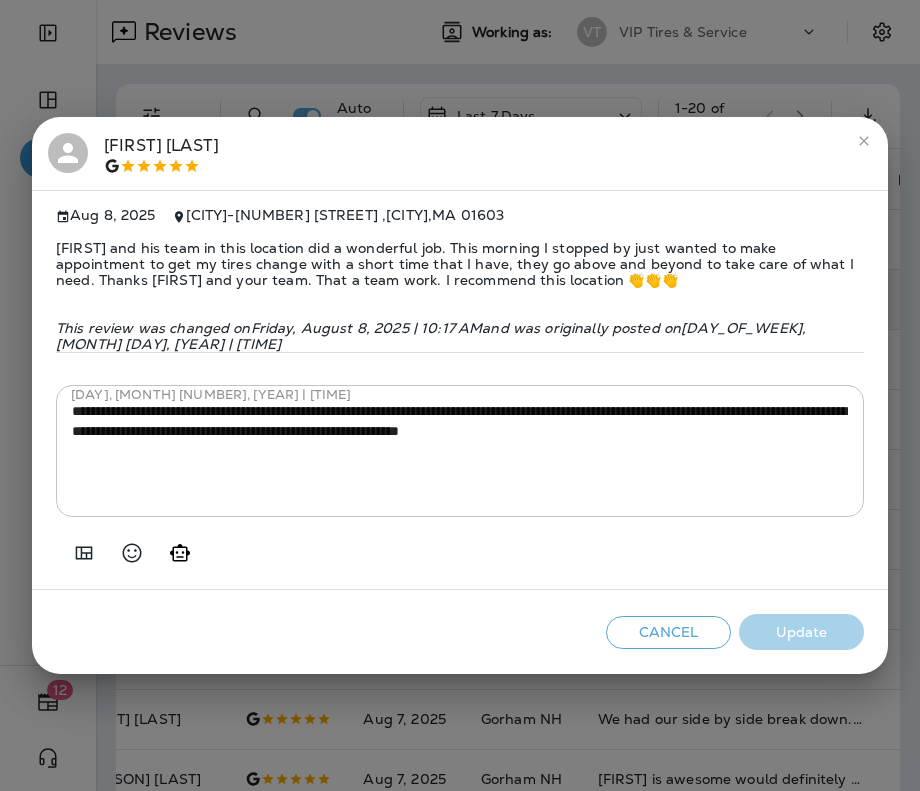 click on "[FIRST] and his team in this location did a wonderful job. This morning I stopped by just wanted to make appointment to get my tires change with a short time that I have, they go above and beyond to take care of what I need. Thanks [FIRST] and your team. That a team work. I recommend this location 👏👏👏" at bounding box center [460, 264] 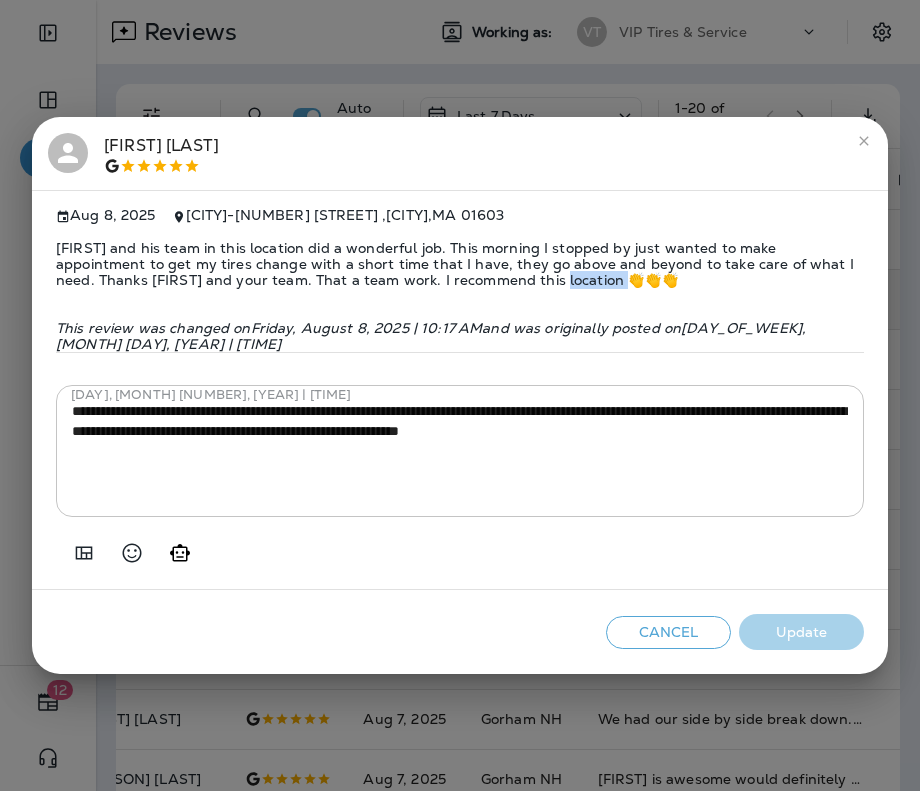 click on "[FIRST] and his team in this location did a wonderful job. This morning I stopped by just wanted to make appointment to get my tires change with a short time that I have, they go above and beyond to take care of what I need. Thanks [FIRST] and your team. That a team work. I recommend this location 👏👏👏" at bounding box center [460, 264] 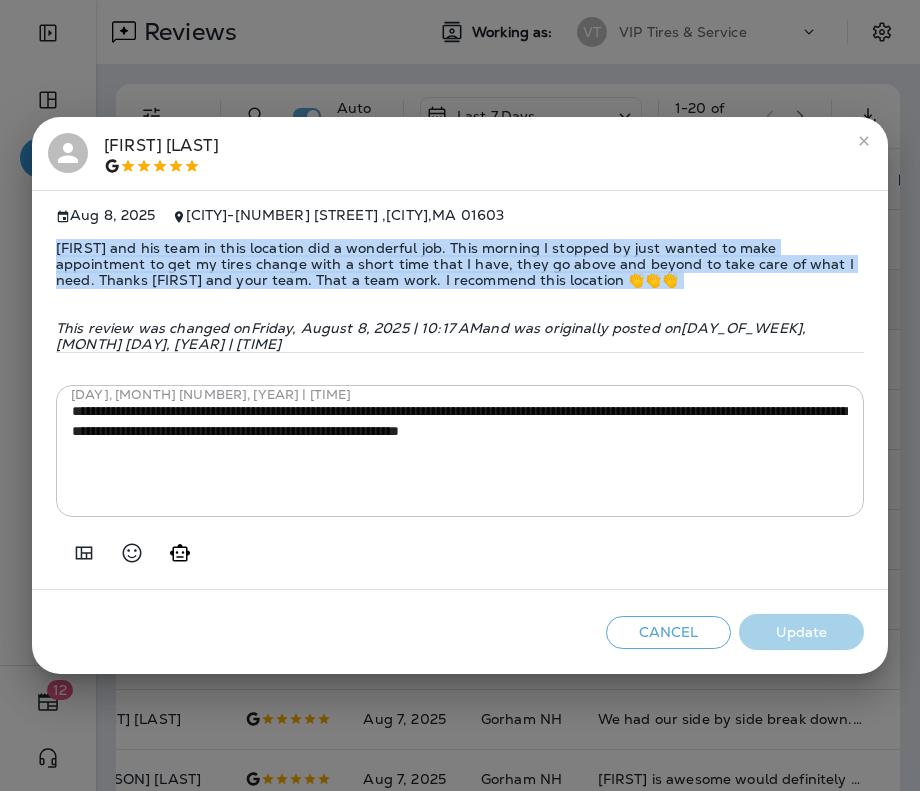 click on "[FIRST] and his team in this location did a wonderful job. This morning I stopped by just wanted to make appointment to get my tires change with a short time that I have, they go above and beyond to take care of what I need. Thanks [FIRST] and your team. That a team work. I recommend this location 👏👏👏" at bounding box center [460, 264] 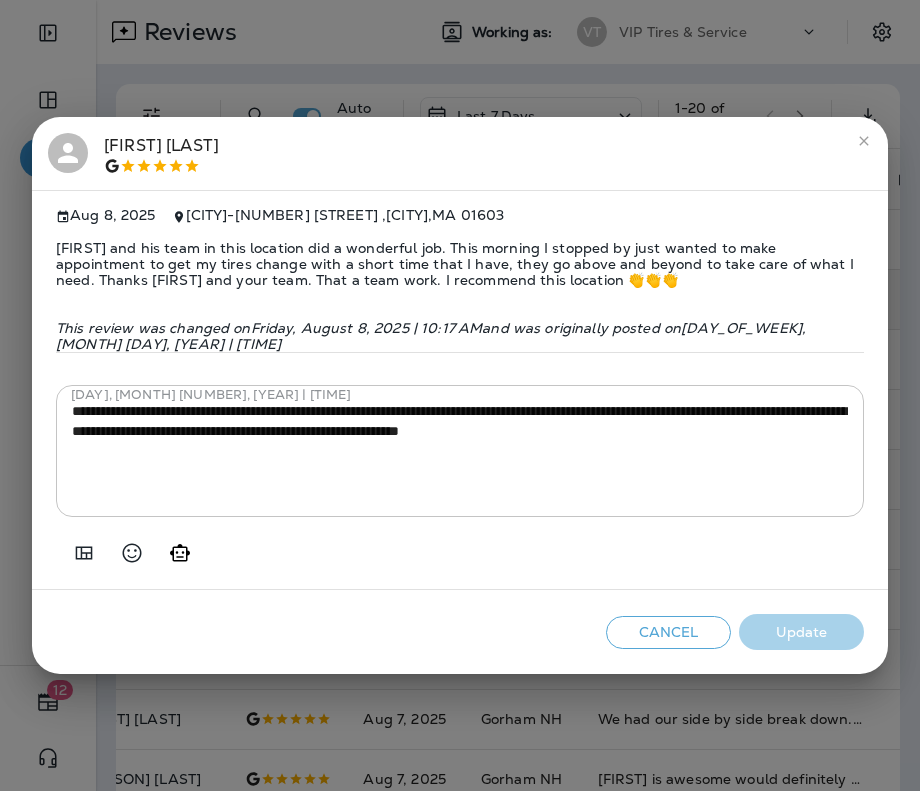 click on "**********" at bounding box center [460, 395] 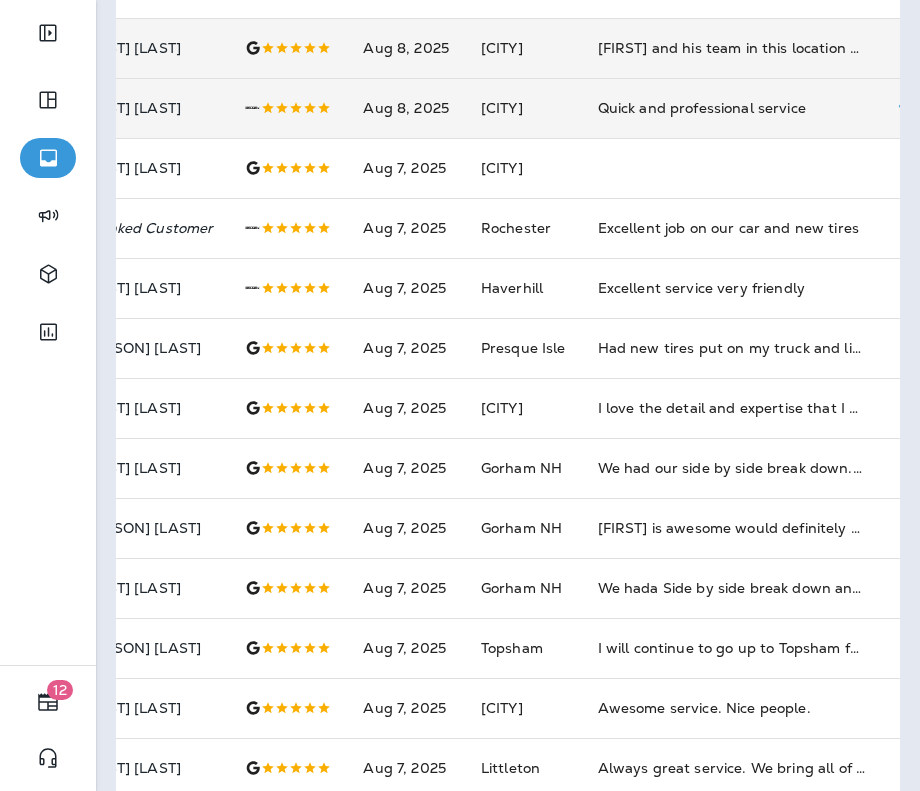 scroll, scrollTop: 252, scrollLeft: 0, axis: vertical 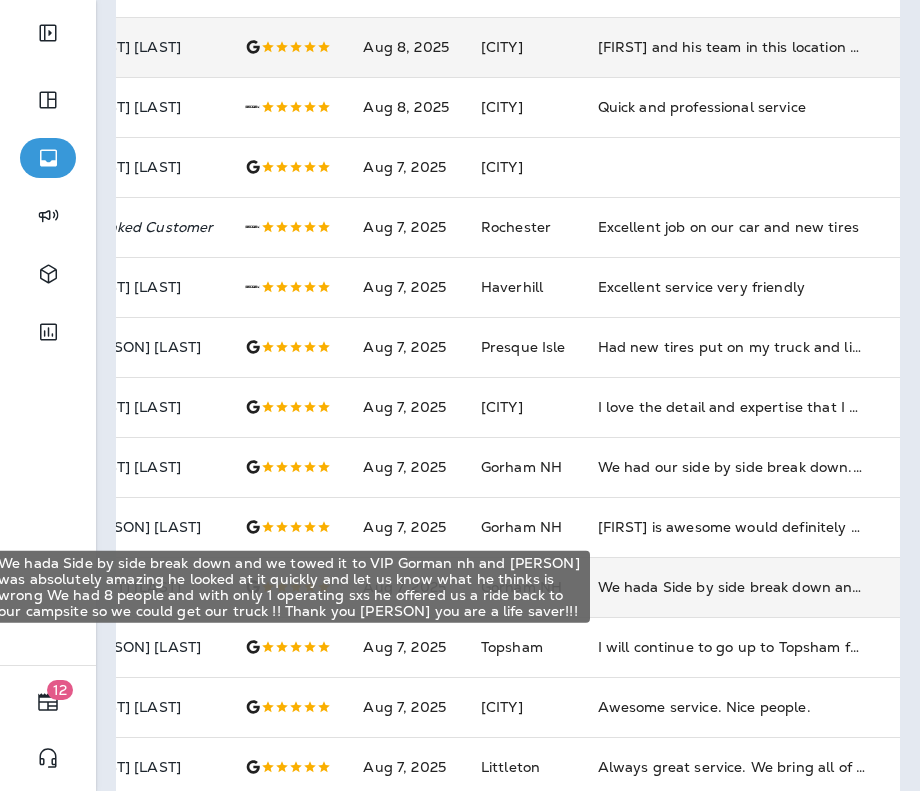 click on "We hada Side by side break down and we towed it to VIP Gorman nh and [PERSON] was absolutely amazing he looked at it quickly and let us know what he thinks is wrong    We had 8 people and with only 1 operating sxs he offered us a ride back to our campsite so we could get our truck !!    Thank you [PERSON] you are a life saver!!!" at bounding box center [732, 587] 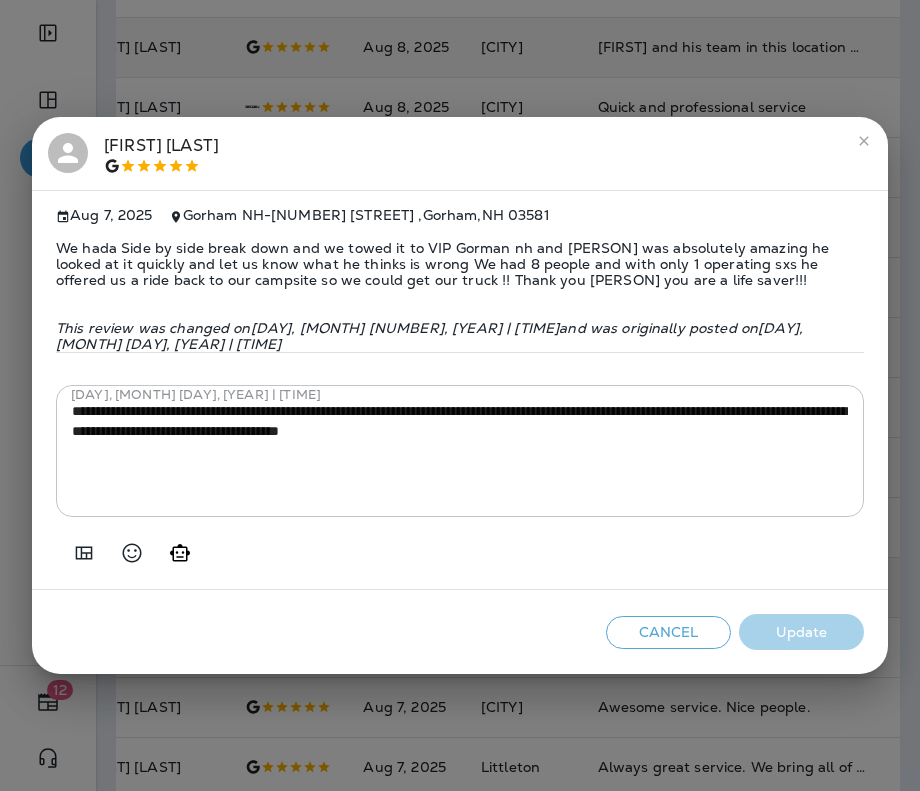 click on "We hada Side by side break down and we towed it to VIP Gorman nh and [PERSON] was absolutely amazing he looked at it quickly and let us know what he thinks is wrong    We had 8 people and with only 1 operating sxs he offered us a ride back to our campsite so we could get our truck !!    Thank you [PERSON] you are a life saver!!!" at bounding box center (460, 264) 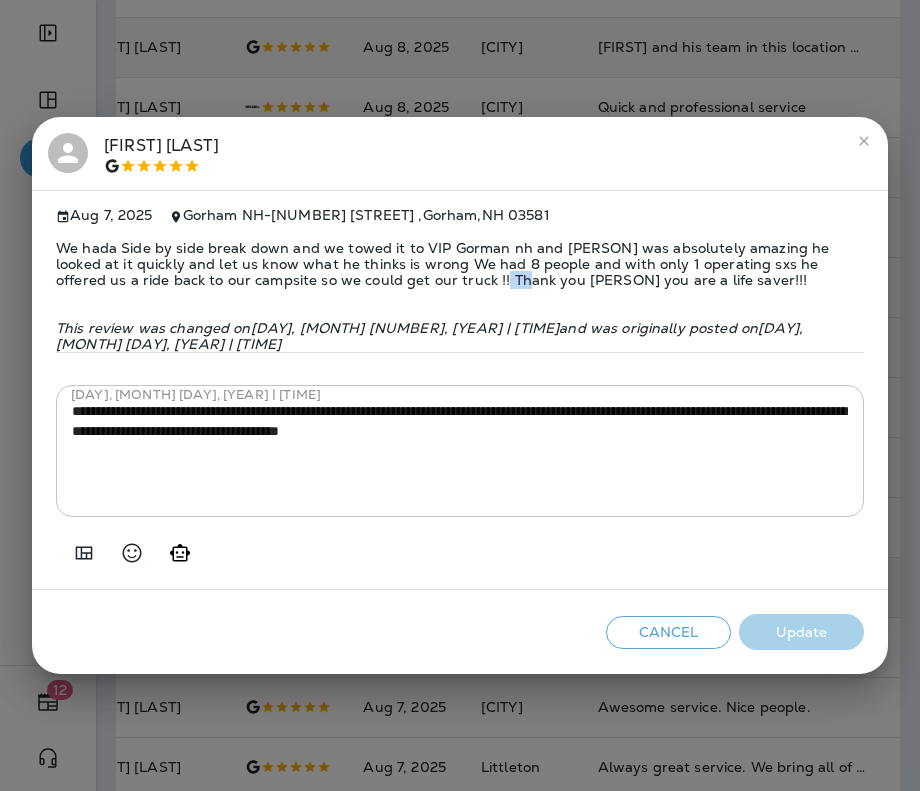 click on "We hada Side by side break down and we towed it to VIP Gorman nh and [PERSON] was absolutely amazing he looked at it quickly and let us know what he thinks is wrong    We had 8 people and with only 1 operating sxs he offered us a ride back to our campsite so we could get our truck !!    Thank you [PERSON] you are a life saver!!!" at bounding box center (460, 264) 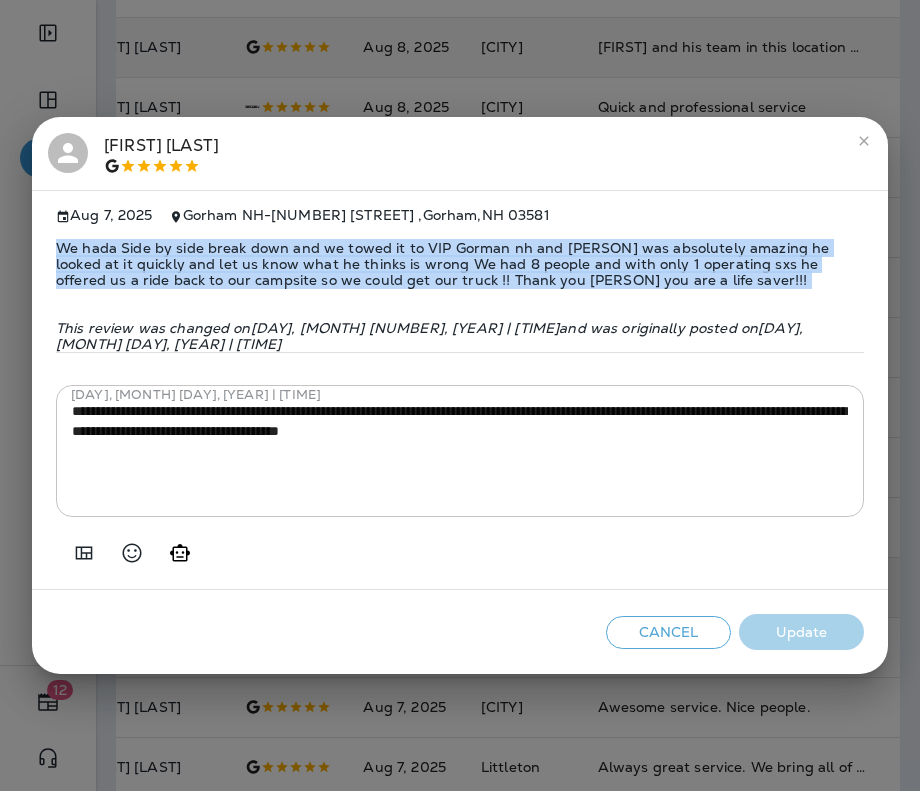 click on "We hada Side by side break down and we towed it to VIP Gorman nh and [PERSON] was absolutely amazing he looked at it quickly and let us know what he thinks is wrong    We had 8 people and with only 1 operating sxs he offered us a ride back to our campsite so we could get our truck !!    Thank you [PERSON] you are a life saver!!!" at bounding box center [460, 264] 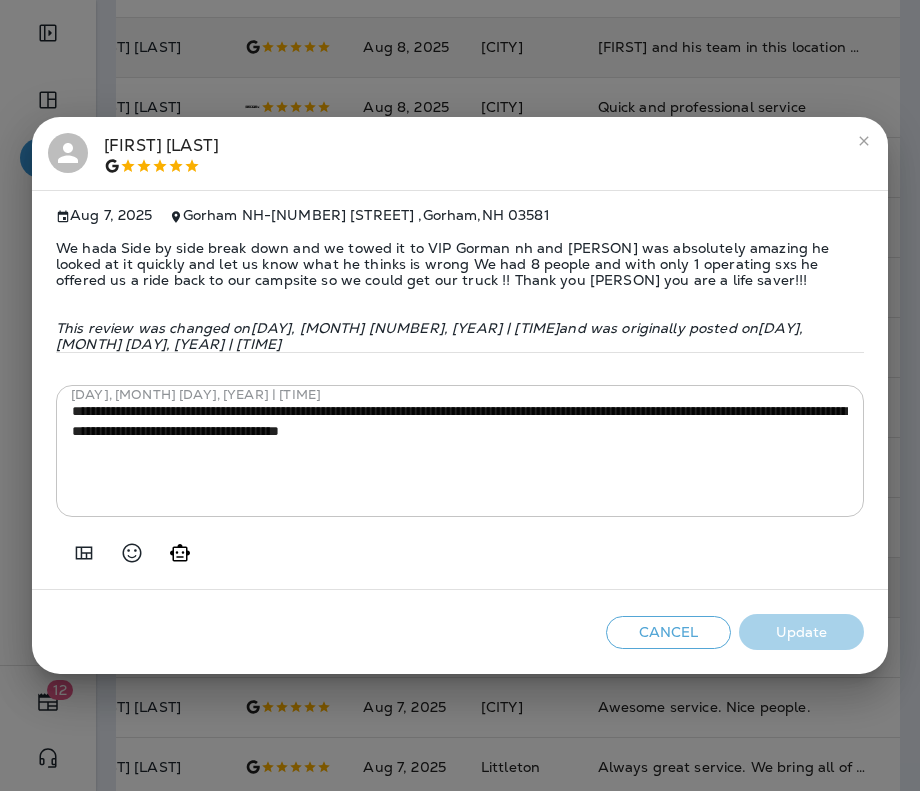 click on "**********" at bounding box center (460, 395) 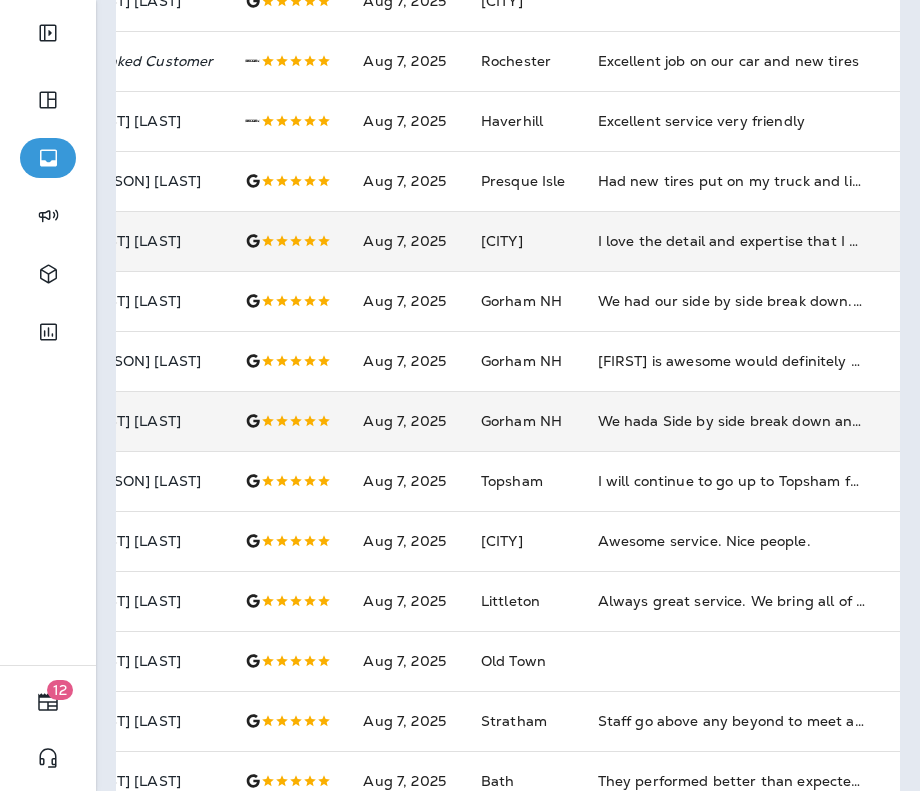 scroll, scrollTop: 419, scrollLeft: 0, axis: vertical 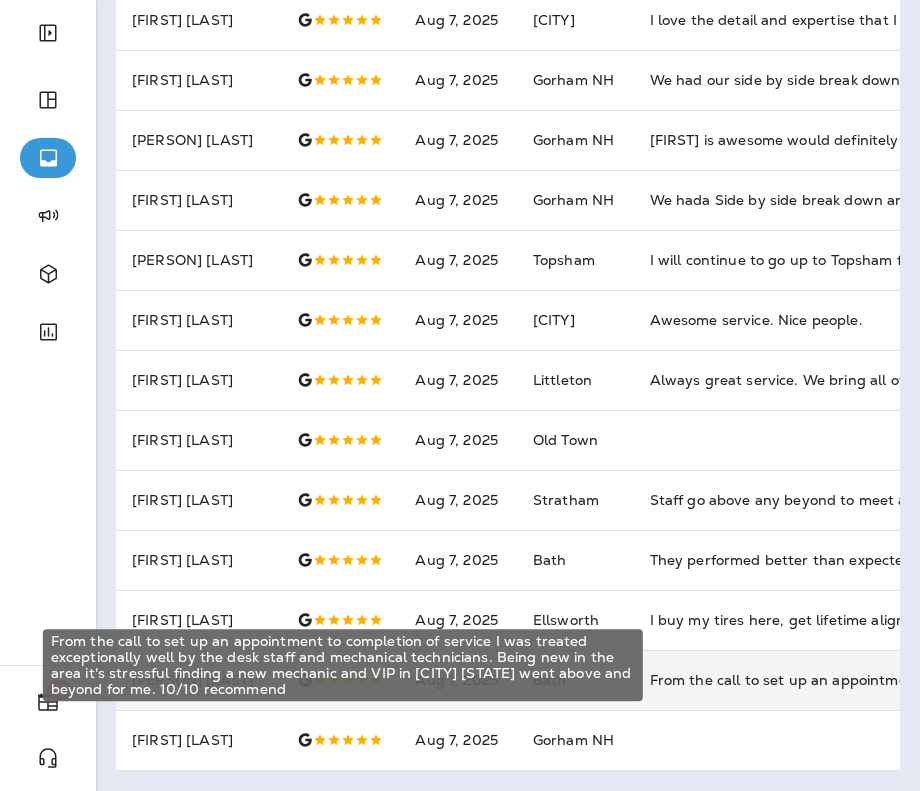 click on "From the call to set up an appointment to completion of service I was treated exceptionally well by the desk staff and mechanical technicians. Being new in the area it's stressful finding a new mechanic and VIP in [CITY] [STATE] went above and beyond for me. 10/10 recommend" at bounding box center (784, 680) 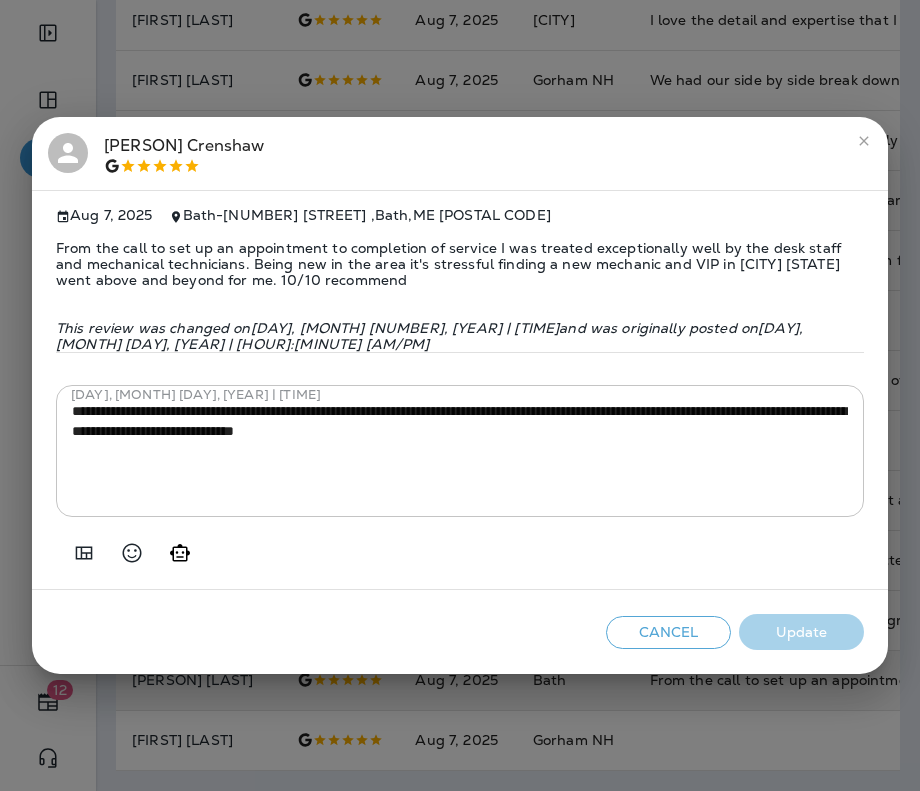 click on "From the call to set up an appointment to completion of service I was treated exceptionally well by the desk staff and mechanical technicians. Being new in the area it's stressful finding a new mechanic and VIP in [CITY] [STATE] went above and beyond for me. 10/10 recommend" at bounding box center (460, 264) 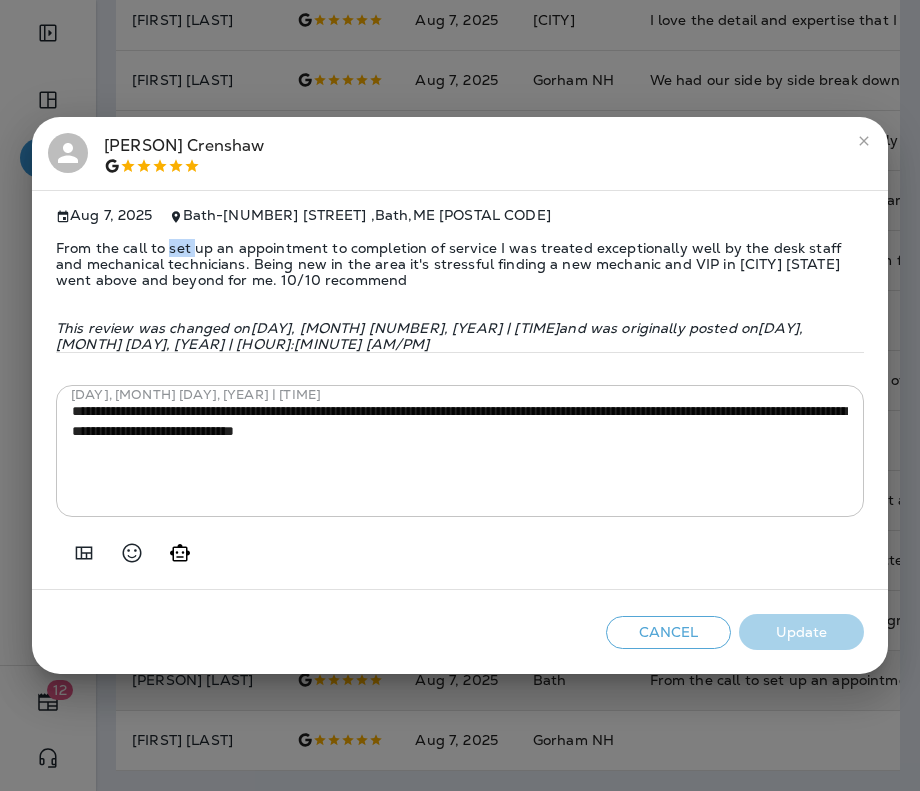 click on "From the call to set up an appointment to completion of service I was treated exceptionally well by the desk staff and mechanical technicians. Being new in the area it's stressful finding a new mechanic and VIP in [CITY] [STATE] went above and beyond for me. 10/10 recommend" at bounding box center [460, 264] 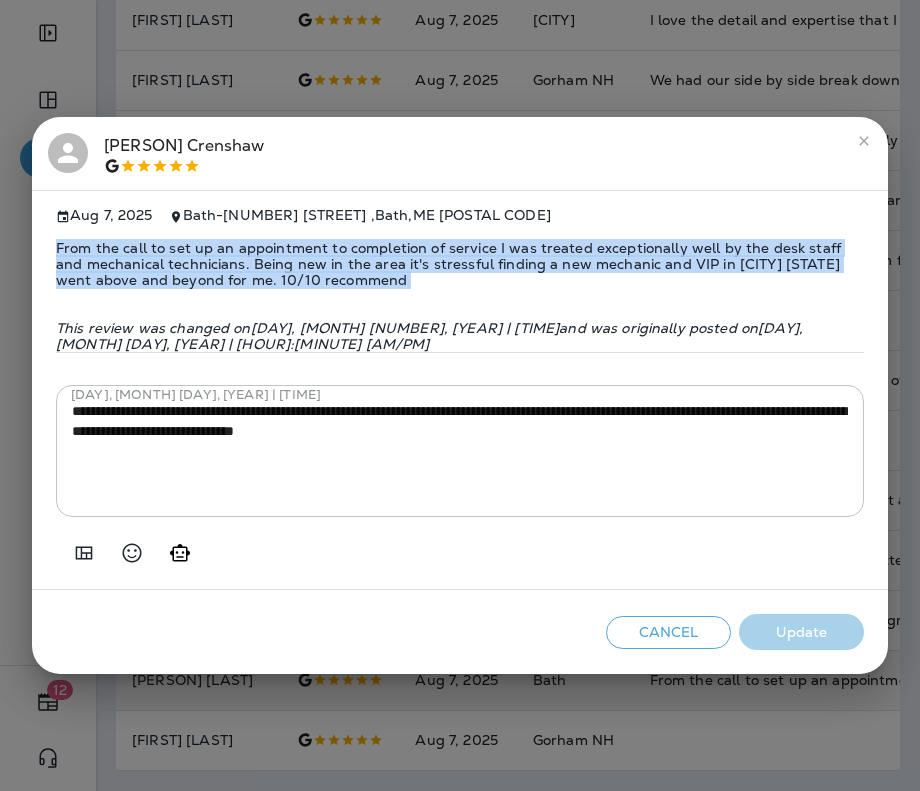 click on "From the call to set up an appointment to completion of service I was treated exceptionally well by the desk staff and mechanical technicians. Being new in the area it's stressful finding a new mechanic and VIP in [CITY] [STATE] went above and beyond for me. 10/10 recommend" at bounding box center [460, 264] 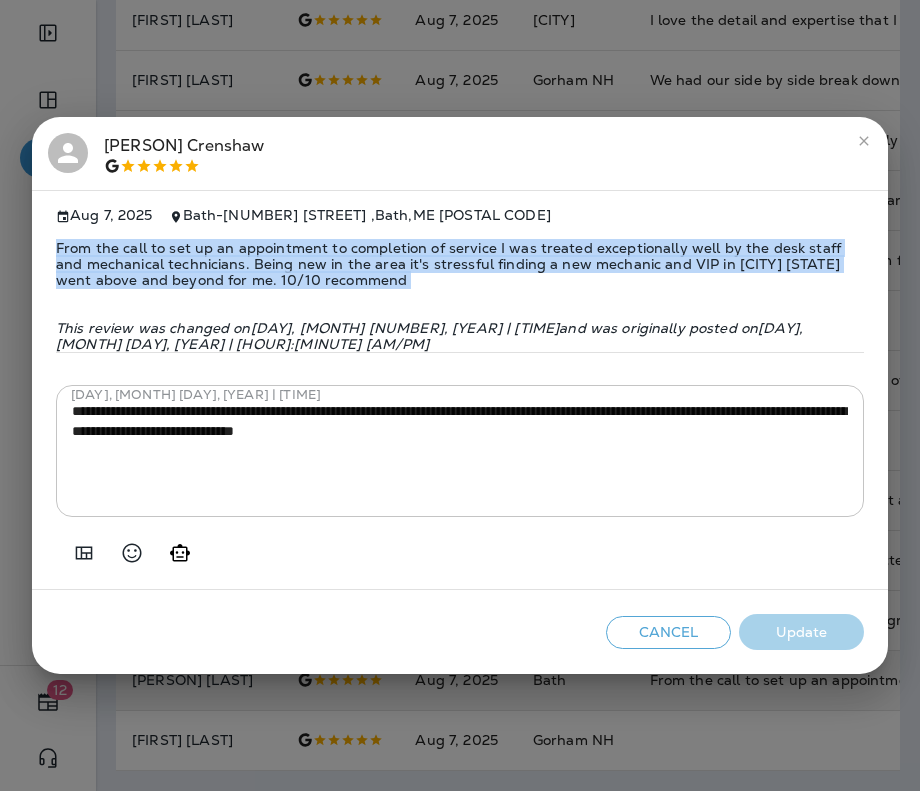 copy on "From the call to set up an appointment to completion of service I was treated exceptionally well by the desk staff and mechanical technicians. Being new in the area it's stressful finding a new mechanic and VIP in [CITY] [STATE] went above and beyond for me. 10/10 recommend" 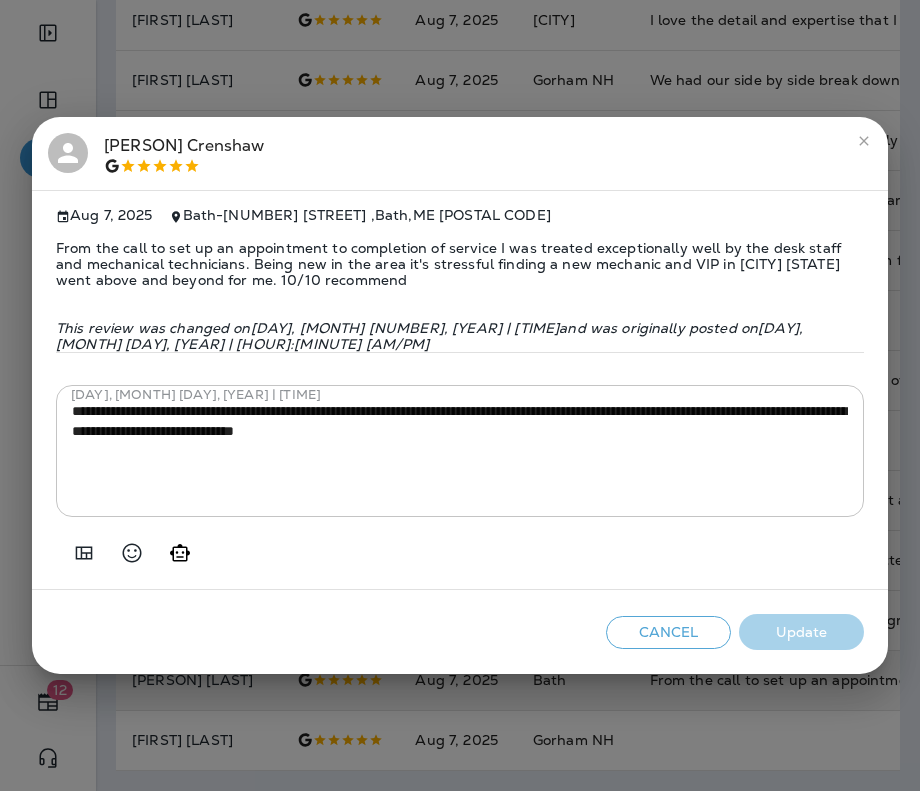 click on "**********" at bounding box center [460, 395] 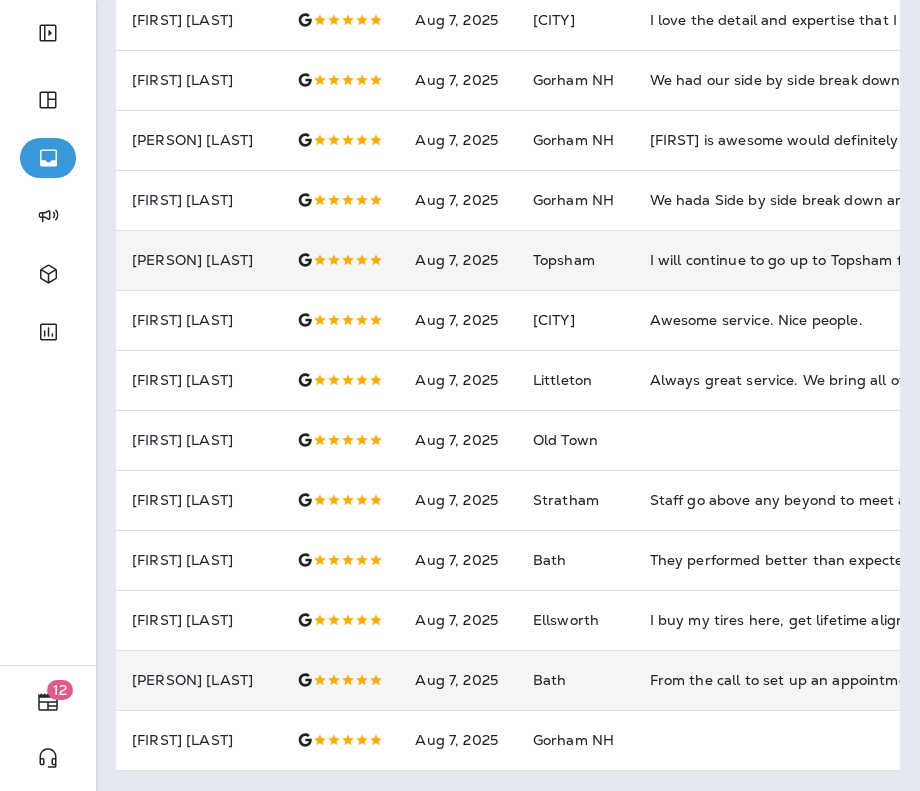 scroll, scrollTop: 0, scrollLeft: 0, axis: both 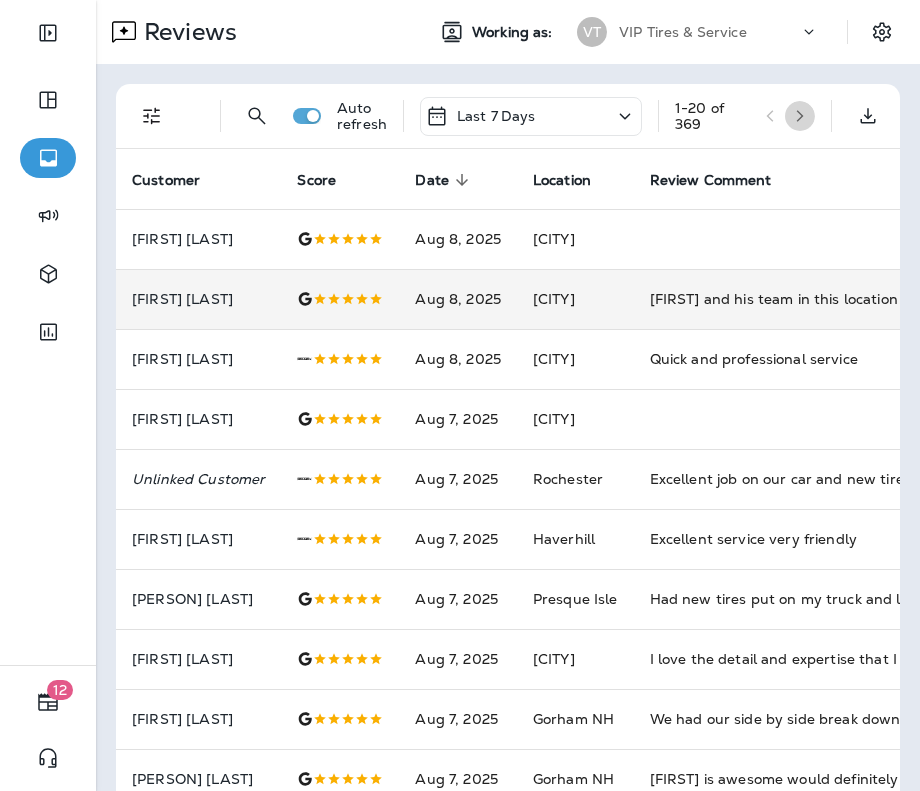 click at bounding box center [800, 116] 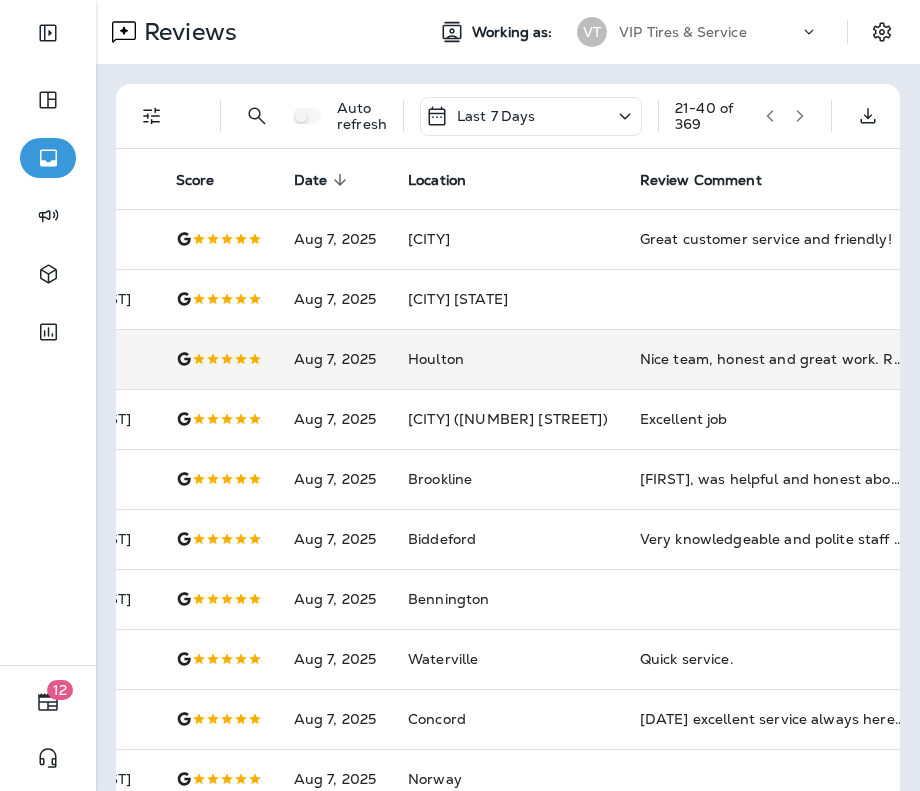 scroll, scrollTop: 0, scrollLeft: 138, axis: horizontal 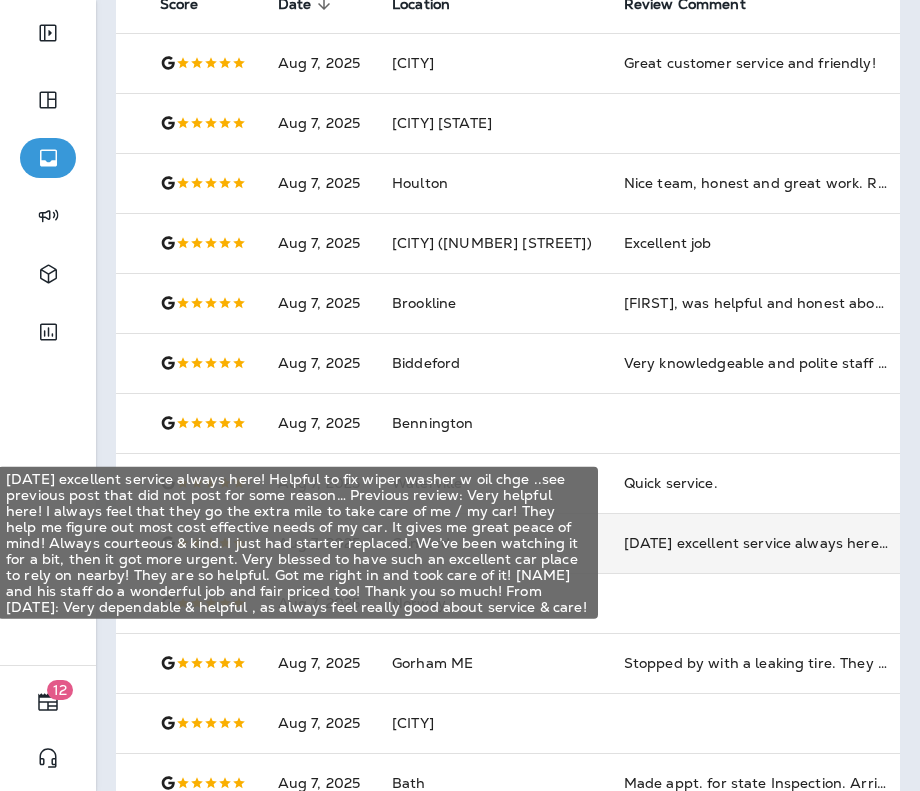 click on "[DATE] excellent service always here! Helpful to fix wiper washer w oil chge ..see previous post that did not post for some reason…
Previous review:
Very helpful here! I always feel that they go the extra mile to take care of me / my car! They help me figure out most cost effective needs of my car. It gives me great peace of mind! Always courteous & kind.
I just had starter replaced. We’ve been watching it for a bit, then it got more urgent.
Very blessed to have such an excellent car place to rely on nearby! They are so helpful. Got me right in and took care of it! [NAME] and his staff do a wonderful job and fair priced too! Thank you so much!
From [DATE]:
Very dependable & helpful , as always feel really good about service & care!" at bounding box center (758, 543) 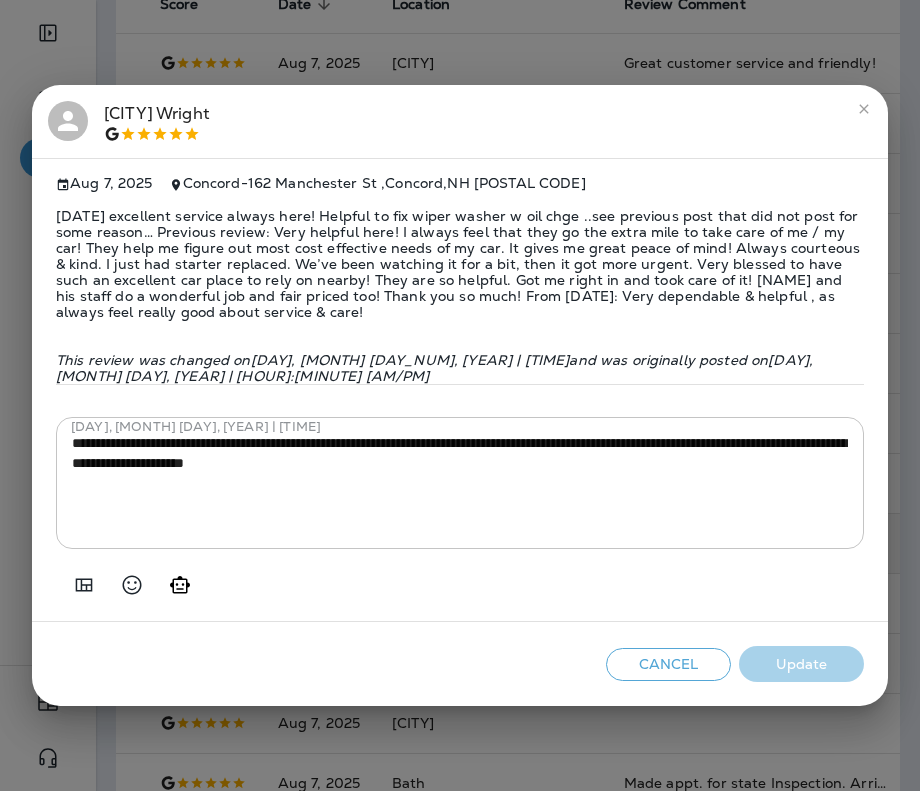click on "[FIRST] [LAST] [MONTH] [DAY], [YEAR] [CITY] - [NUMBER] [STREET] , [CITY] , [STATE] [POSTAL CODE] [DATE] excellent service always here! Helpful to fix wiper washer w oil chge ..see previous post that did not post for some reason…
Previous review:
Very helpful here! I always feel that they go the extra mile to take care of me / my car! They help me figure out most cost effective needs of my car. It gives me great peace of mind! Always courteous & kind.
I just had starter replaced. We’ve been watching it for a bit, then it got more urgent.
Very blessed to have such an excellent car place to rely on nearby! They are so helpful. Got me right in and took care of it! [NAME] and his staff do a wonderful job and fair priced too! Thank you so much!
From [DATE]:
Very dependable & helpful , as always feel really good about service & care! This review was changed on [DAY], [MONTH] [DAY], [YEAR] | [TIME] and was originally posted on [DAY], [MONTH] [DAY], [YEAR] | [TIME] [DAY], [MONTH] [DAY], [YEAR] | [TIME] * ​ Cancel Update" at bounding box center (460, 395) 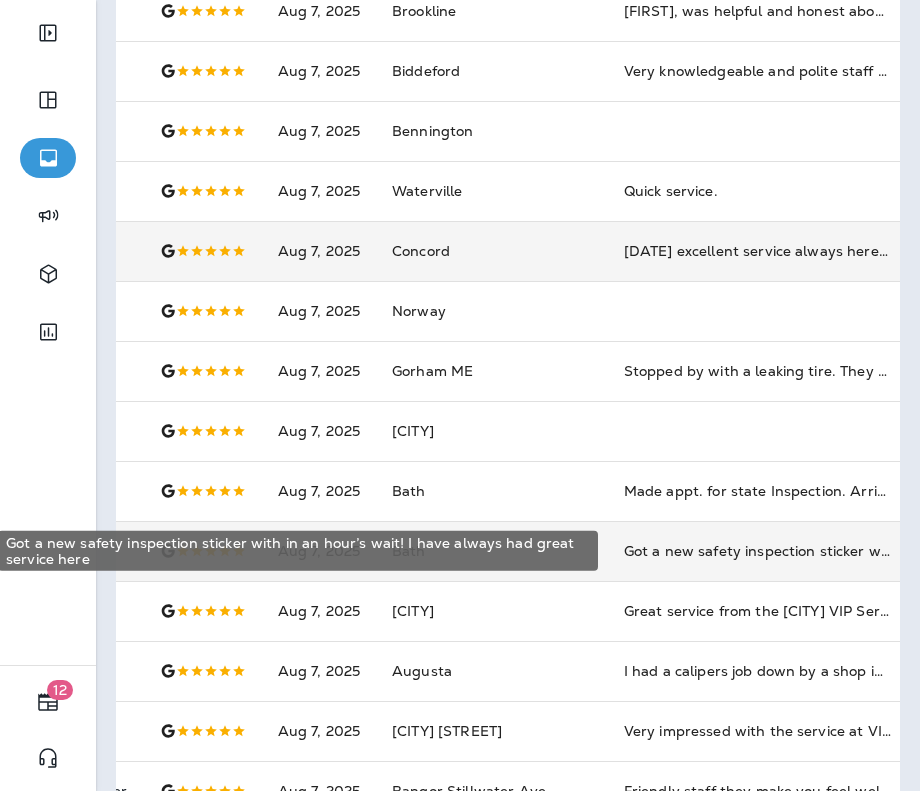 scroll, scrollTop: 653, scrollLeft: 0, axis: vertical 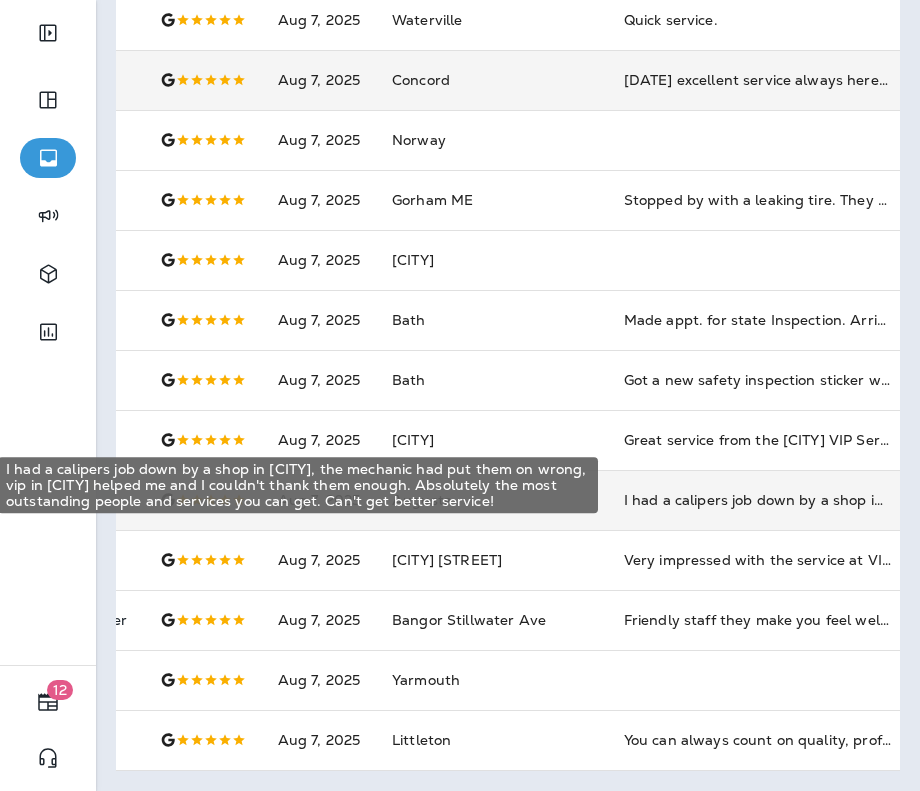 click on "I had a calipers job down by a shop in [CITY], the mechanic had put them on wrong,  vip in [CITY] helped me and I couldn't thank them enough. Absolutely the most outstanding people and services you can get. Can't get better service!" at bounding box center [758, 500] 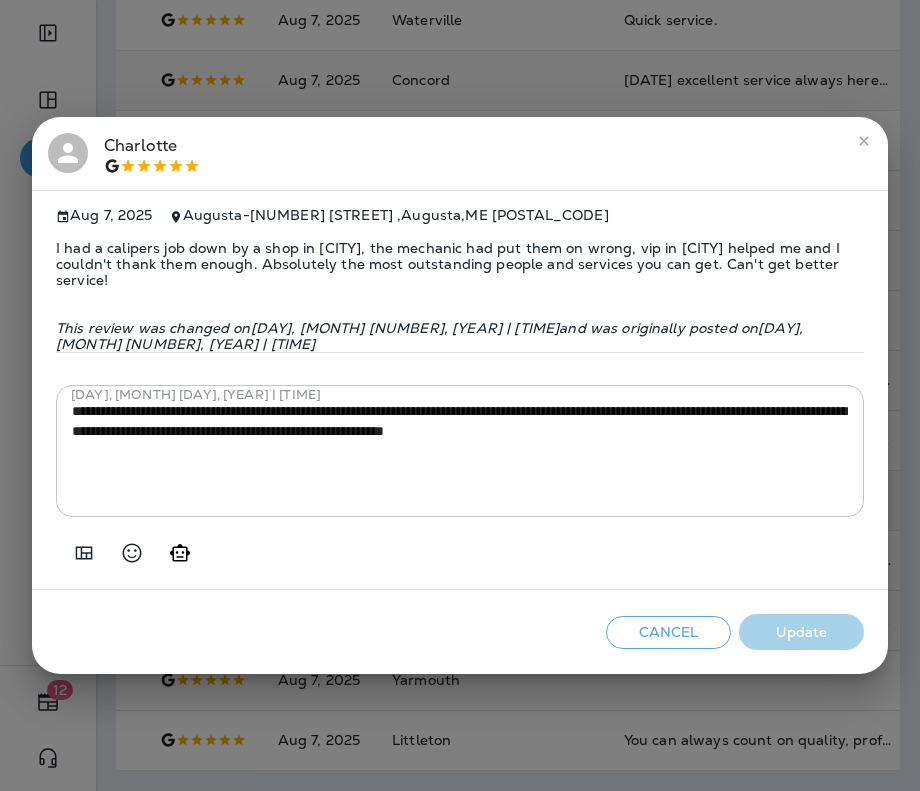 click on "I had a calipers job down by a shop in [CITY], the mechanic had put them on wrong,  vip in [CITY] helped me and I couldn't thank them enough. Absolutely the most outstanding people and services you can get. Can't get better service!" at bounding box center [460, 264] 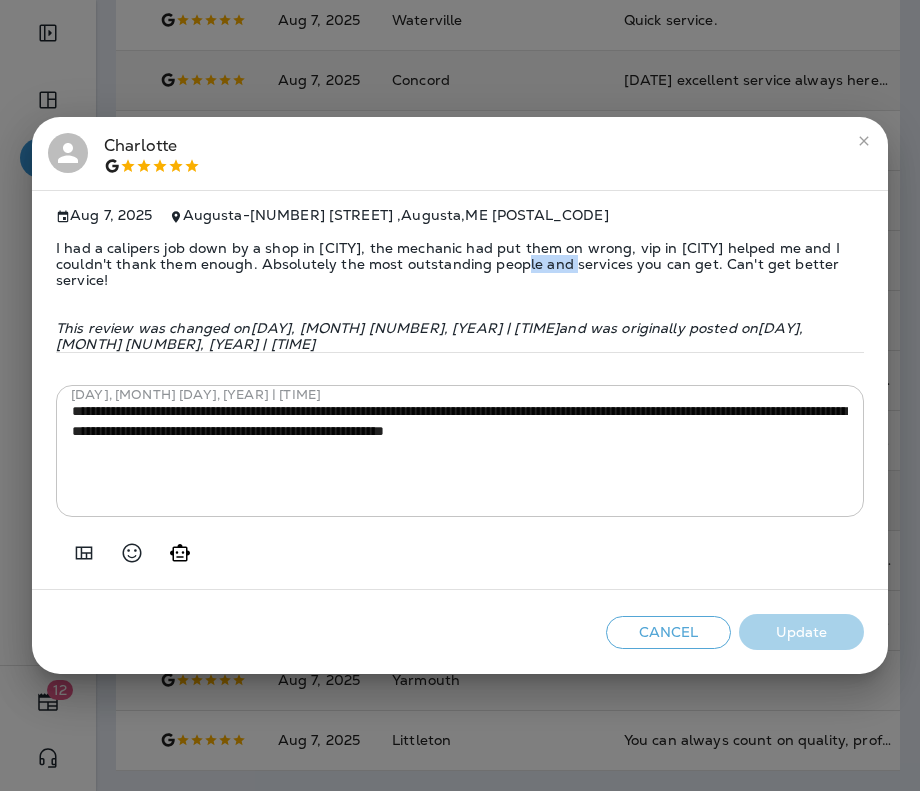 click on "I had a calipers job down by a shop in [CITY], the mechanic had put them on wrong,  vip in [CITY] helped me and I couldn't thank them enough. Absolutely the most outstanding people and services you can get. Can't get better service!" at bounding box center [460, 264] 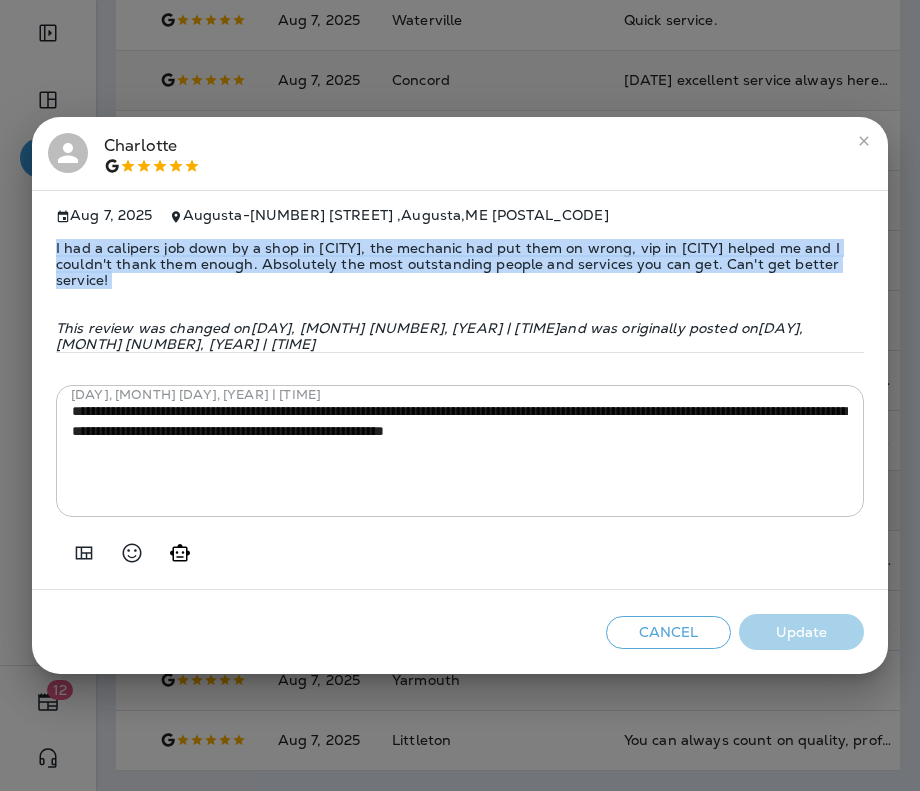 click on "I had a calipers job down by a shop in [CITY], the mechanic had put them on wrong,  vip in [CITY] helped me and I couldn't thank them enough. Absolutely the most outstanding people and services you can get. Can't get better service!" at bounding box center [460, 264] 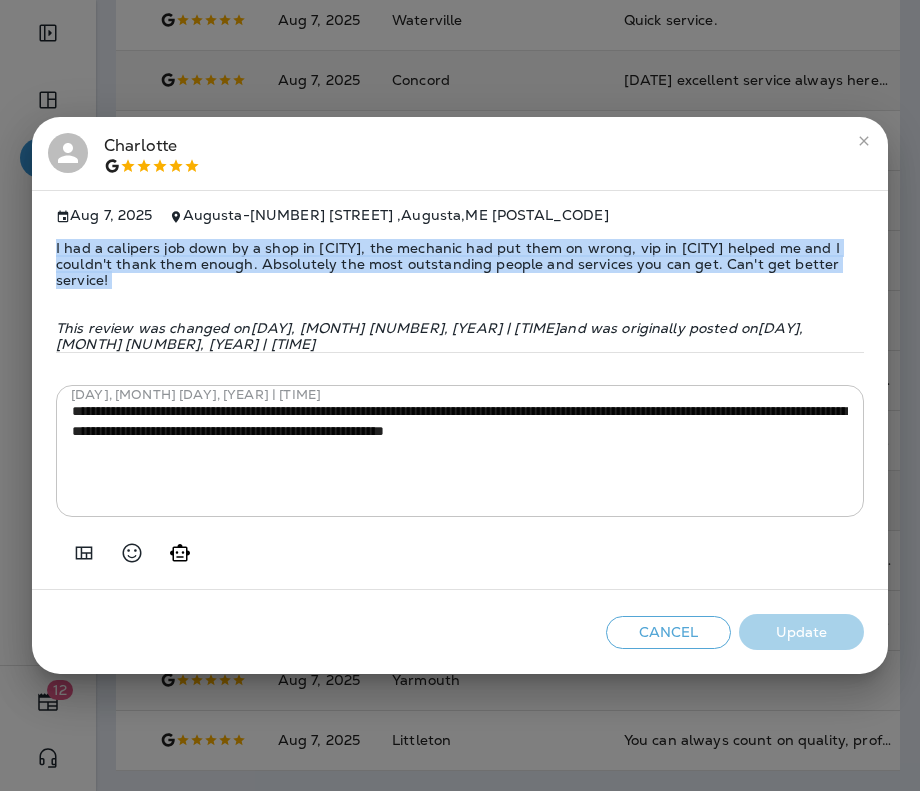 copy on "I had a calipers job down by a shop in [CITY], the mechanic had put them on wrong,  vip in [CITY] helped me and I couldn't thank them enough. Absolutely the most outstanding people and services you can get. Can't get better service!" 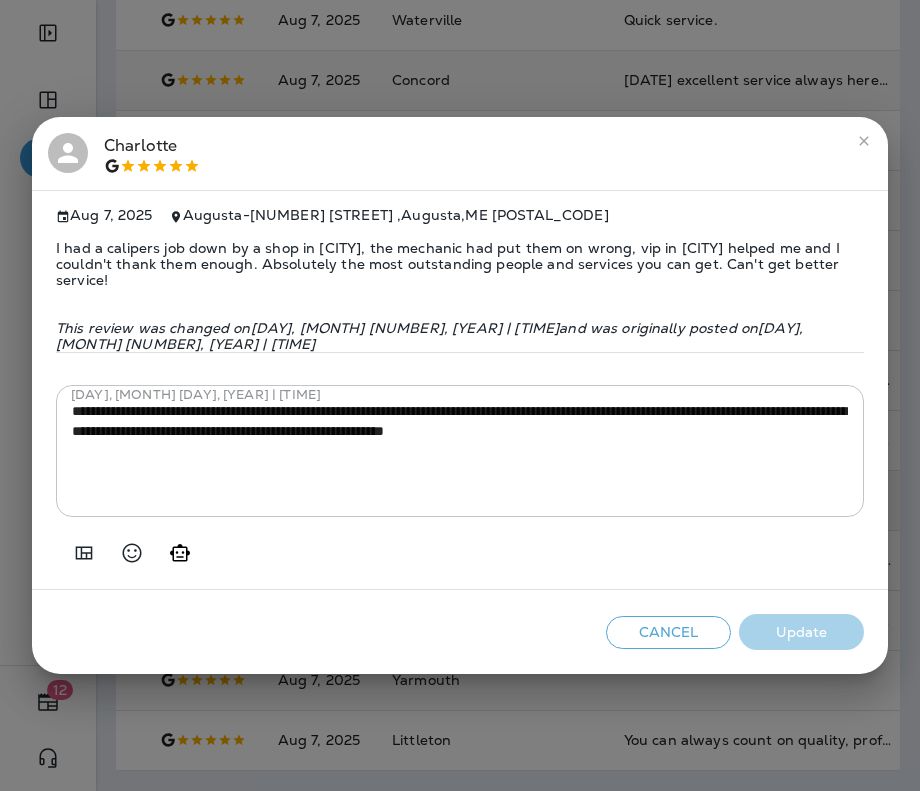 click on "**********" at bounding box center [460, 395] 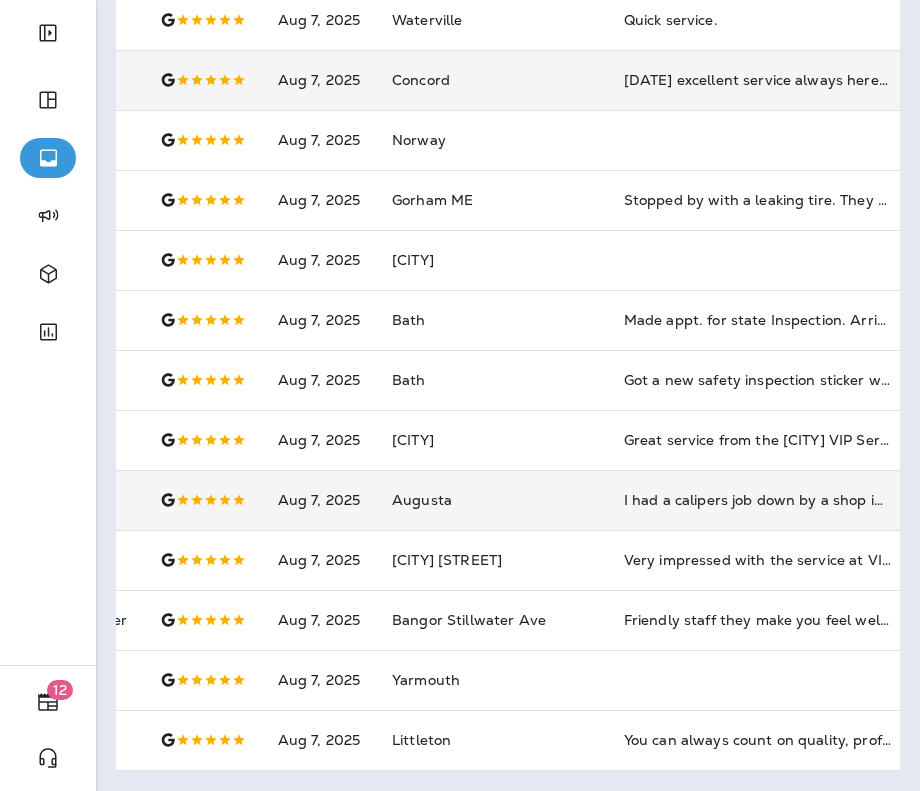 scroll, scrollTop: 0, scrollLeft: 240, axis: horizontal 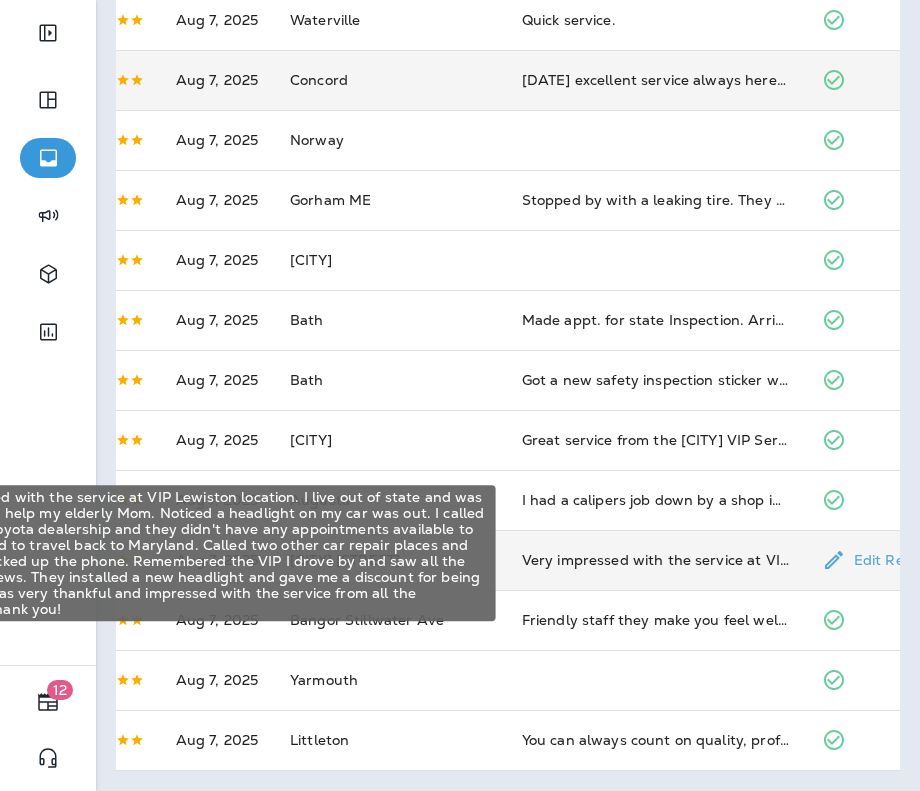 click on "Very impressed with the service at VIP Lewiston location. I live out of state and was in Lewiston to help my elderly Mom. Noticed a headlight on my car was out.  I called the nearest Toyota dealership and they didn't have any appointments available to fix before I had to travel back to Maryland. Called two other car repair places and they never picked up the phone. Remembered the VIP I drove by and saw all the excellent reviews. They installed a new headlight and gave me a discount for being a veteran. I was very thankful and impressed with the service from all the employees. Thank you!" at bounding box center [656, 560] 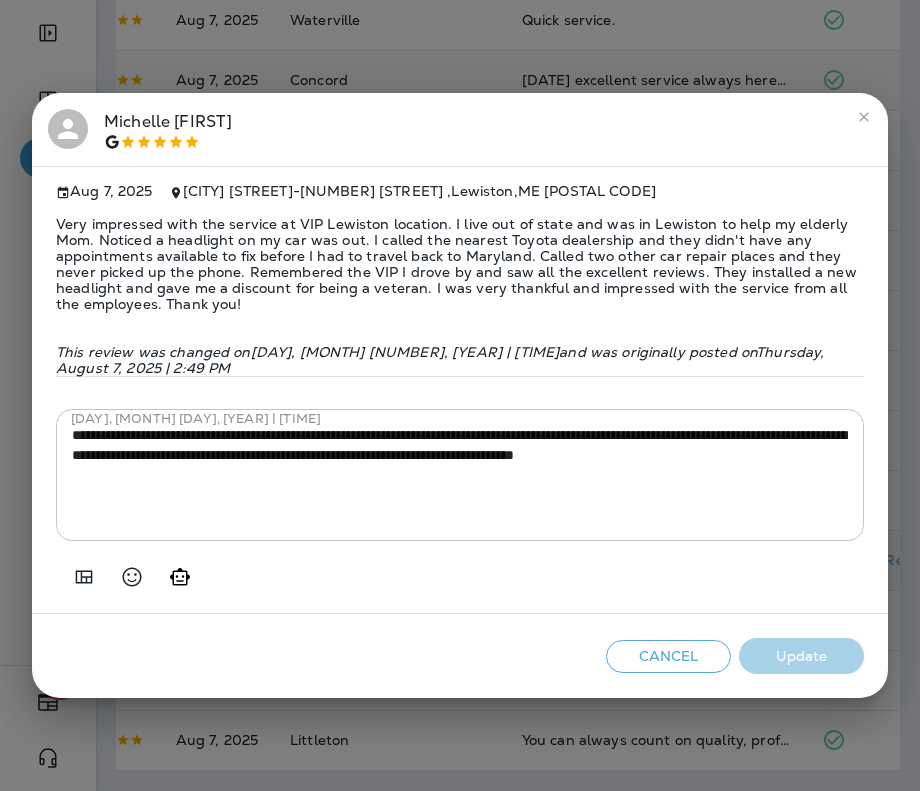 click on "Very impressed with the service at VIP Lewiston location. I live out of state and was in Lewiston to help my elderly Mom. Noticed a headlight on my car was out.  I called the nearest Toyota dealership and they didn't have any appointments available to fix before I had to travel back to Maryland. Called two other car repair places and they never picked up the phone. Remembered the VIP I drove by and saw all the excellent reviews. They installed a new headlight and gave me a discount for being a veteran. I was very thankful and impressed with the service from all the employees. Thank you!" at bounding box center [460, 264] 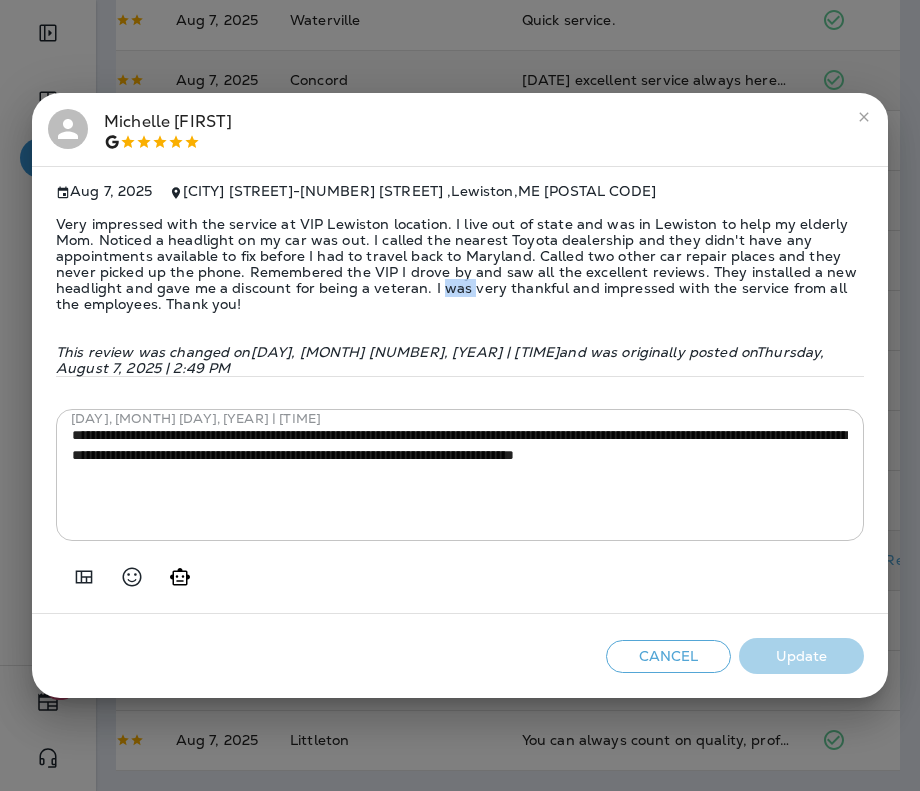 click on "Very impressed with the service at VIP Lewiston location. I live out of state and was in Lewiston to help my elderly Mom. Noticed a headlight on my car was out.  I called the nearest Toyota dealership and they didn't have any appointments available to fix before I had to travel back to Maryland. Called two other car repair places and they never picked up the phone. Remembered the VIP I drove by and saw all the excellent reviews. They installed a new headlight and gave me a discount for being a veteran. I was very thankful and impressed with the service from all the employees. Thank you!" at bounding box center [460, 264] 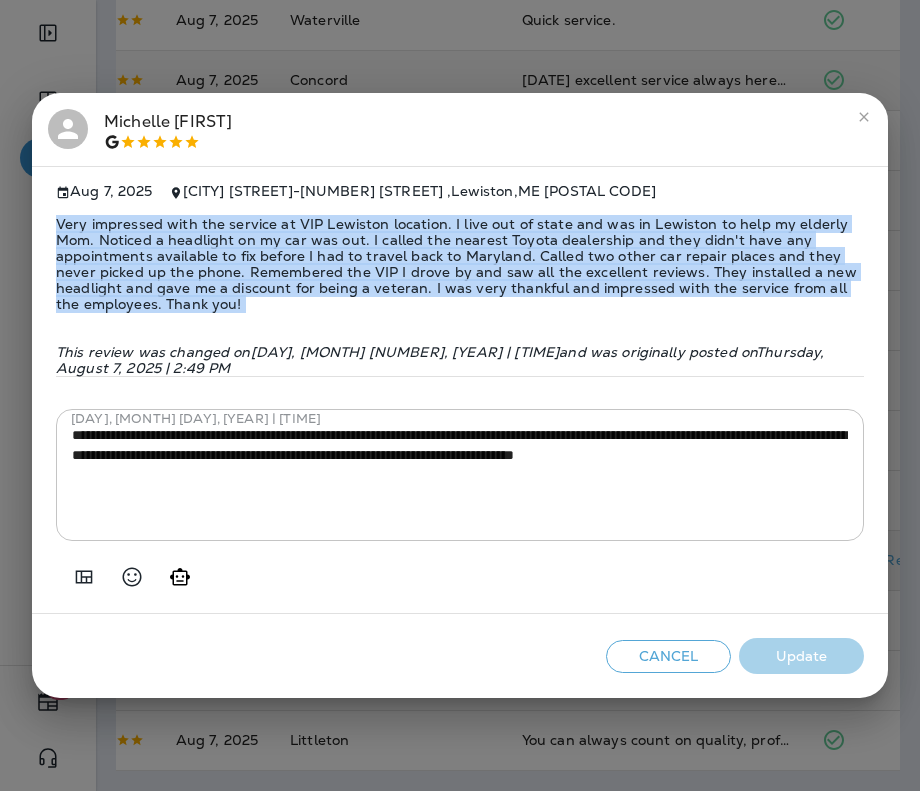 click on "Very impressed with the service at VIP Lewiston location. I live out of state and was in Lewiston to help my elderly Mom. Noticed a headlight on my car was out.  I called the nearest Toyota dealership and they didn't have any appointments available to fix before I had to travel back to Maryland. Called two other car repair places and they never picked up the phone. Remembered the VIP I drove by and saw all the excellent reviews. They installed a new headlight and gave me a discount for being a veteran. I was very thankful and impressed with the service from all the employees. Thank you!" at bounding box center (460, 264) 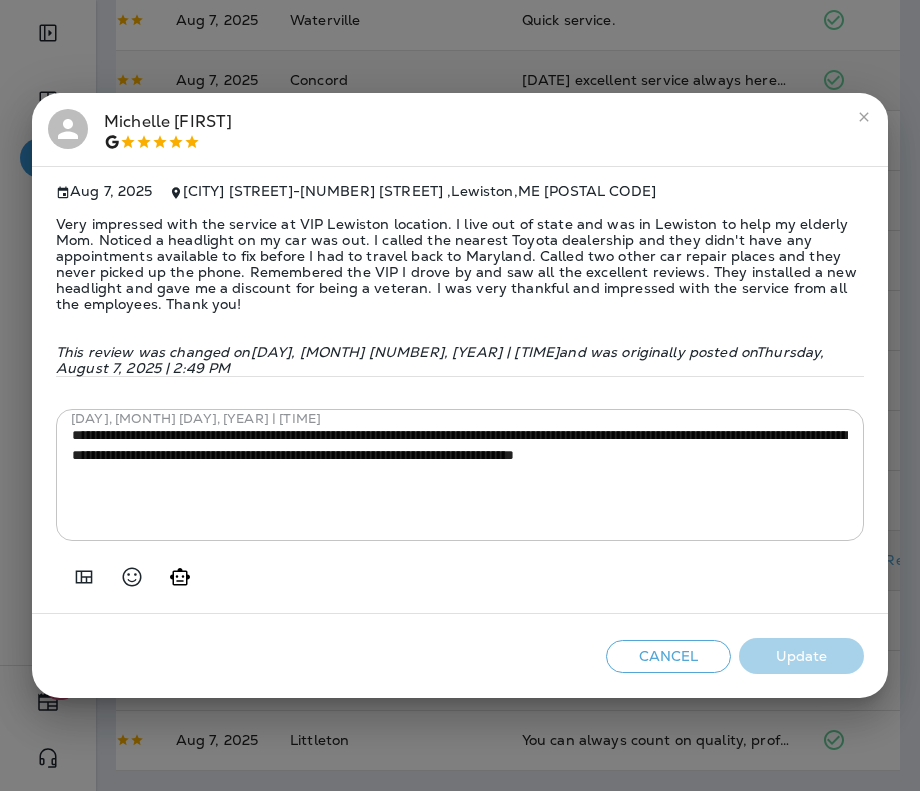 click on "[PERSON] [LAST] [MONTH] [DAY_NUM], [YEAR] [CITY] [STREET] - [NUMBER] [STREET] , [CITY] , [STATE] [POSTAL_CODE] Very impressed with the service at VIP Lewiston location. I live out of state and was in Lewiston to help my elderly Mom. Noticed a headlight on my car was out. I called the nearest Toyota dealership and they didn't have any appointments available to fix before I had to travel back to Maryland. Called two other car repair places and they never picked up the phone. Remembered the VIP I drove by and saw all the excellent reviews. They installed a new headlight and gave me a discount for being a veteran. I was very thankful and impressed with the service from all the employees. Thank you! This review was changed on [DAY], [MONTH] [DAY_NUM], [YEAR] | [TIME] and was originally posted on [DAY], [MONTH] [DAY_NUM], [YEAR] | [TIME] [DAY], [MONTH] [DAY_NUM], [YEAR] | [TIME] * ​ Cancel Update" at bounding box center [460, 395] 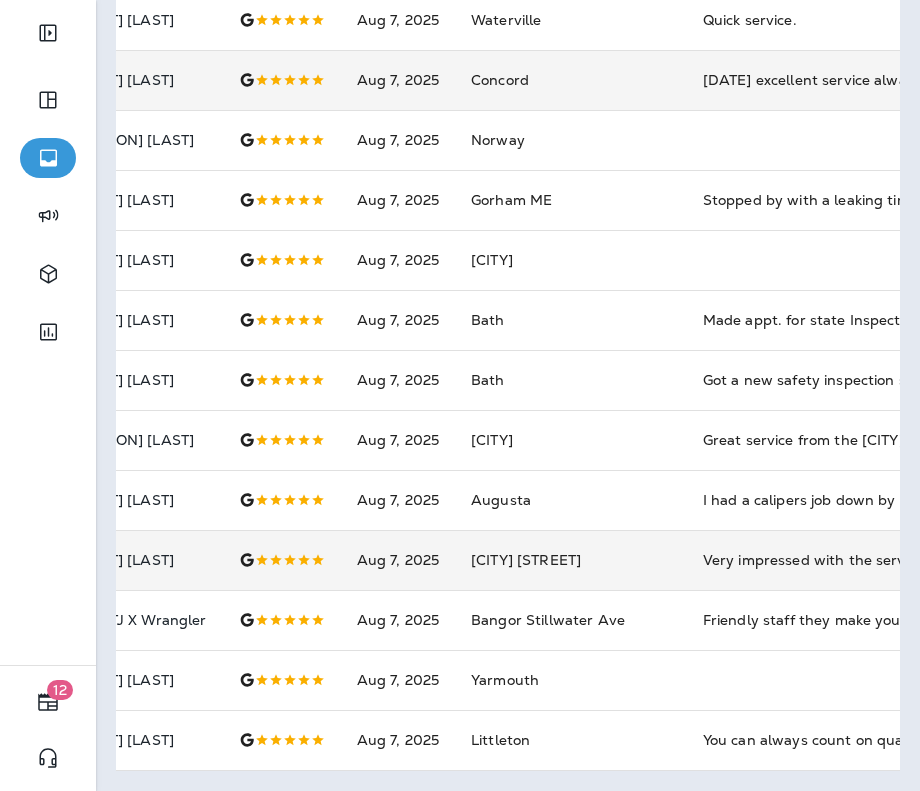 scroll, scrollTop: 0, scrollLeft: 40, axis: horizontal 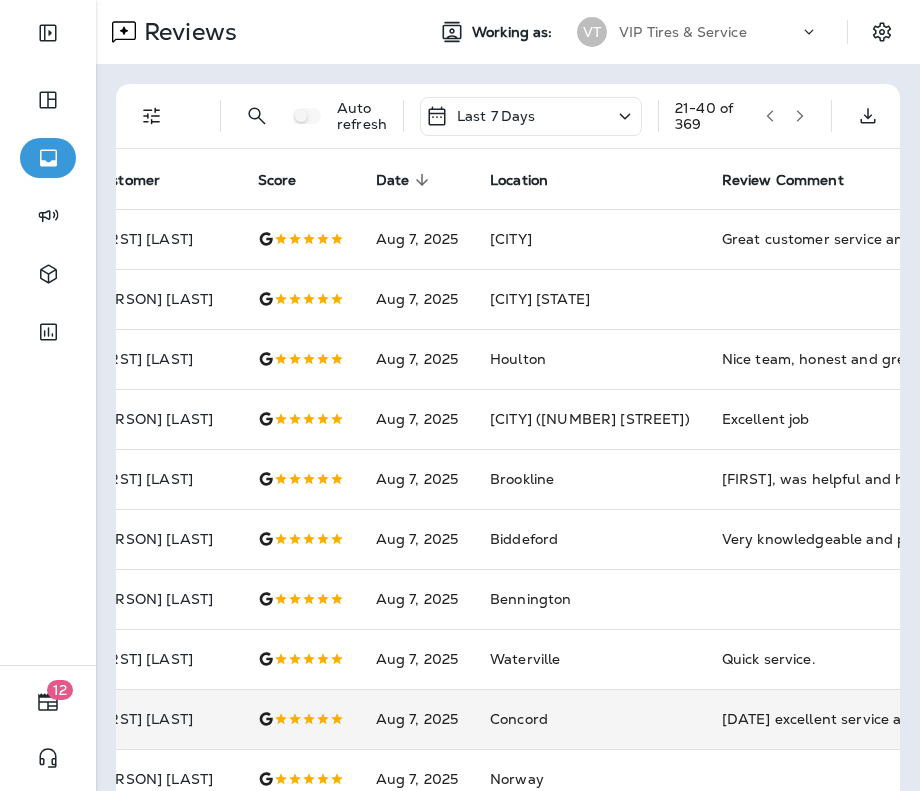 click 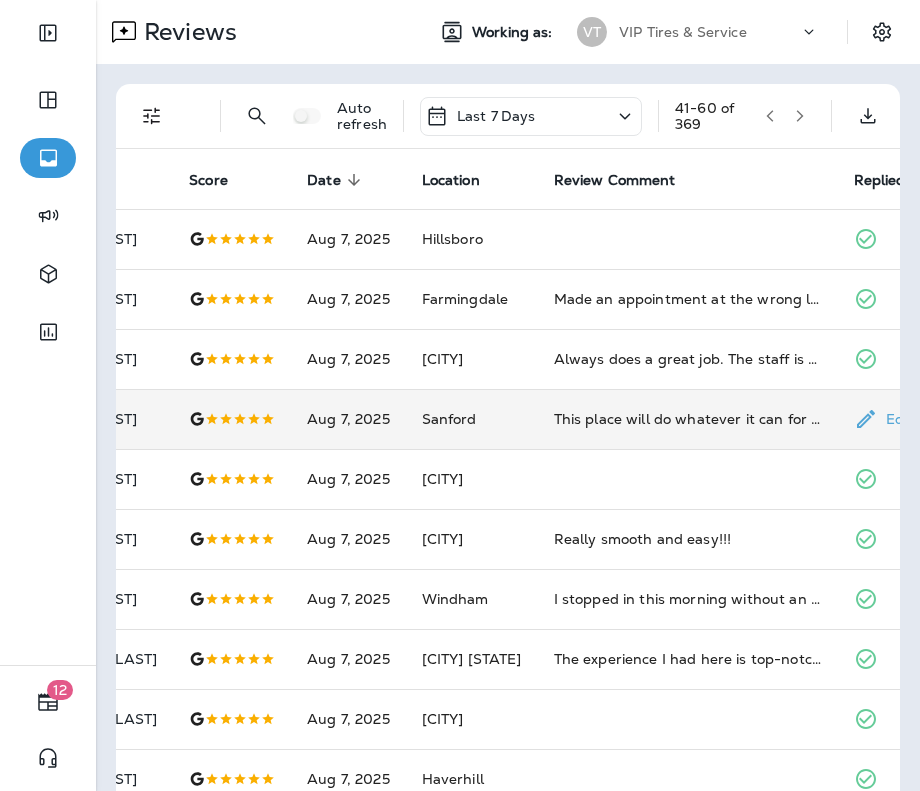 scroll, scrollTop: 0, scrollLeft: 164, axis: horizontal 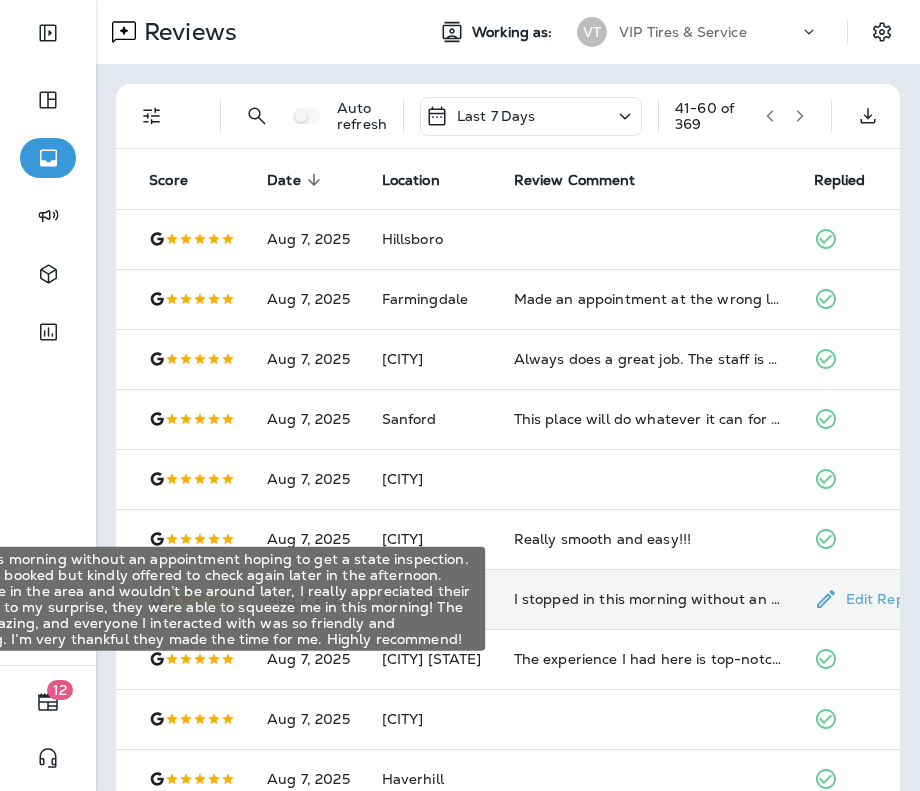 click on "I stopped in this morning without an appointment hoping to get a state inspection. They were fully booked but kindly offered to check again later in the afternoon. Since I don’t live in the area and wouldn’t be around later, I really appreciated their flexibility — and to my surprise, they were able to squeeze me in this morning! The service was amazing, and everyone I interacted with was so friendly and accommodating. I’m very thankful they made the time for me. Highly recommend!" at bounding box center [648, 599] 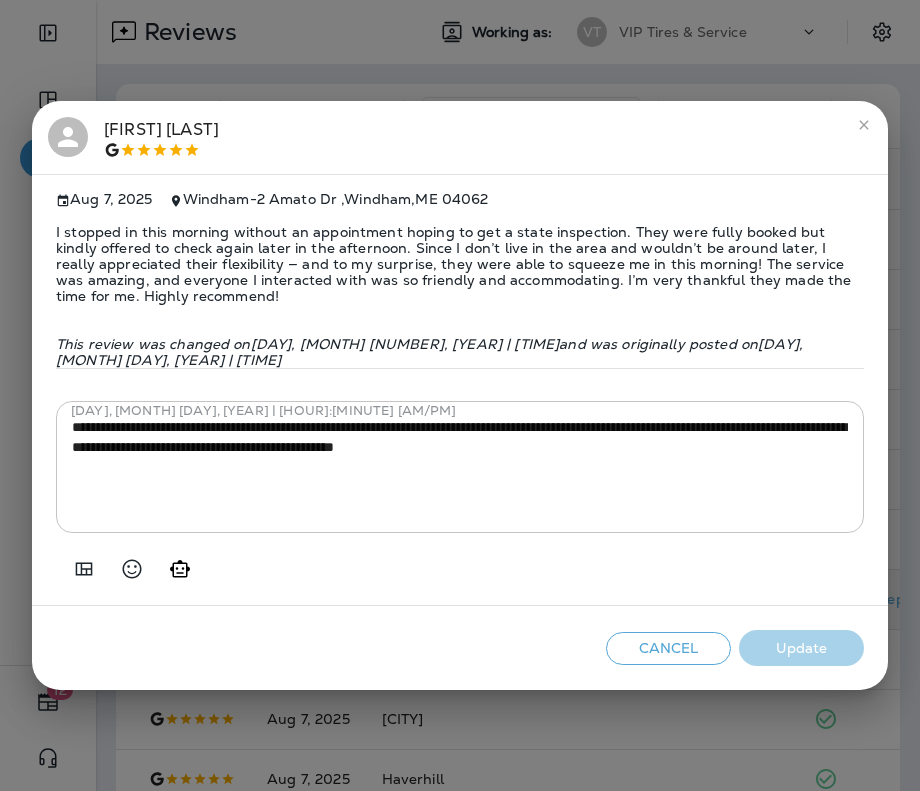 click on "**********" at bounding box center (460, 395) 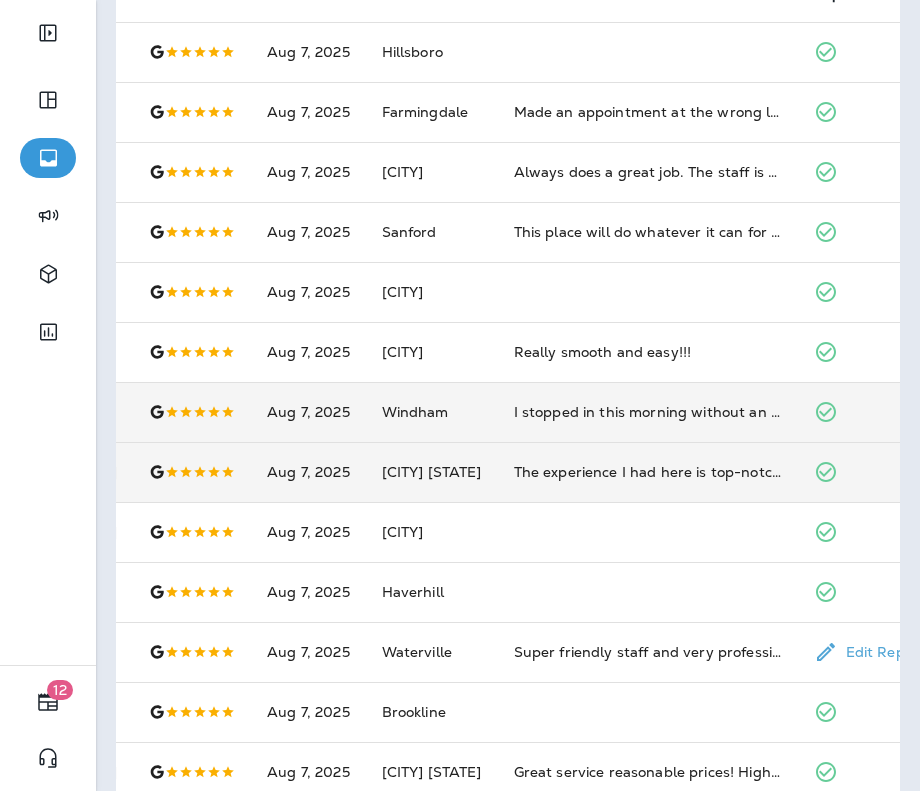 scroll, scrollTop: 188, scrollLeft: 0, axis: vertical 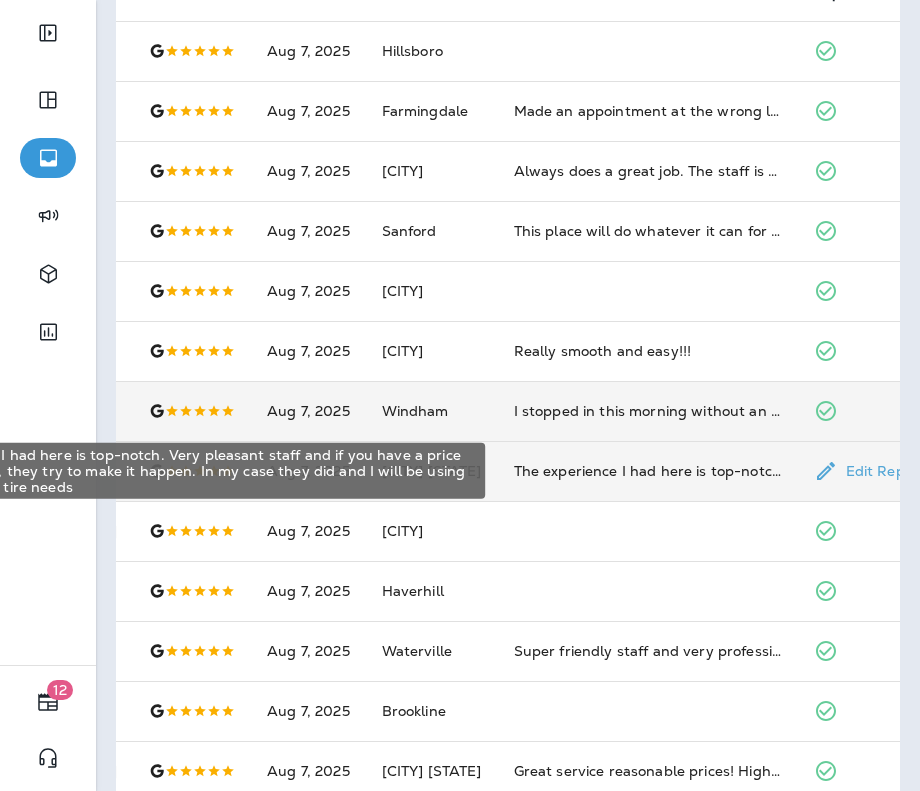 click on "The experience I had here is top-notch. Very pleasant staff and if you have a price to stay close to, they try to make it happen. In my case they did and I will be using them for all my tire needs" at bounding box center [648, 471] 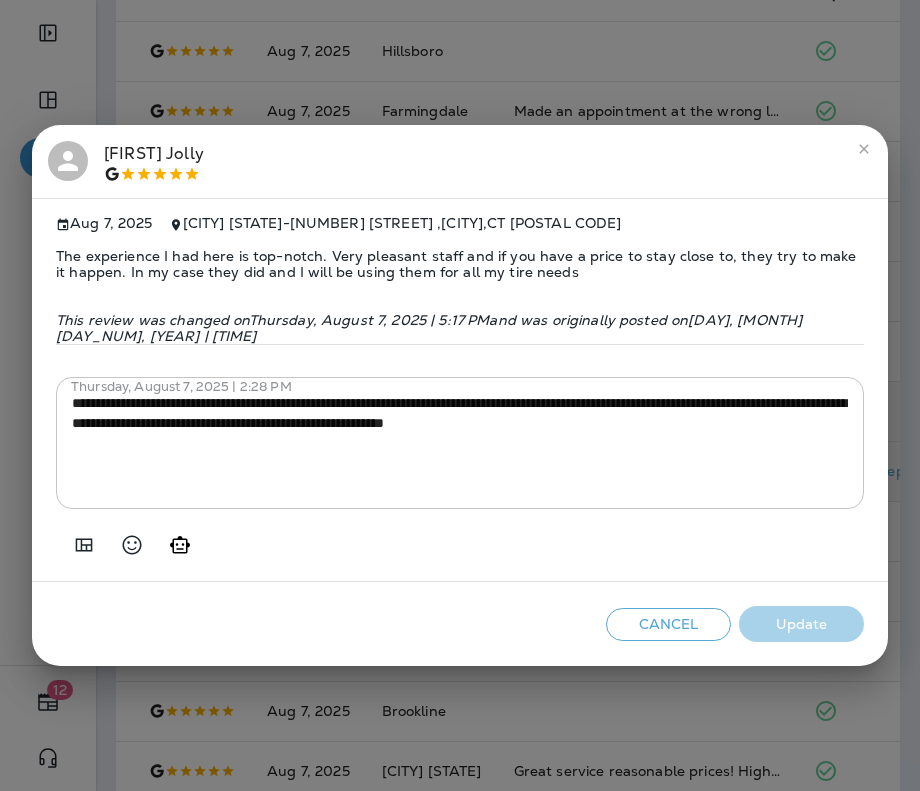 click on "The experience I had here is top-notch. Very pleasant staff and if you have a price to stay close to, they try to make it happen. In my case they did and I will be using them for all my tire needs" at bounding box center [460, 264] 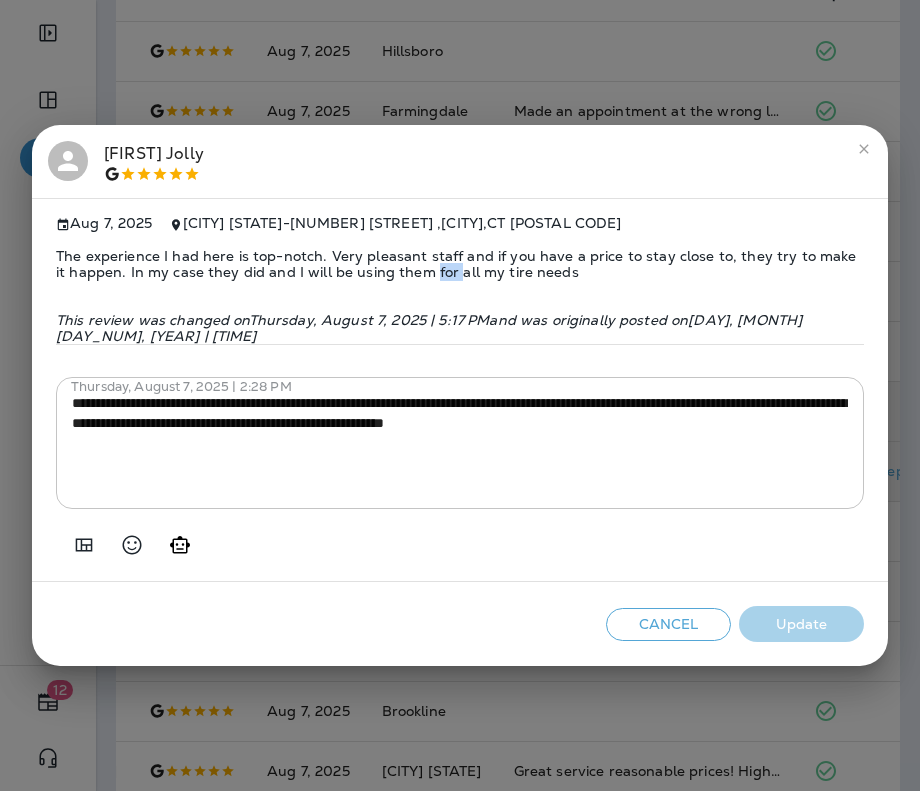 click on "The experience I had here is top-notch. Very pleasant staff and if you have a price to stay close to, they try to make it happen. In my case they did and I will be using them for all my tire needs" at bounding box center [460, 264] 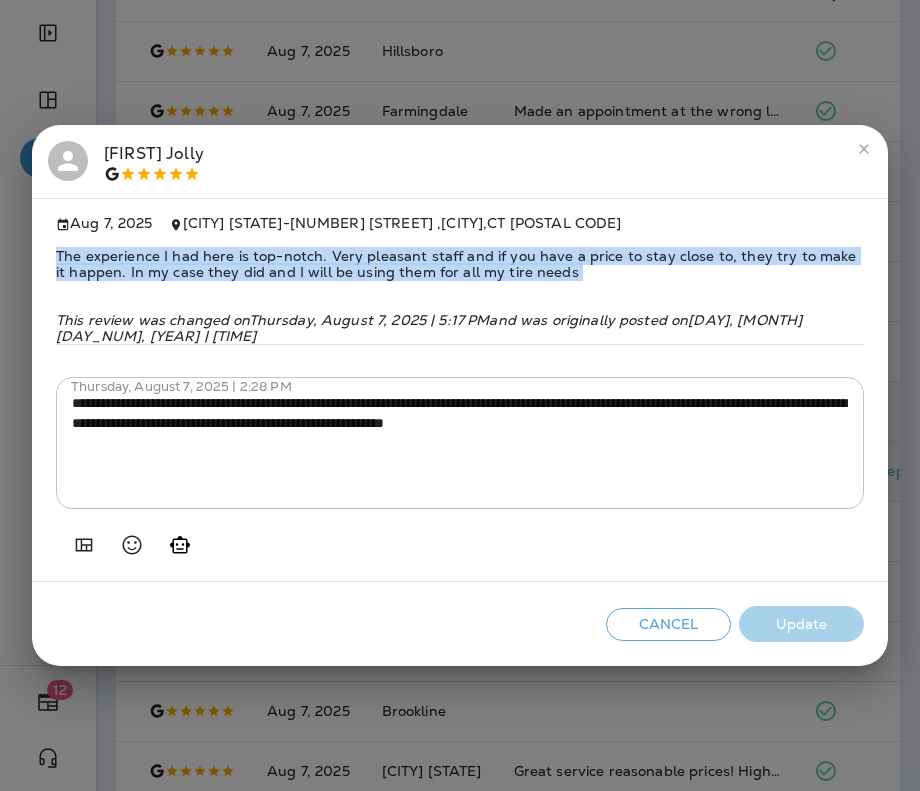 click on "The experience I had here is top-notch. Very pleasant staff and if you have a price to stay close to, they try to make it happen. In my case they did and I will be using them for all my tire needs" at bounding box center (460, 264) 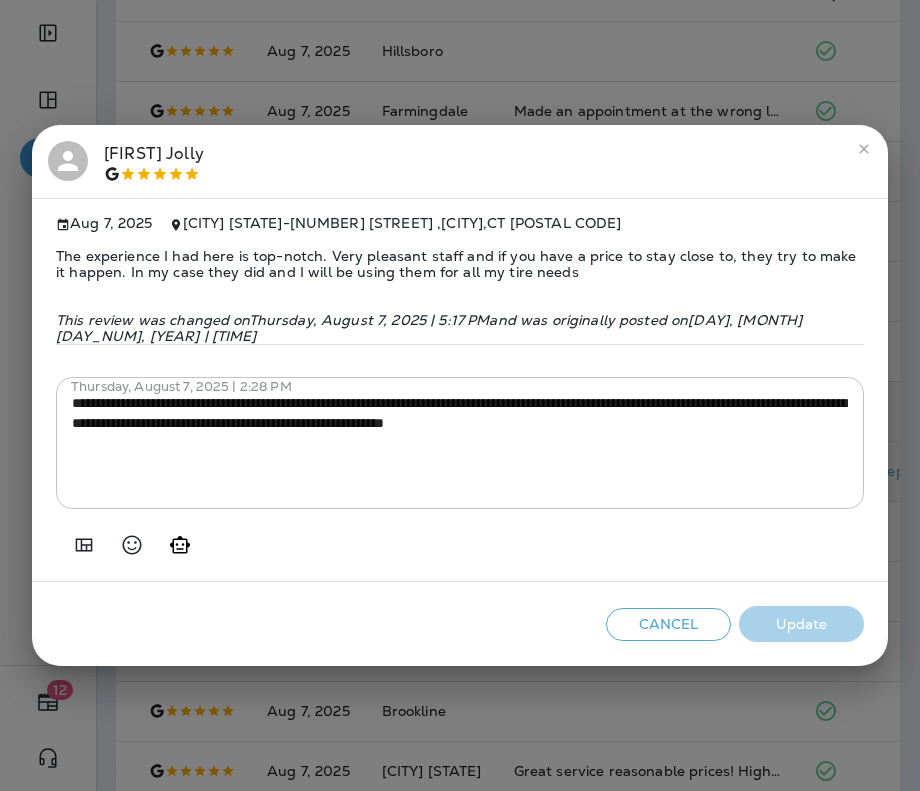 click on "**********" at bounding box center [460, 395] 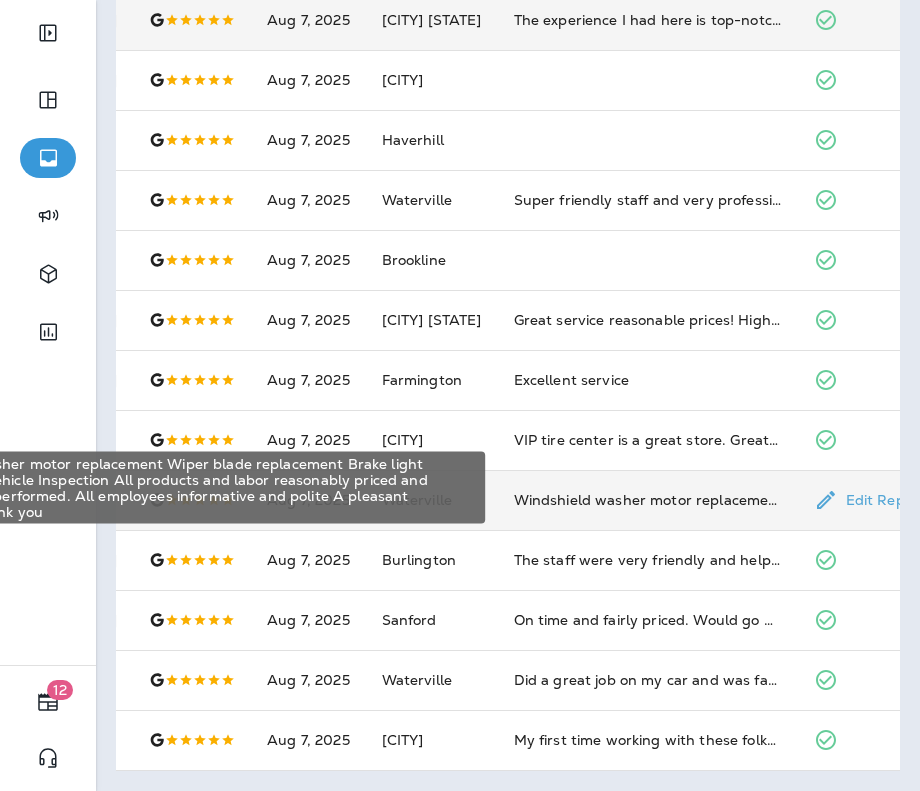 scroll, scrollTop: 653, scrollLeft: 0, axis: vertical 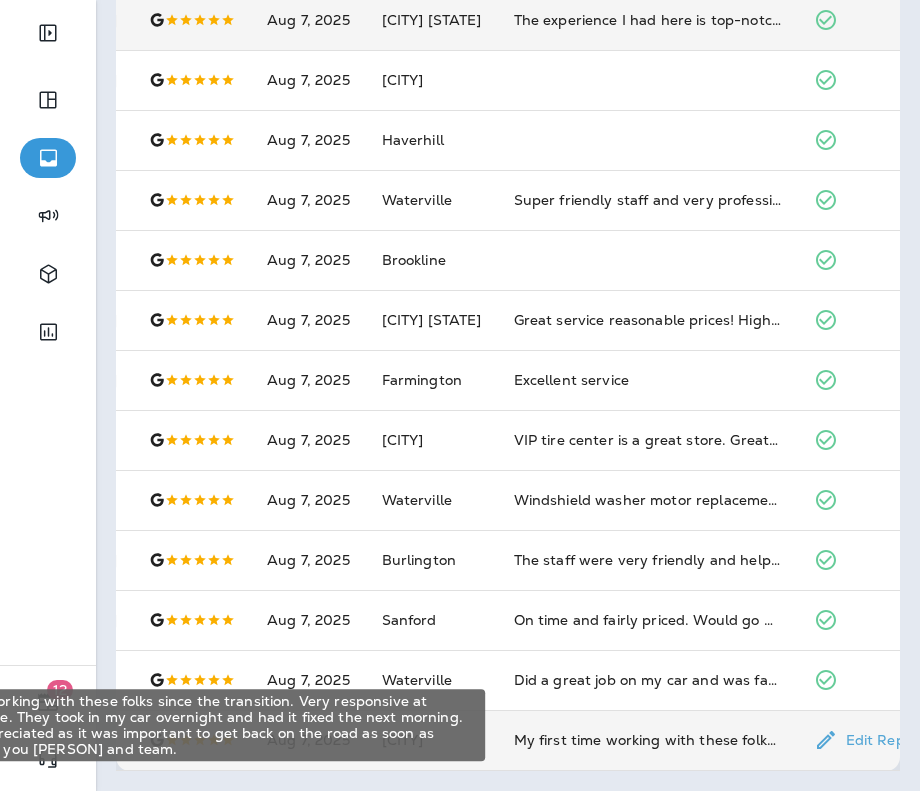 click on "My first time working with these folks since the transition. Very responsive at attentive service. They took in my car overnight and had it fixed the next morning. Very much appreciated as it was important to get back on the road as soon as possible. Thank you [PERSON] and team." at bounding box center (648, 740) 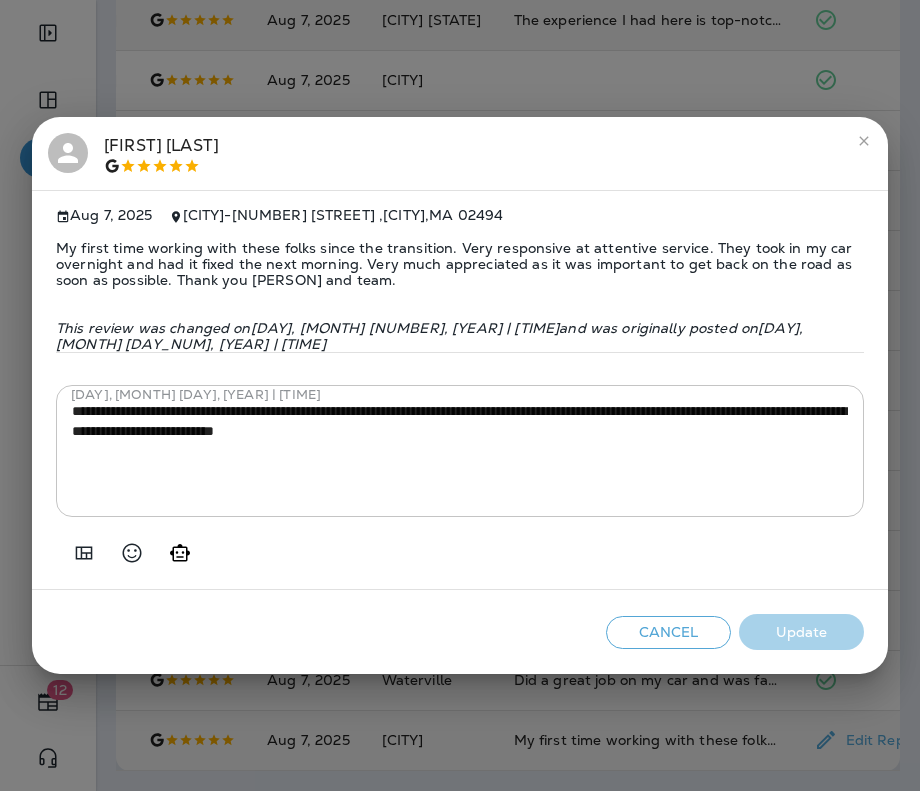 click on "My first time working with these folks since the transition. Very responsive at attentive service. They took in my car overnight and had it fixed the next morning. Very much appreciated as it was important to get back on the road as soon as possible. Thank you [PERSON] and team." at bounding box center (460, 264) 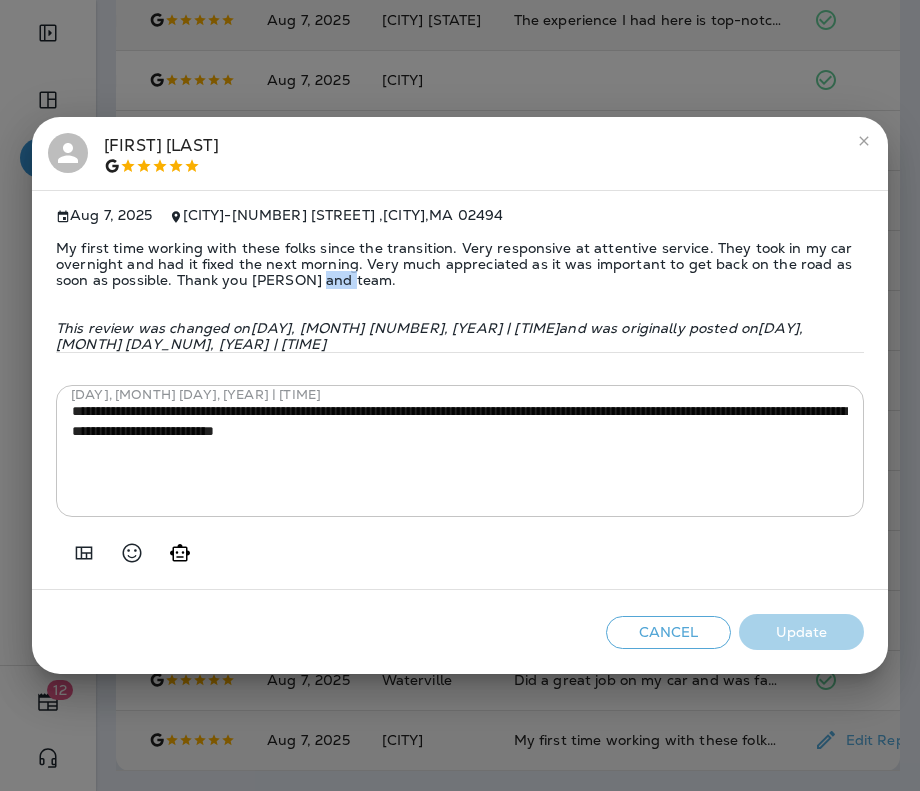 click on "My first time working with these folks since the transition. Very responsive at attentive service. They took in my car overnight and had it fixed the next morning. Very much appreciated as it was important to get back on the road as soon as possible. Thank you [PERSON] and team." at bounding box center (460, 264) 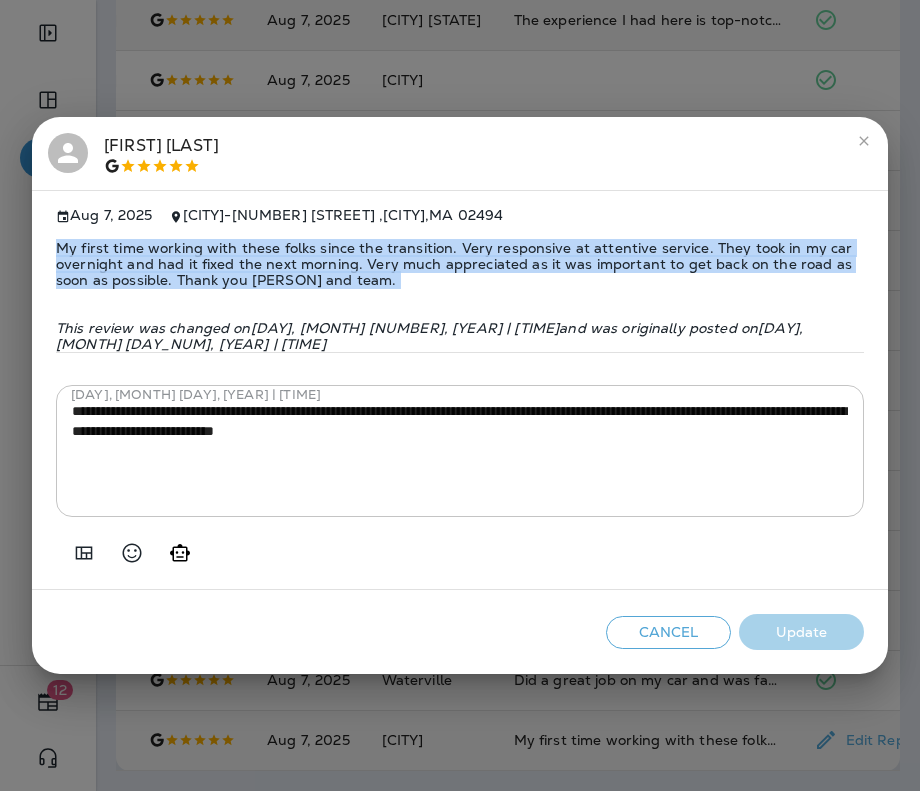 click on "My first time working with these folks since the transition. Very responsive at attentive service. They took in my car overnight and had it fixed the next morning. Very much appreciated as it was important to get back on the road as soon as possible. Thank you [PERSON] and team." at bounding box center (460, 264) 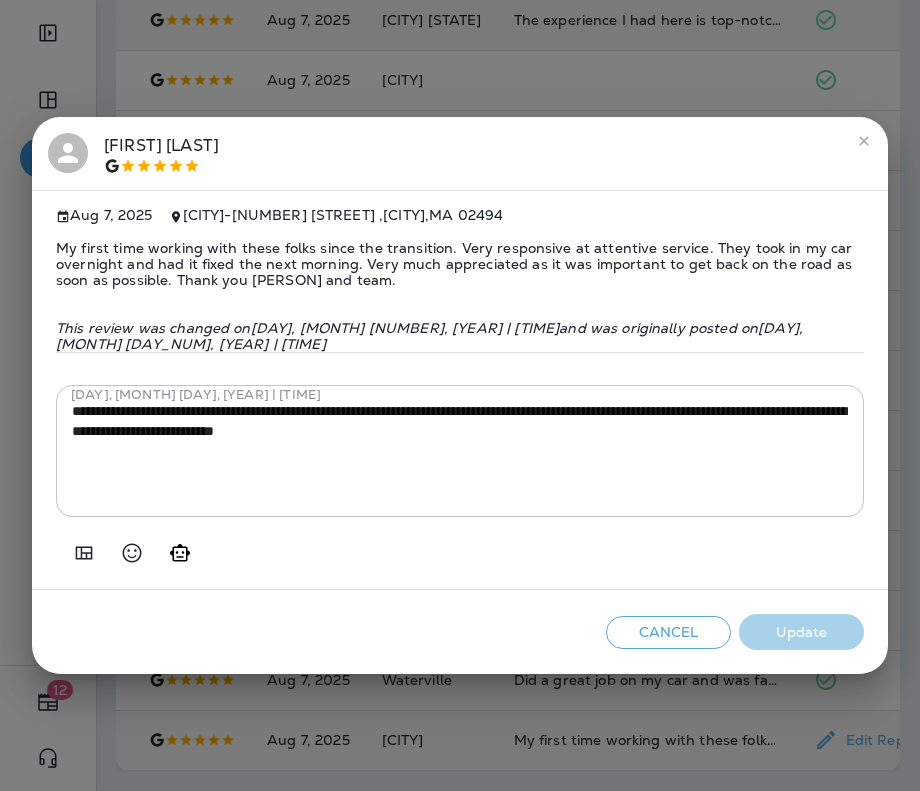 click on "**********" at bounding box center (460, 395) 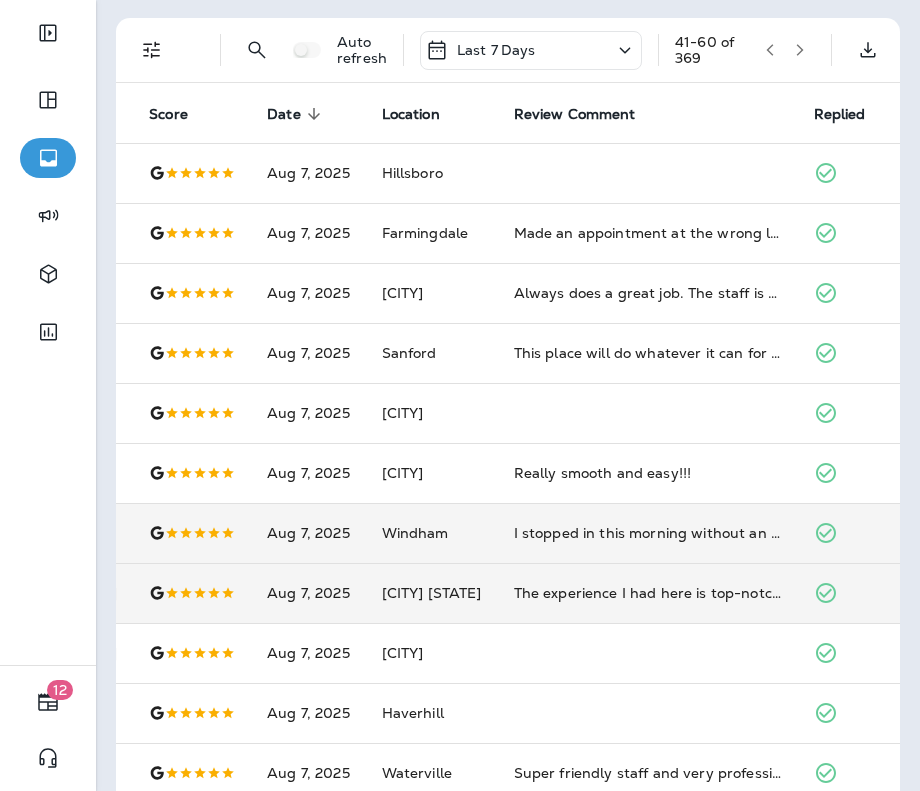 scroll, scrollTop: 0, scrollLeft: 0, axis: both 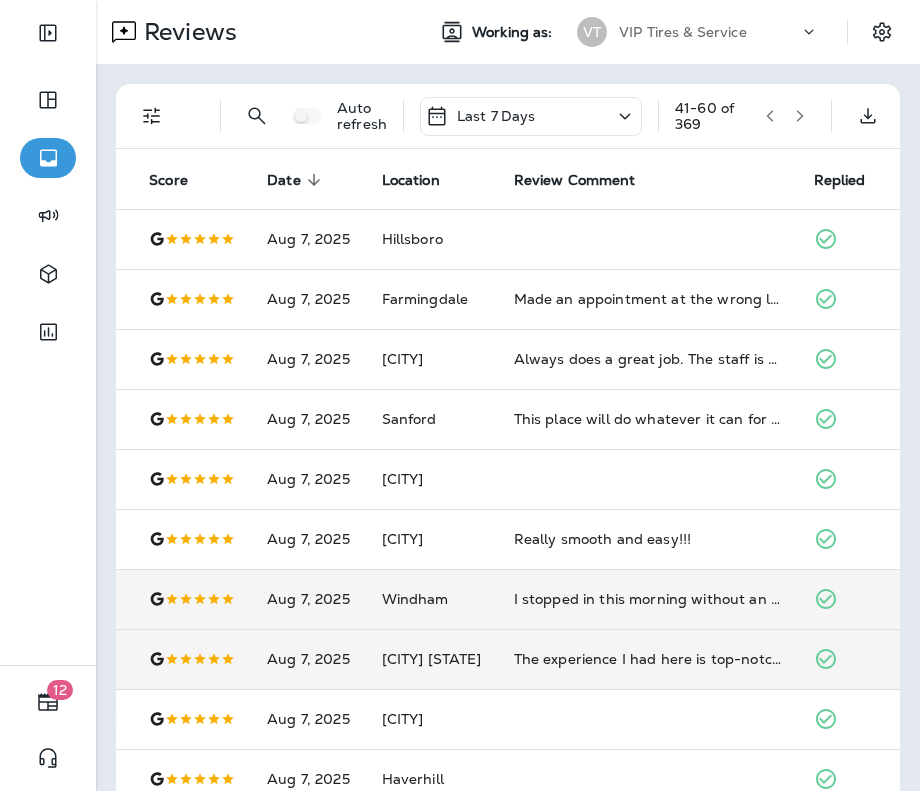 click 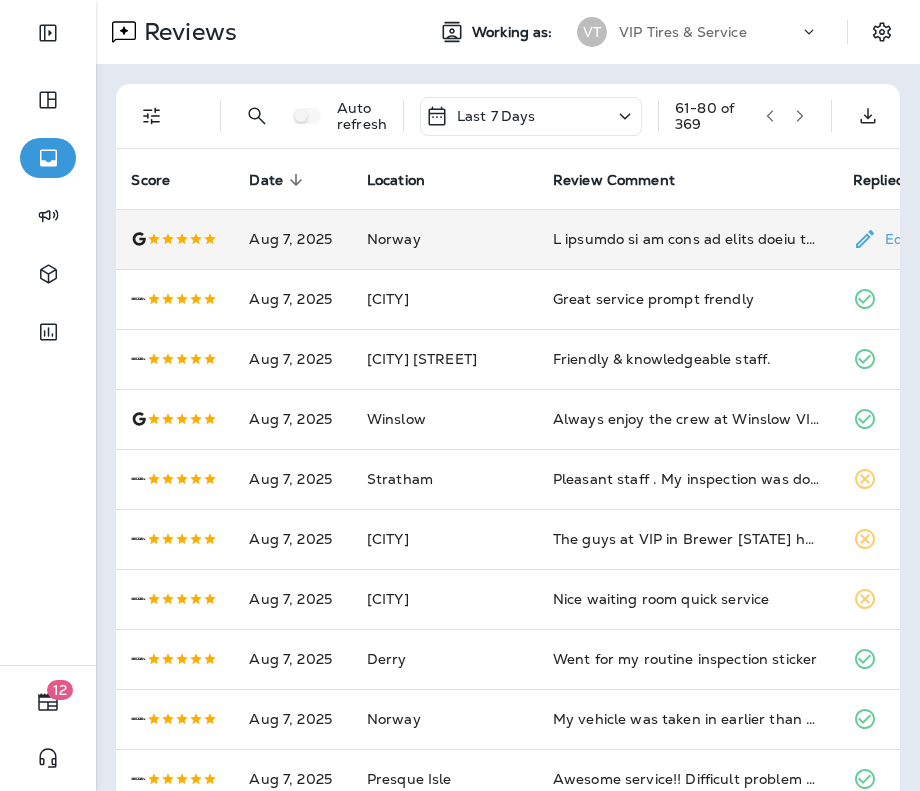 scroll, scrollTop: 0, scrollLeft: 172, axis: horizontal 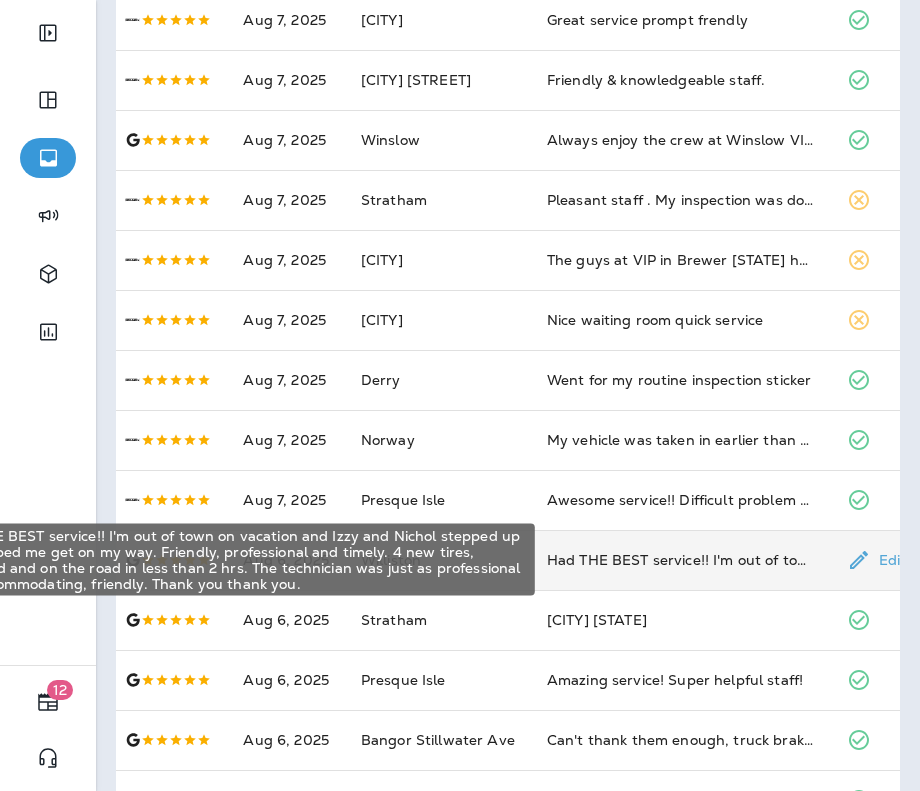 click on "Had THE BEST service!! I'm out of town on vacation and Izzy and Nichol stepped up and helped me get on my way. Friendly, professional and timely. 4 new tires, mounted and on the road in less than 2 hrs. The technician was just as professional and accommodating, friendly. Thank you thank you." at bounding box center [681, 560] 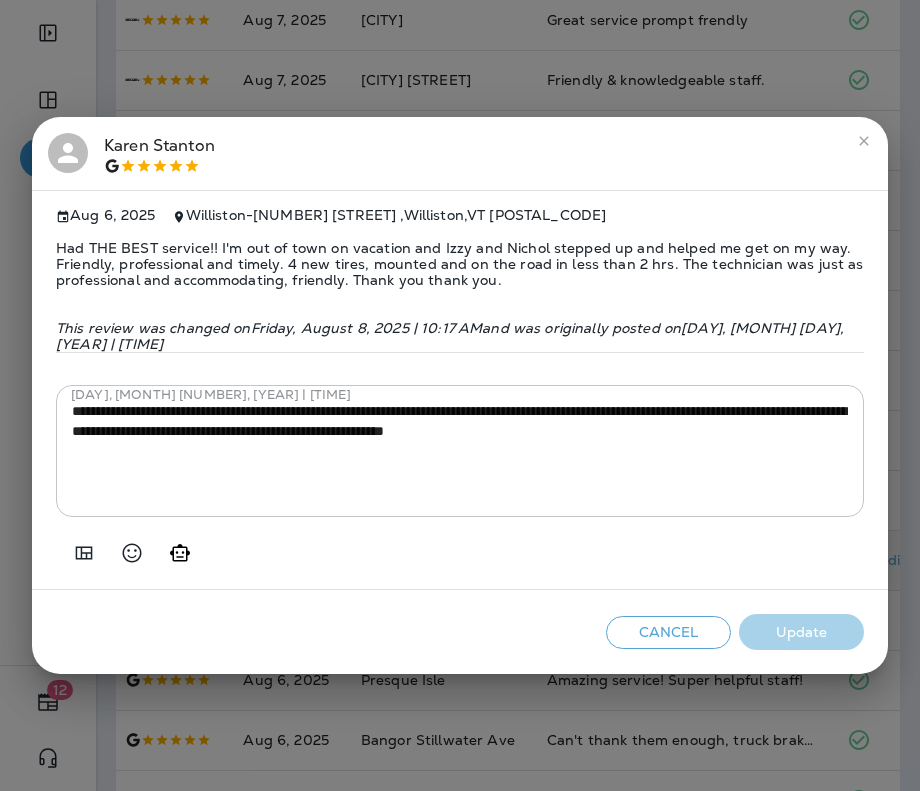 click on "Had THE BEST service!! I'm out of town on vacation and Izzy and Nichol stepped up and helped me get on my way. Friendly, professional and timely. 4 new tires, mounted and on the road in less than 2 hrs. The technician was just as professional and accommodating, friendly. Thank you thank you." at bounding box center [460, 264] 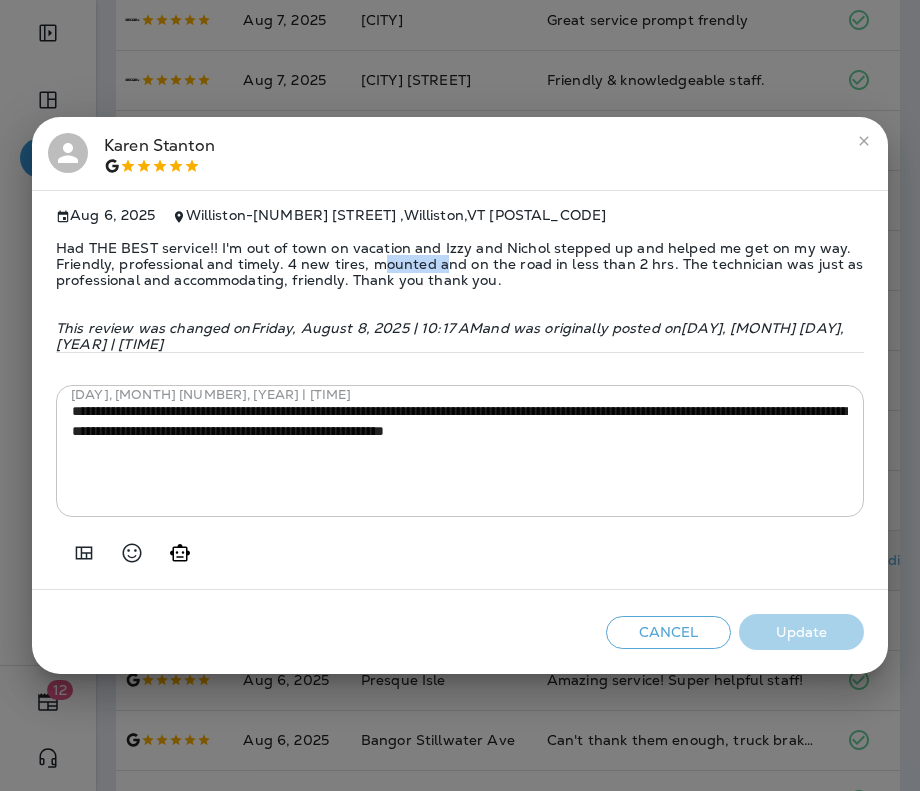 click on "Had THE BEST service!! I'm out of town on vacation and Izzy and Nichol stepped up and helped me get on my way. Friendly, professional and timely. 4 new tires, mounted and on the road in less than 2 hrs. The technician was just as professional and accommodating, friendly. Thank you thank you." at bounding box center [460, 264] 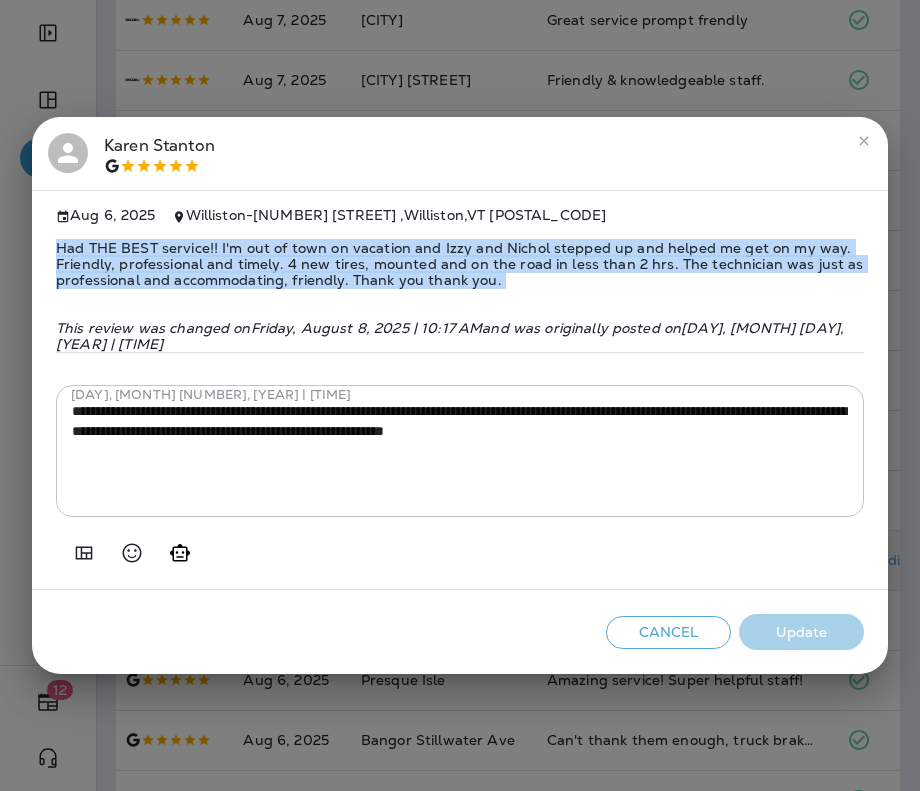 click on "Had THE BEST service!! I'm out of town on vacation and Izzy and Nichol stepped up and helped me get on my way. Friendly, professional and timely. 4 new tires, mounted and on the road in less than 2 hrs. The technician was just as professional and accommodating, friendly. Thank you thank you." at bounding box center [460, 264] 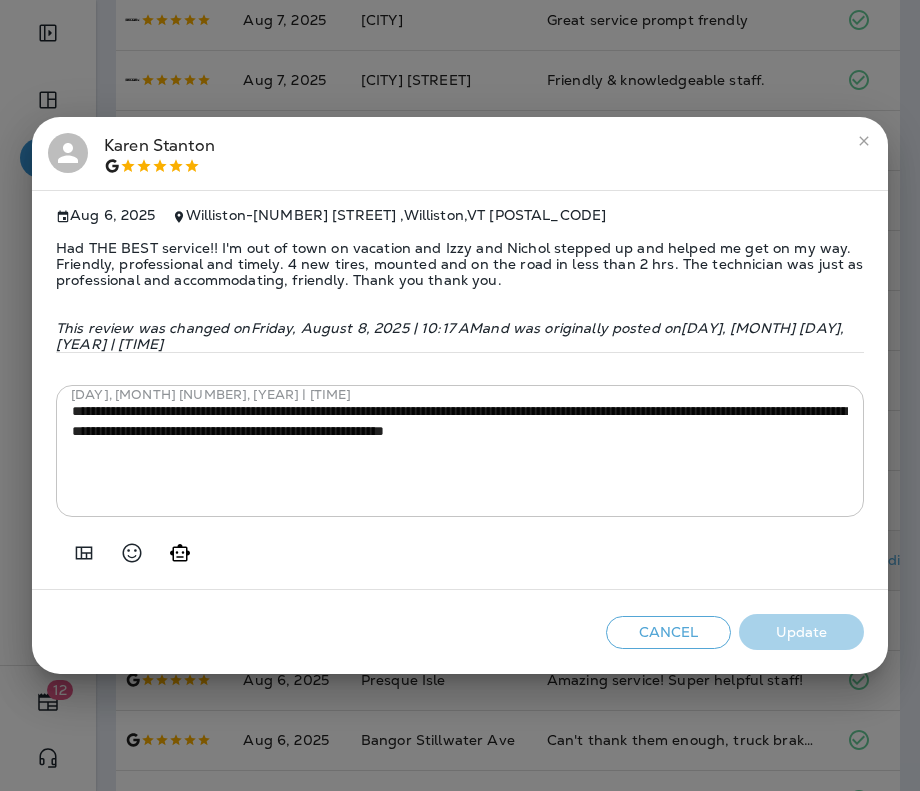 click on "**********" at bounding box center (460, 395) 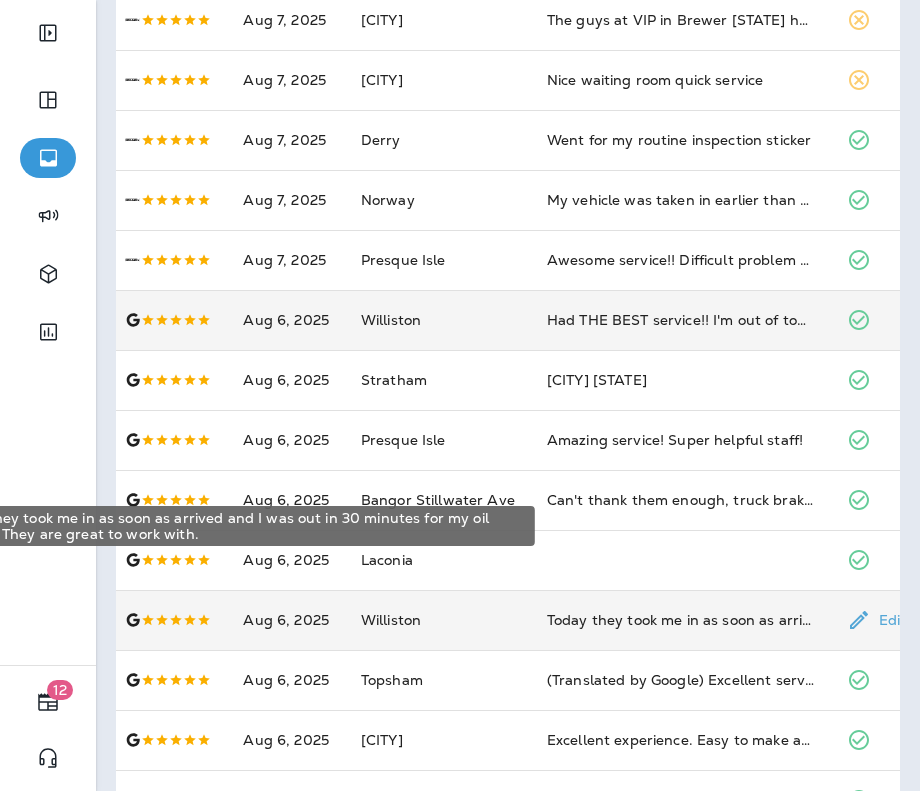scroll, scrollTop: 653, scrollLeft: 0, axis: vertical 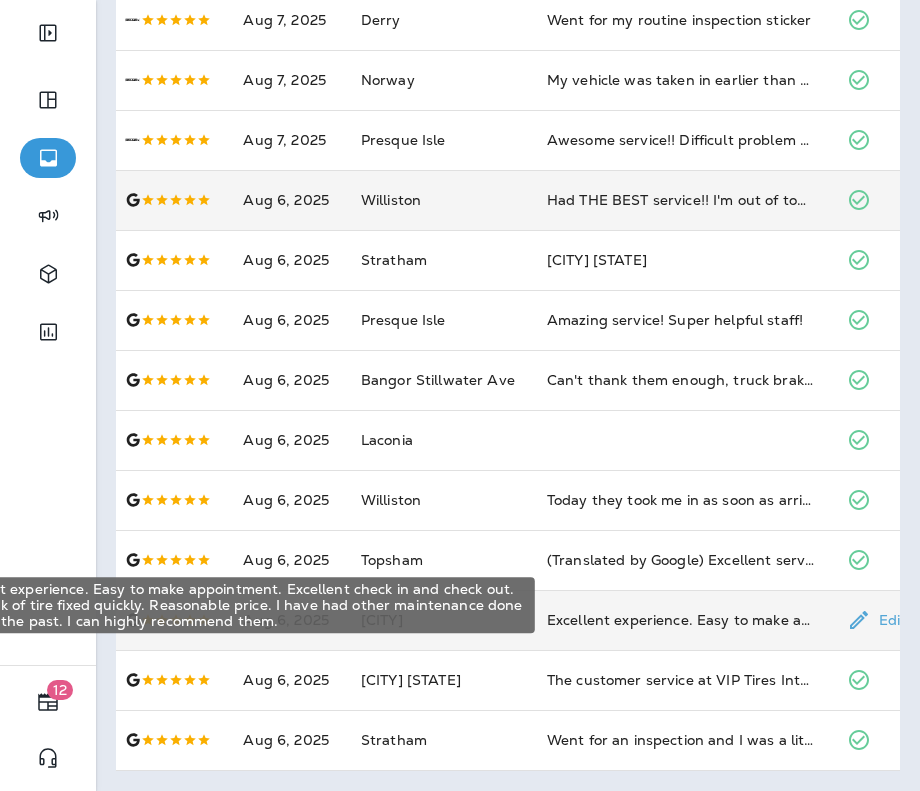 click on "Excellent experience.  Easy to make appointment.  Excellent check in and check out. Slow leak of tire fixed quickly.  Reasonable price. I have had  other maintenance done there in the past. I can highly recommend them." at bounding box center [681, 620] 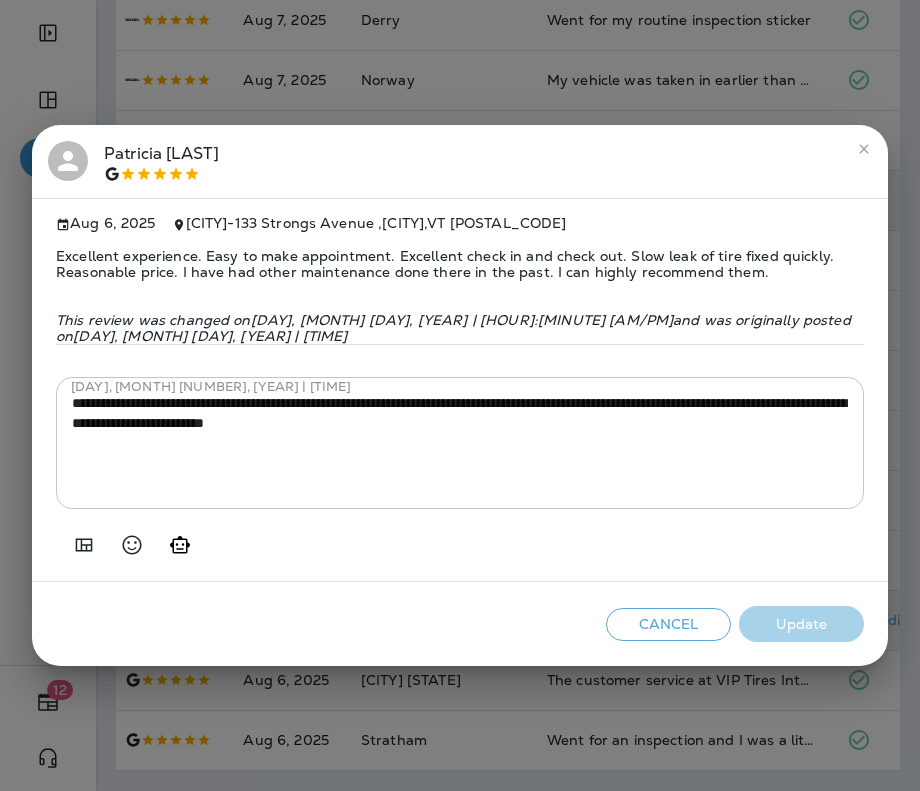 click on "Excellent experience.  Easy to make appointment.  Excellent check in and check out. Slow leak of tire fixed quickly.  Reasonable price. I have had  other maintenance done there in the past. I can highly recommend them." at bounding box center [460, 264] 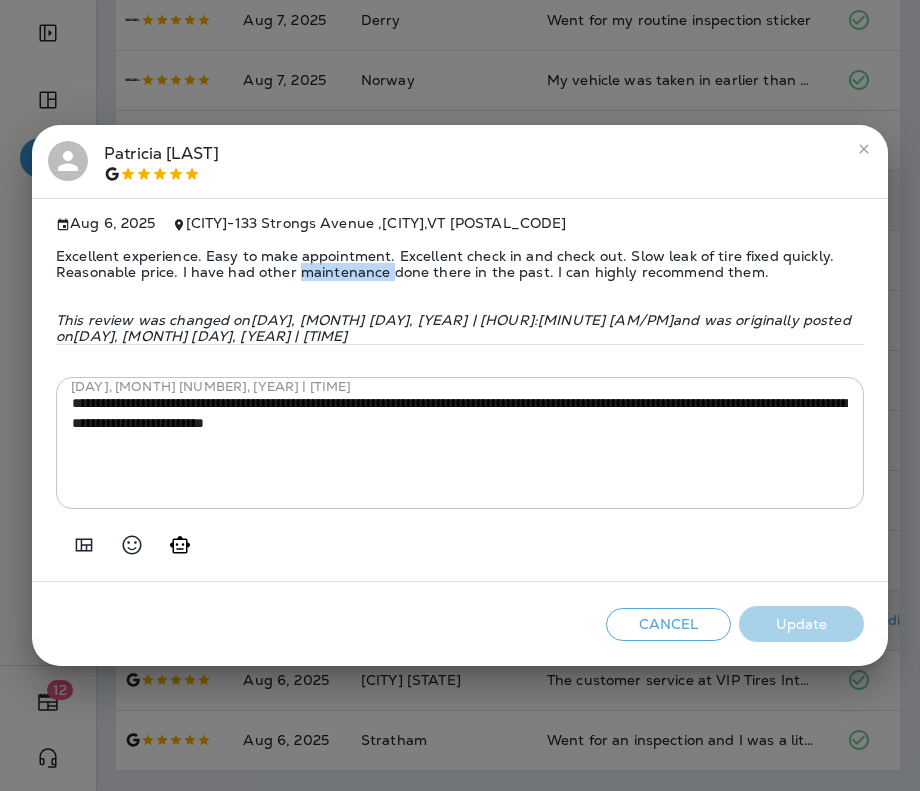 click on "Excellent experience.  Easy to make appointment.  Excellent check in and check out. Slow leak of tire fixed quickly.  Reasonable price. I have had  other maintenance done there in the past. I can highly recommend them." at bounding box center (460, 264) 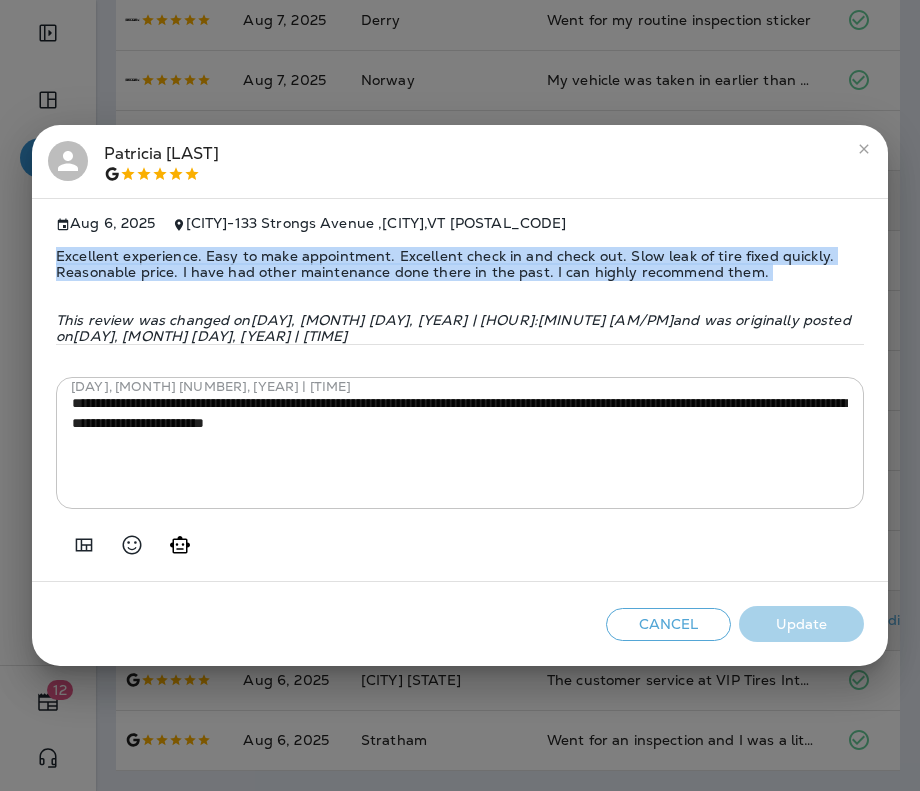 click on "Excellent experience.  Easy to make appointment.  Excellent check in and check out. Slow leak of tire fixed quickly.  Reasonable price. I have had  other maintenance done there in the past. I can highly recommend them." at bounding box center (460, 264) 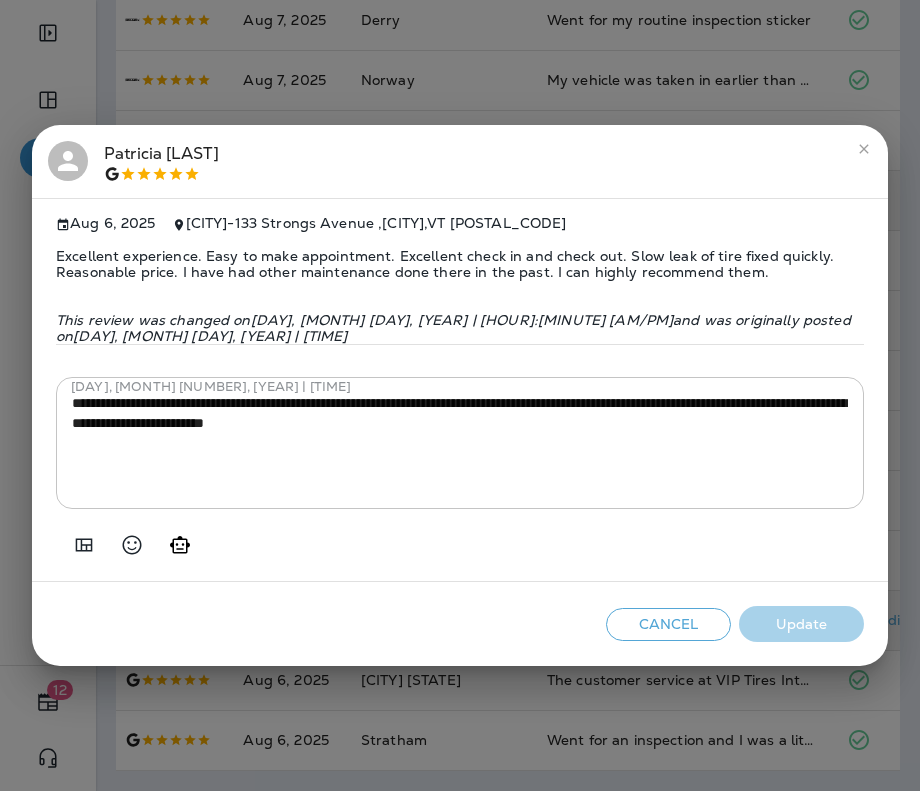 click on "**********" at bounding box center (460, 395) 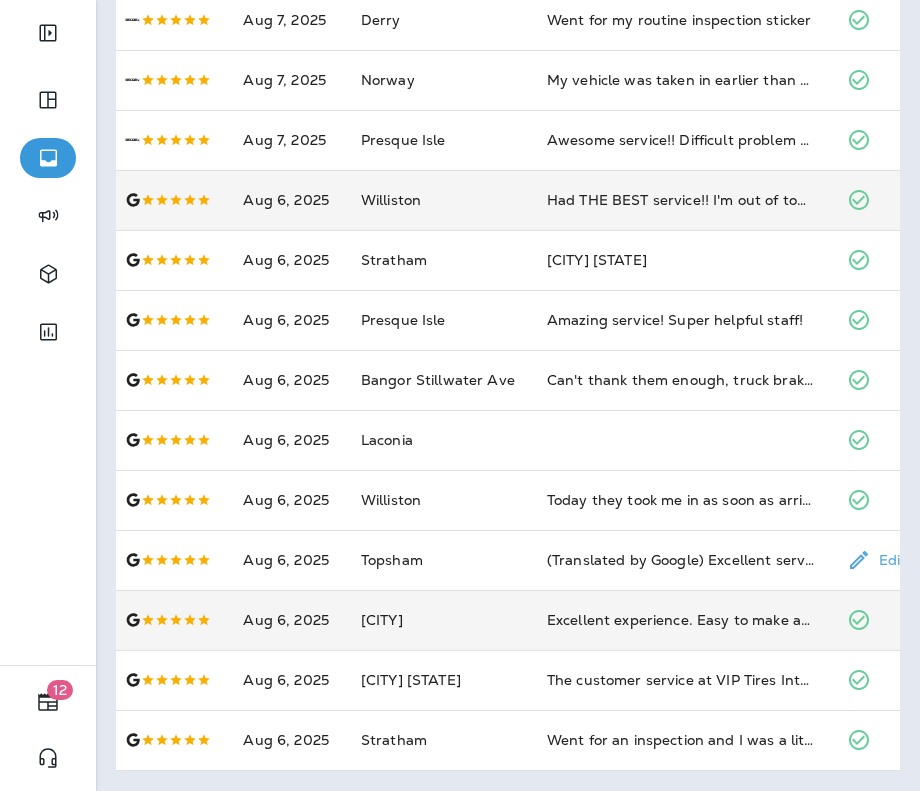 scroll, scrollTop: 0, scrollLeft: 0, axis: both 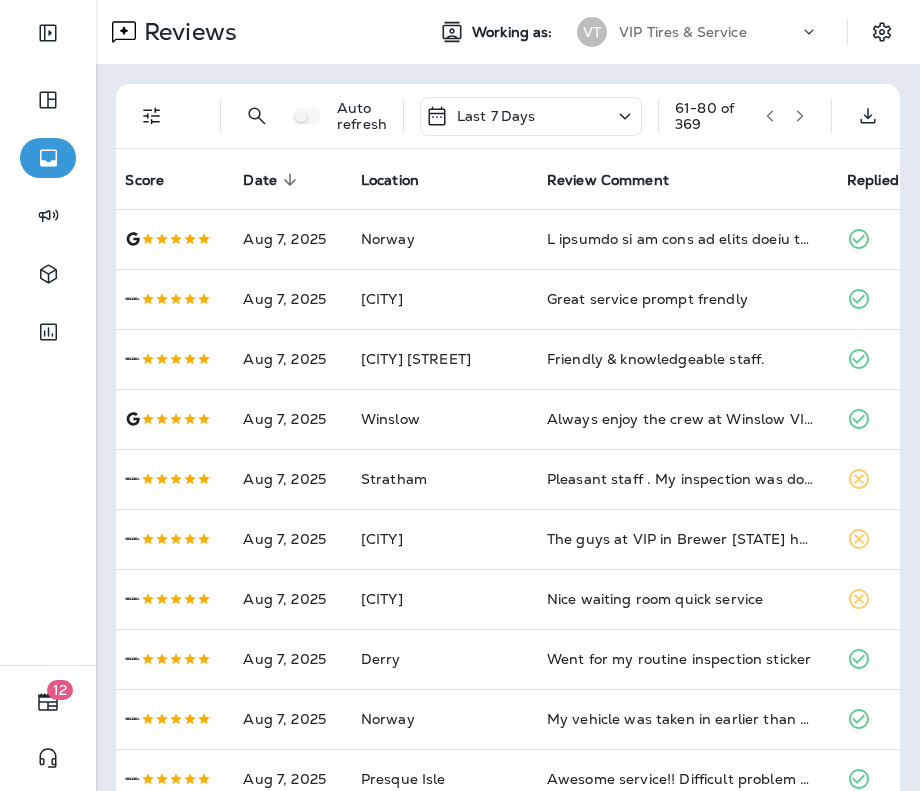 click at bounding box center [800, 116] 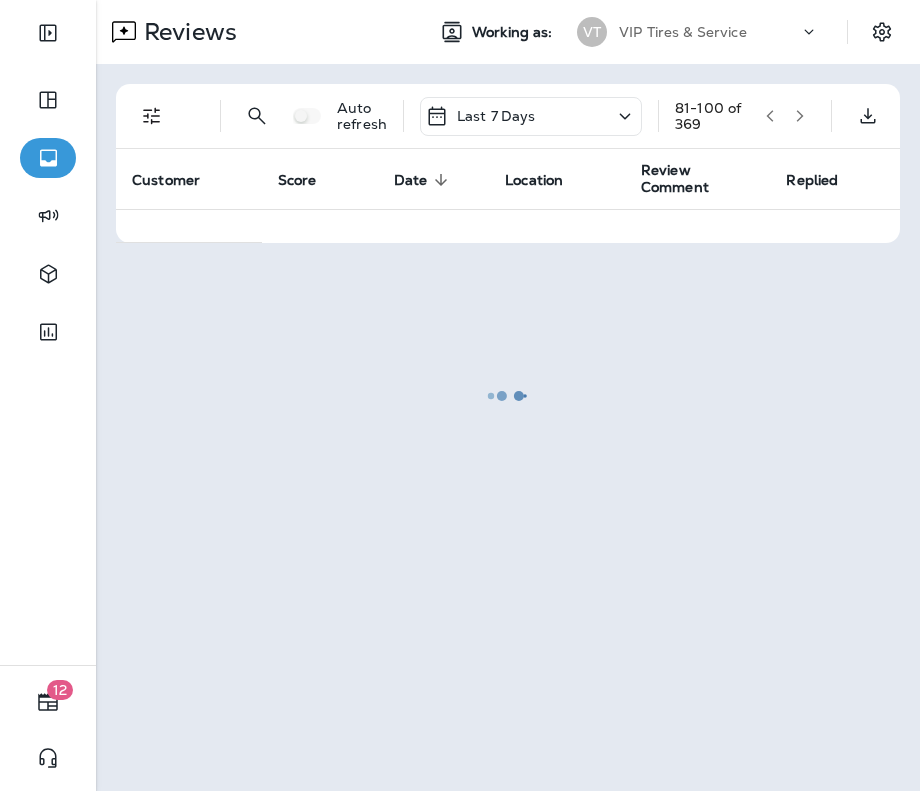scroll, scrollTop: 0, scrollLeft: 0, axis: both 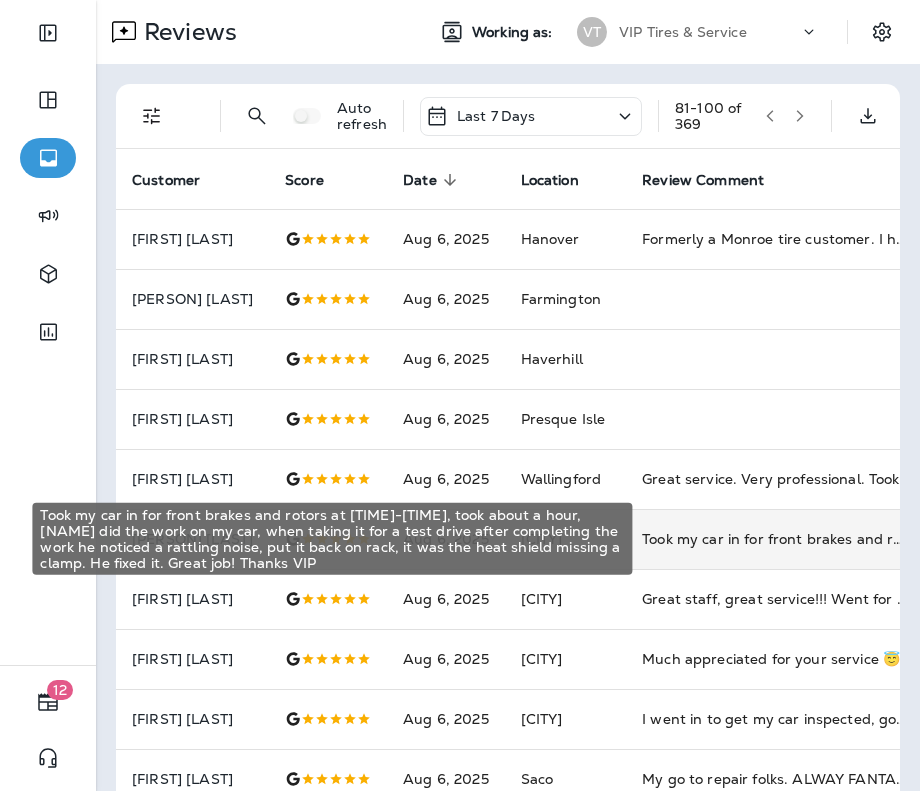 click on "Took my car in for front brakes and rotors at [TIME]-[TIME], took about a hour, [NAME] did the work on my car, when taking it for a test drive after completing the work he noticed a rattling noise, put it back on rack, it was the heat shield missing a clamp. He fixed it. Great job! Thanks VIP" at bounding box center [776, 539] 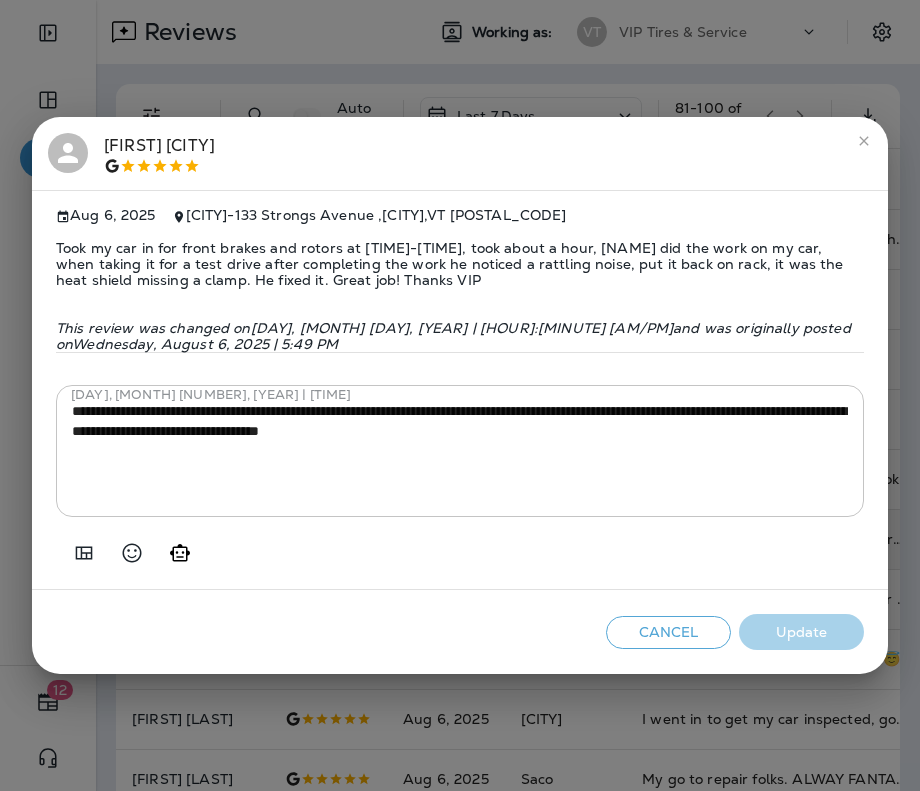 click on "**********" at bounding box center [460, 395] 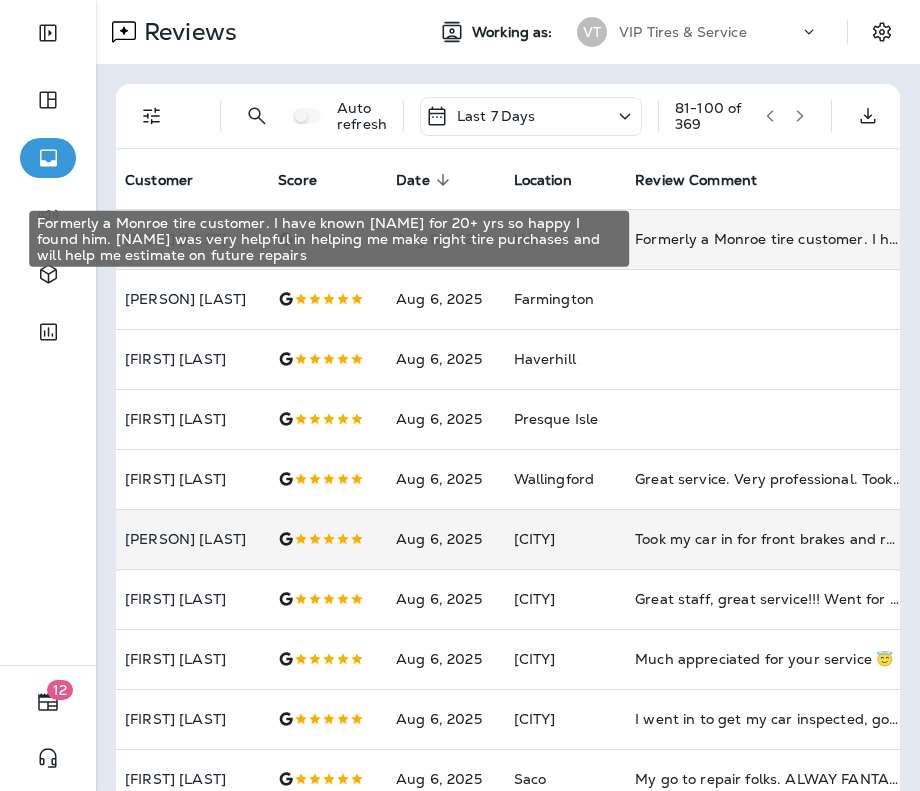 scroll, scrollTop: 0, scrollLeft: 0, axis: both 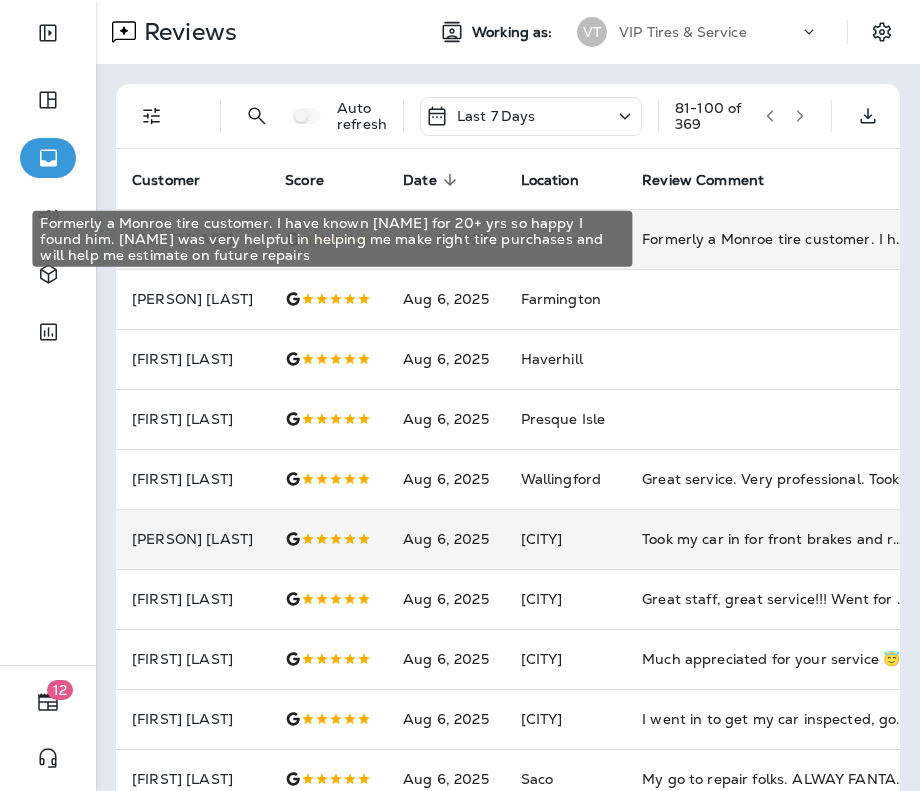 click on "Formerly a Monroe tire customer. I have known [NAME] for 20+ yrs so happy I found him. [NAME] was very helpful in helping me make right tire purchases and will help me  estimate on future repairs" at bounding box center (776, 239) 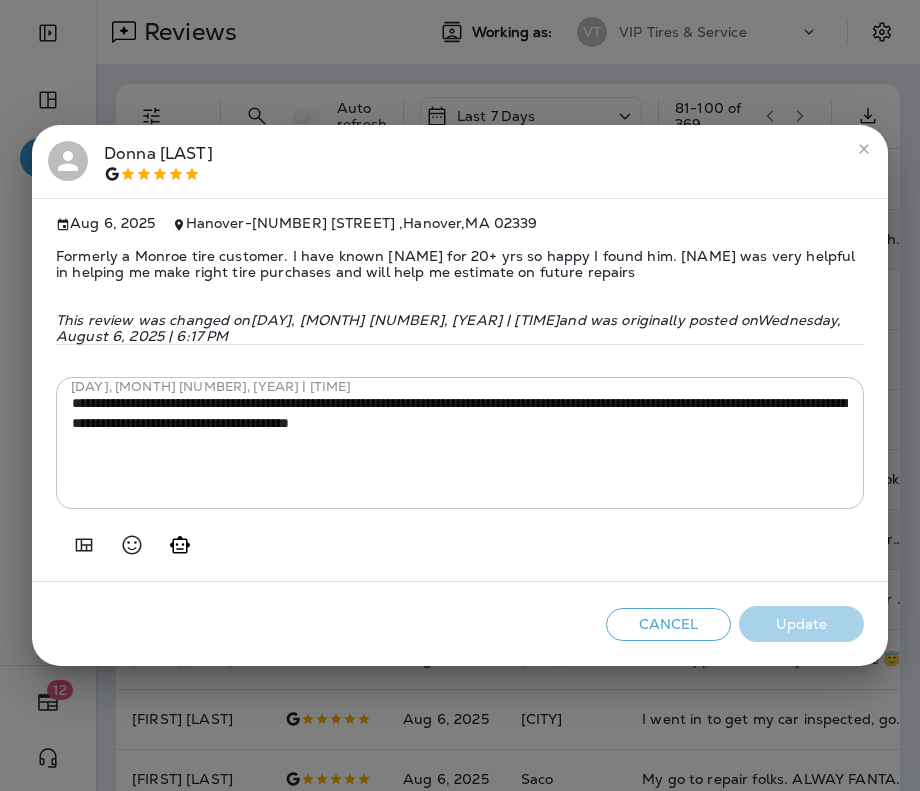 click on "**********" at bounding box center [460, 395] 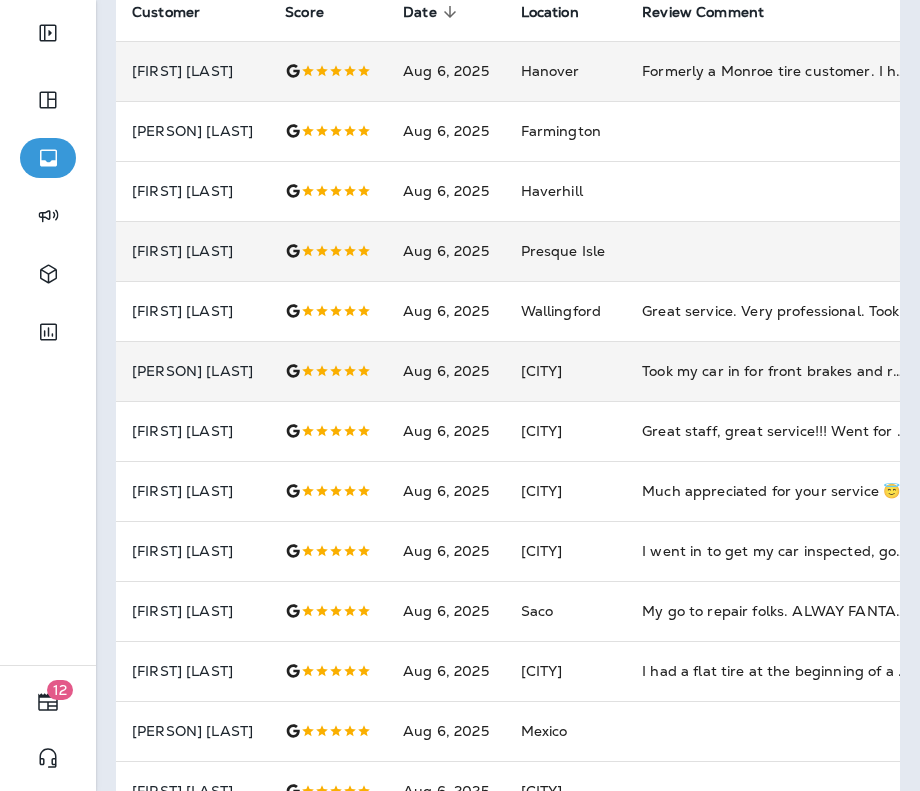 scroll, scrollTop: 172, scrollLeft: 0, axis: vertical 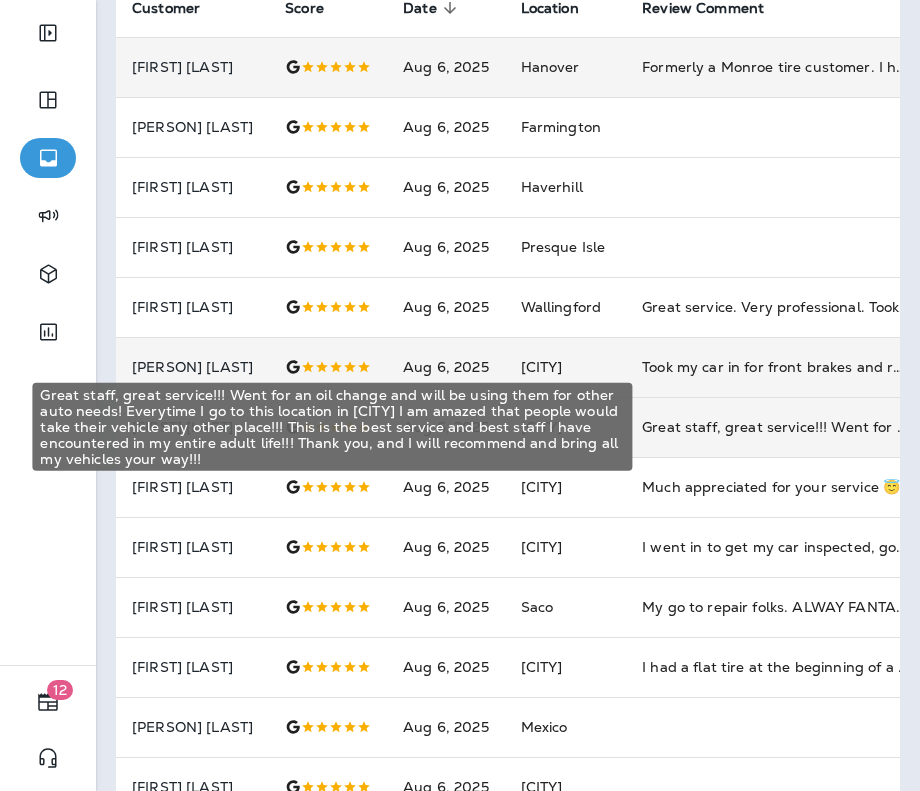 click on "Great staff, great service!!! Went for an oil change and will be using them for other auto needs! Everytime I go to this location in [CITY] I am amazed that people would take their vehicle any other place!!! This is the best service and best staff I have encountered in my entire adult life!!! Thank you, and I will recommend and bring all my vehicles your way!!!" at bounding box center [776, 427] 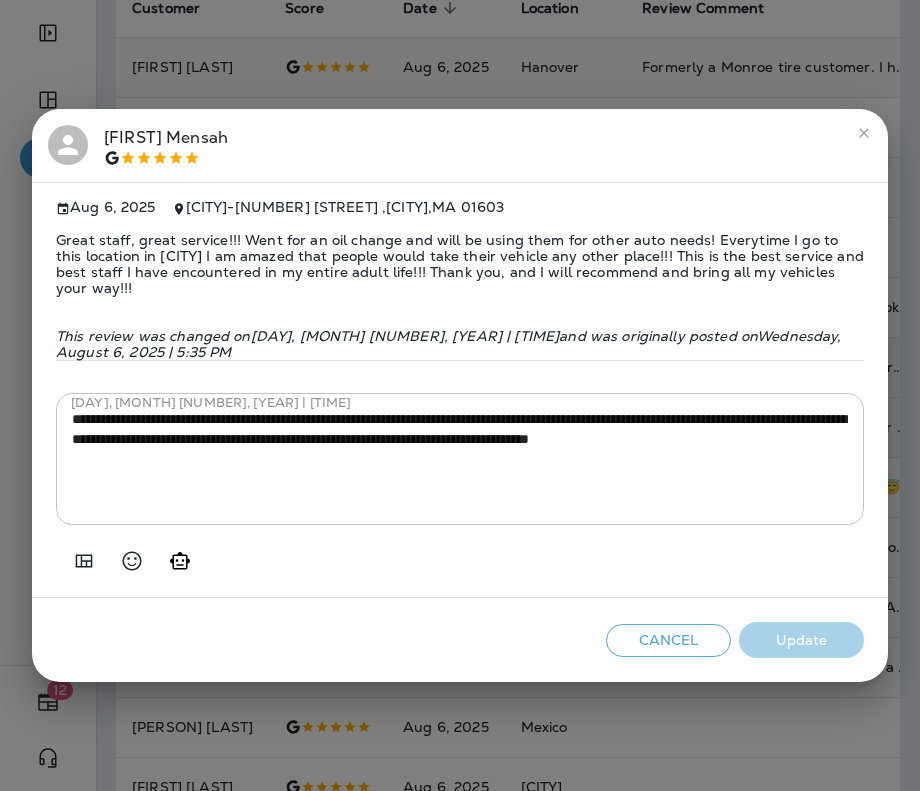 click on "**********" at bounding box center [460, 395] 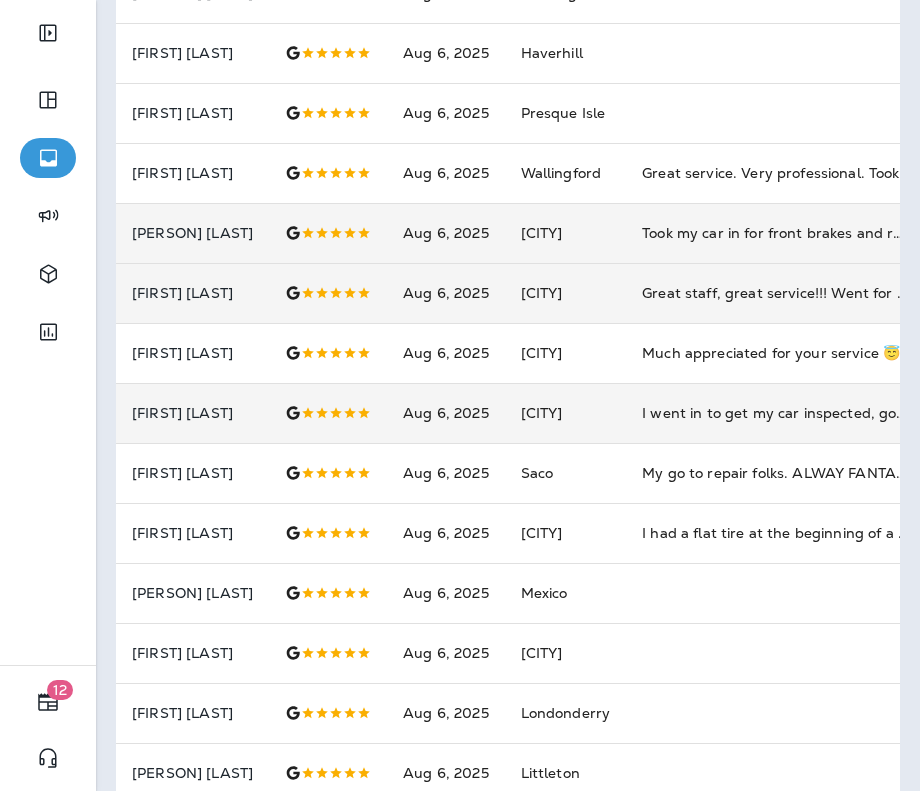 scroll, scrollTop: 308, scrollLeft: 0, axis: vertical 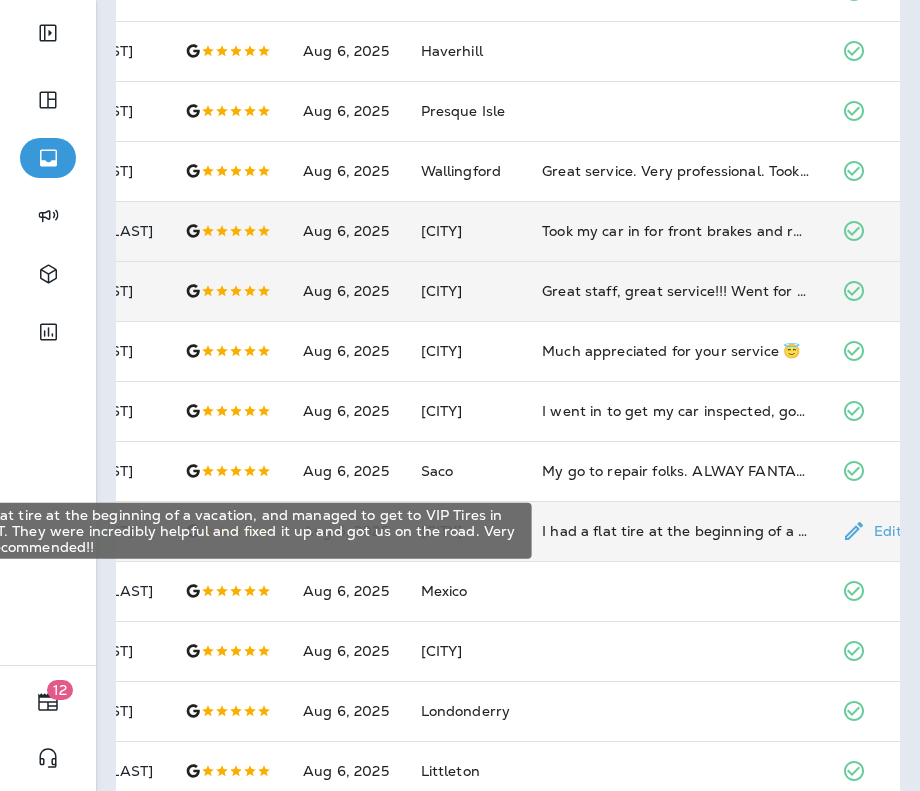 click on "I had a flat tire at the beginning of a vacation, and managed to get to VIP Tires in Barre, VT. They were incredibly helpful and fixed it up and got us on the road. Very highly recommended!!" at bounding box center [676, 531] 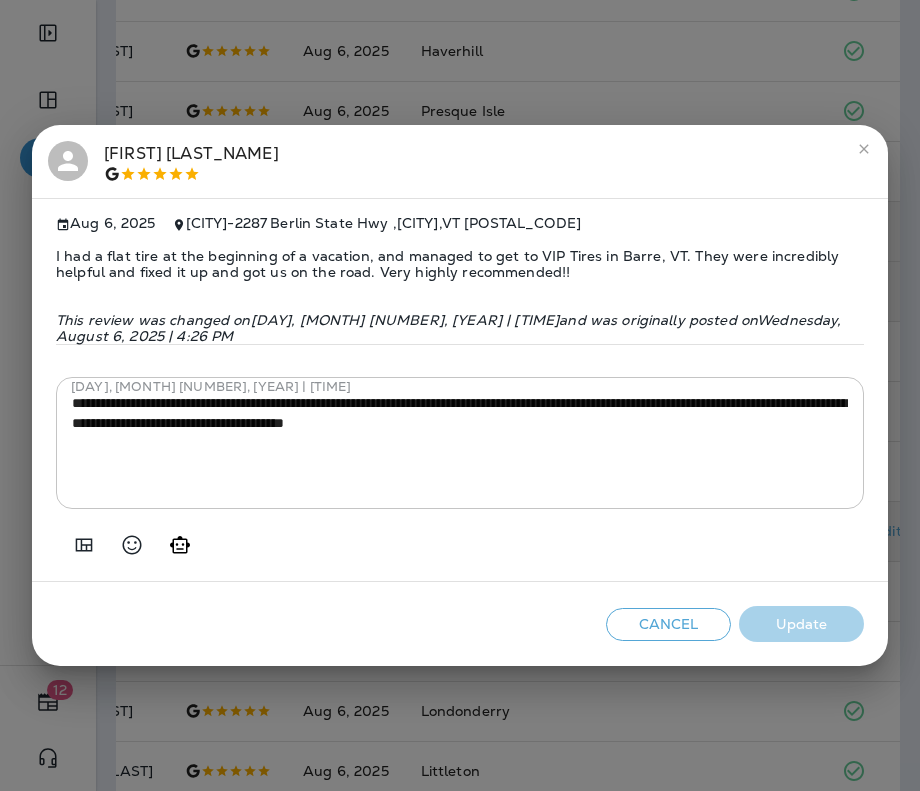 click at bounding box center (460, 537) 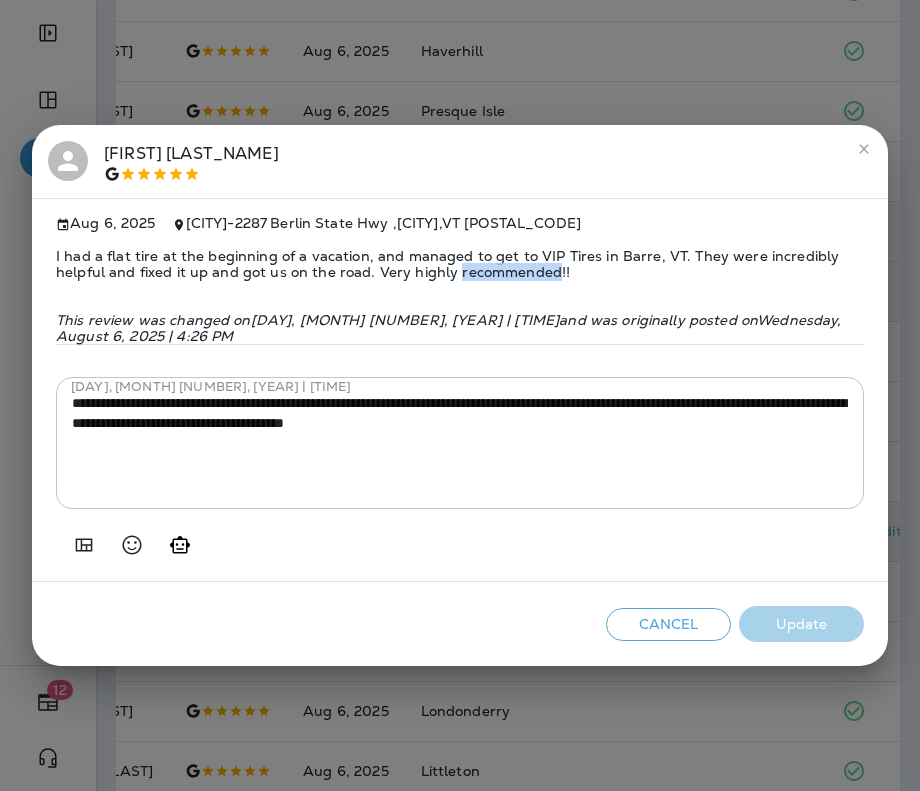 click on "I had a flat tire at the beginning of a vacation, and managed to get to VIP Tires in Barre, VT. They were incredibly helpful and fixed it up and got us on the road. Very highly recommended!!" at bounding box center [460, 264] 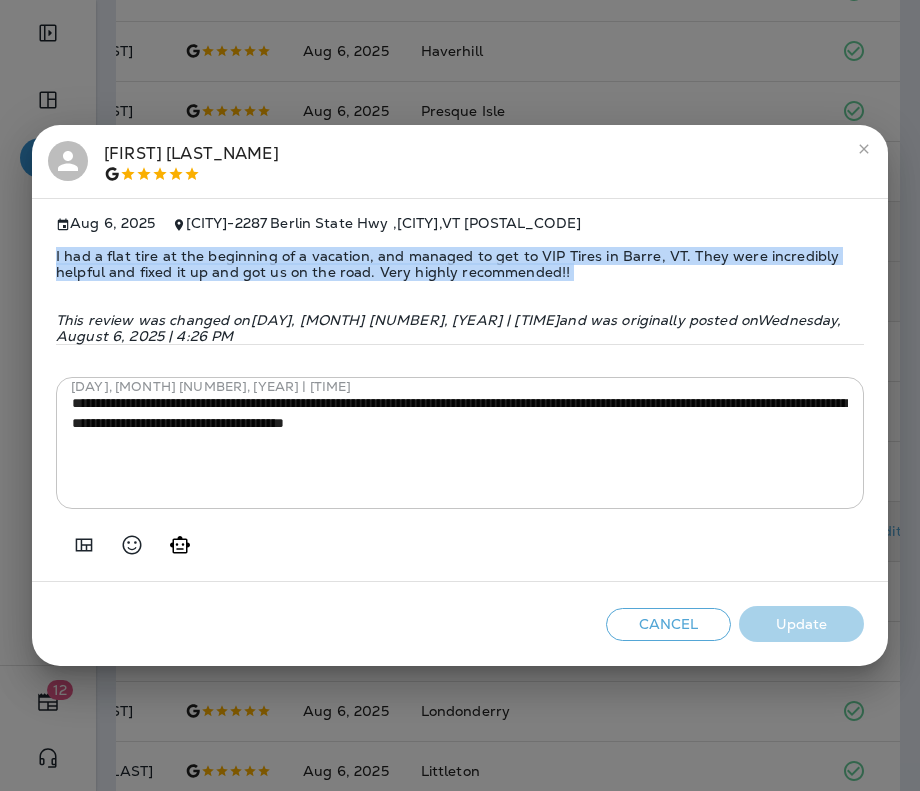 click on "I had a flat tire at the beginning of a vacation, and managed to get to VIP Tires in Barre, VT. They were incredibly helpful and fixed it up and got us on the road. Very highly recommended!!" at bounding box center (460, 264) 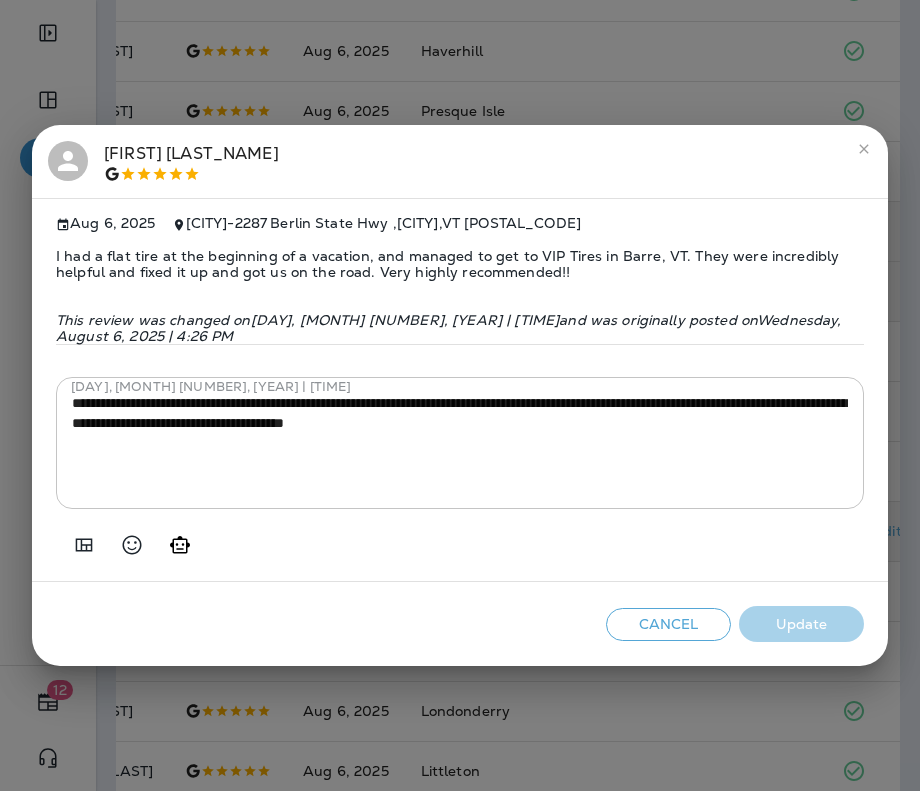 click on "**********" at bounding box center [460, 395] 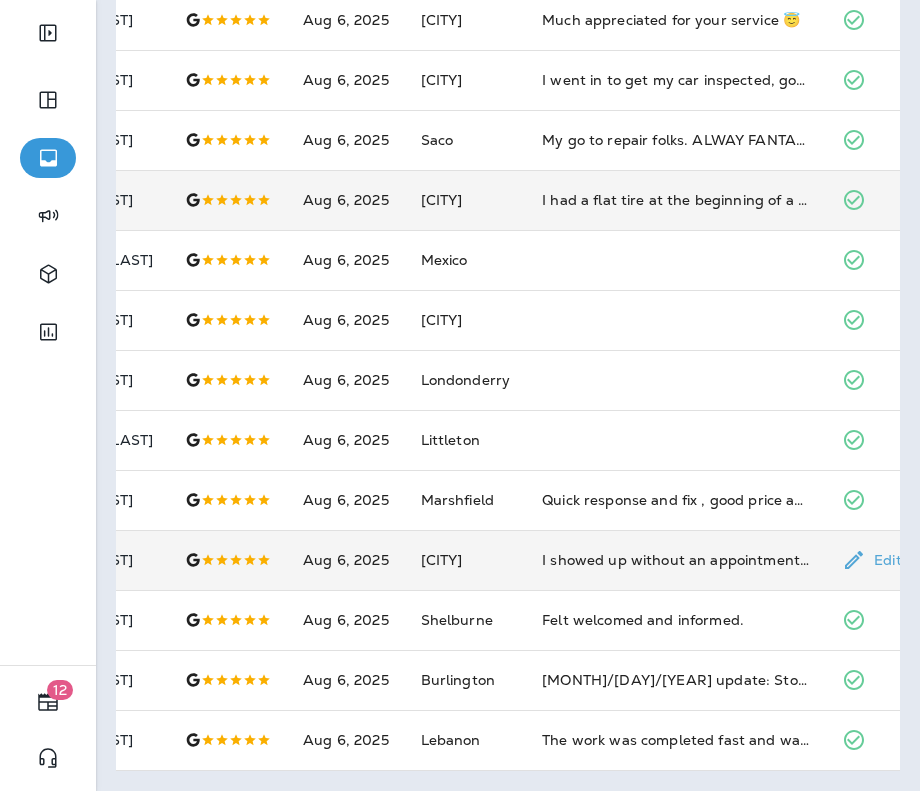 scroll, scrollTop: 0, scrollLeft: 0, axis: both 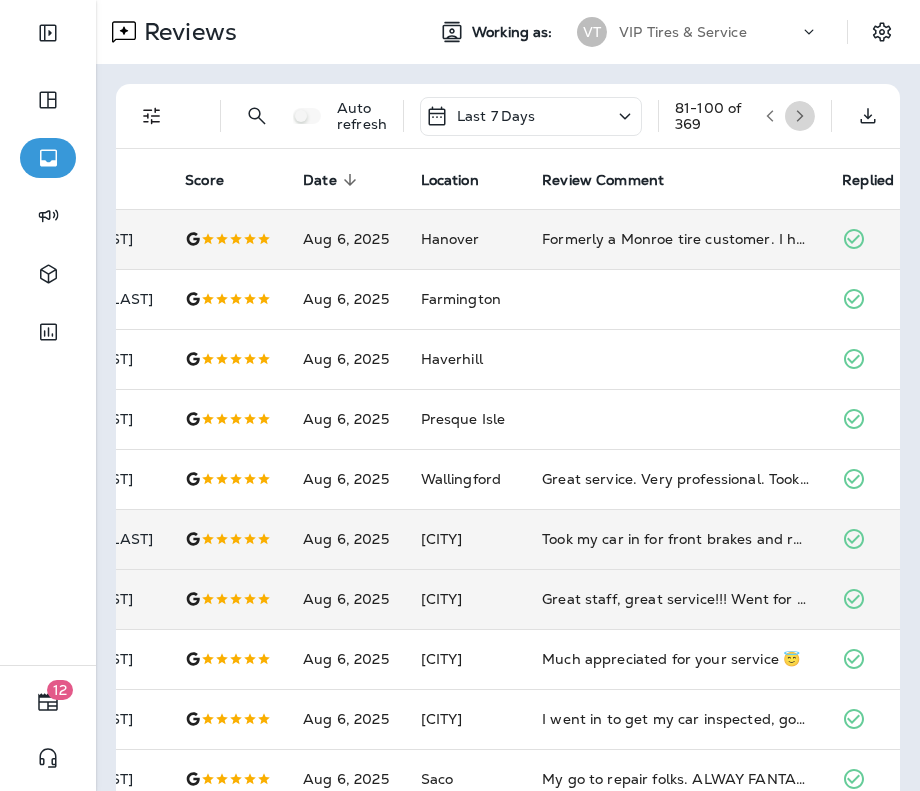 click at bounding box center [800, 116] 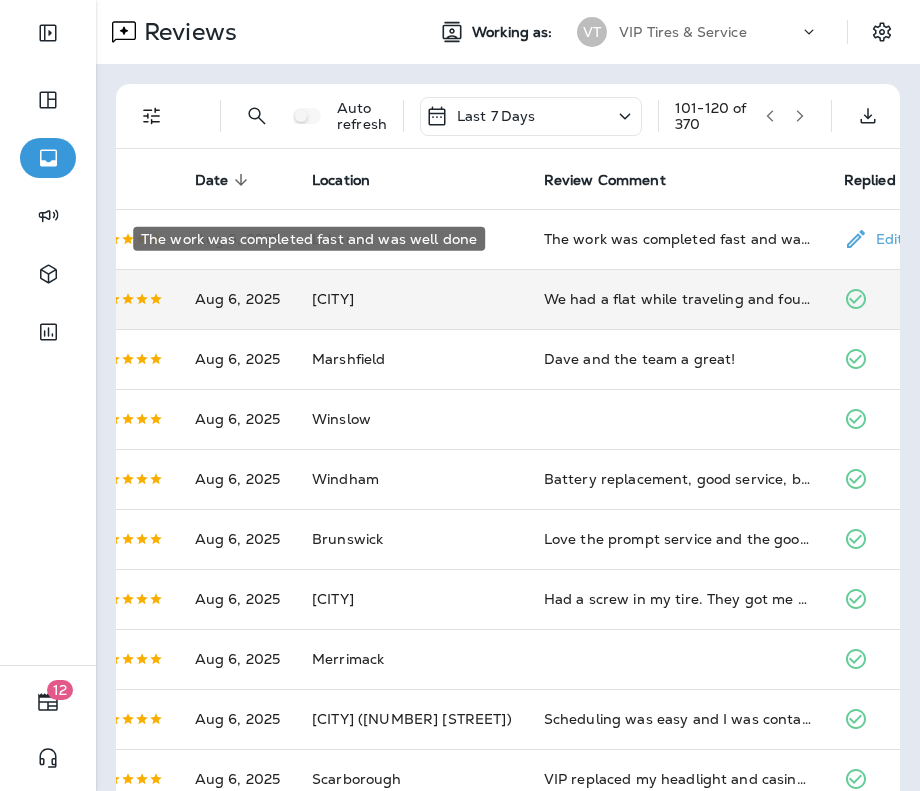 scroll, scrollTop: 0, scrollLeft: 227, axis: horizontal 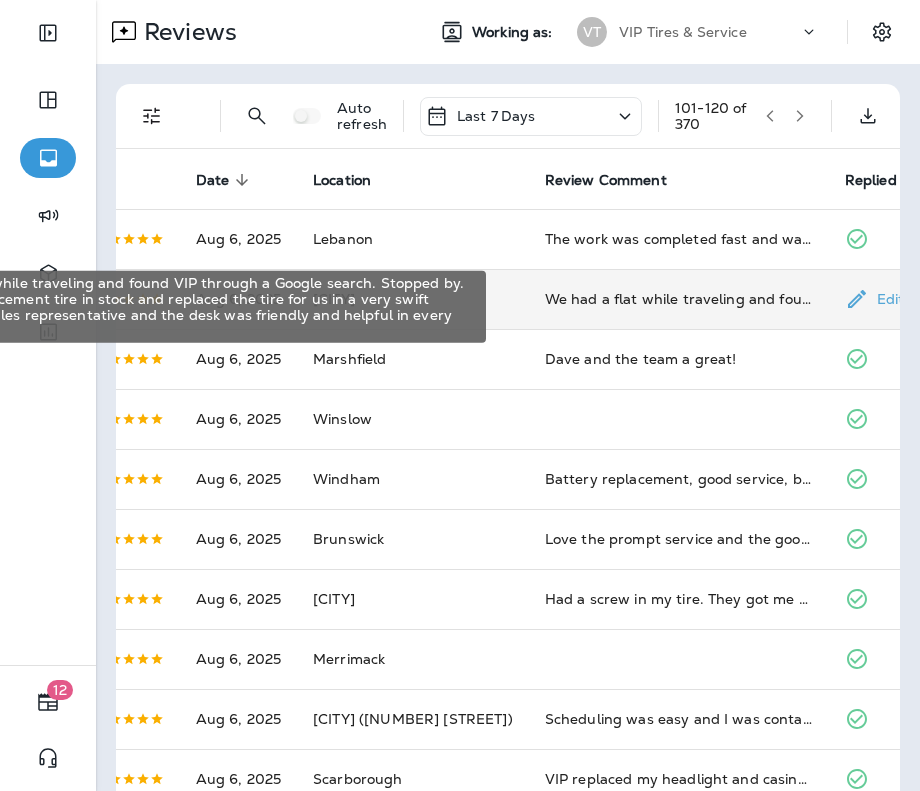 click on "We had a flat while traveling and found VIP through a Google search. Stopped by. They had replacement tire in stock and replaced the tire for us in a very swift manner. The sales representative and the desk was friendly and helpful in every way." at bounding box center (679, 299) 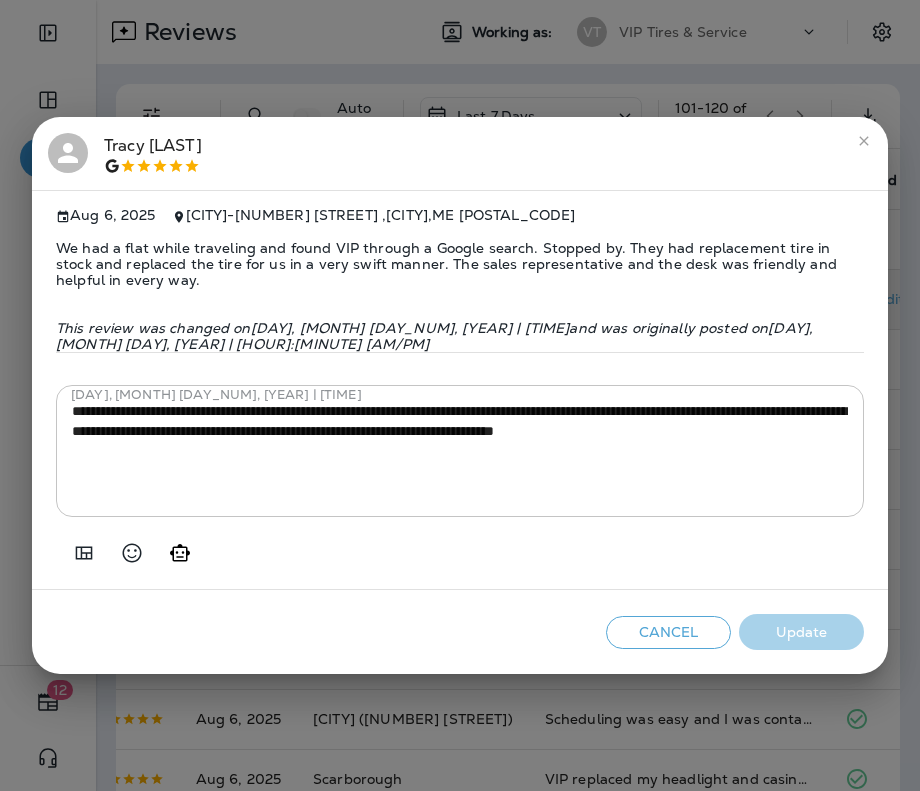 click on "**********" at bounding box center (460, 395) 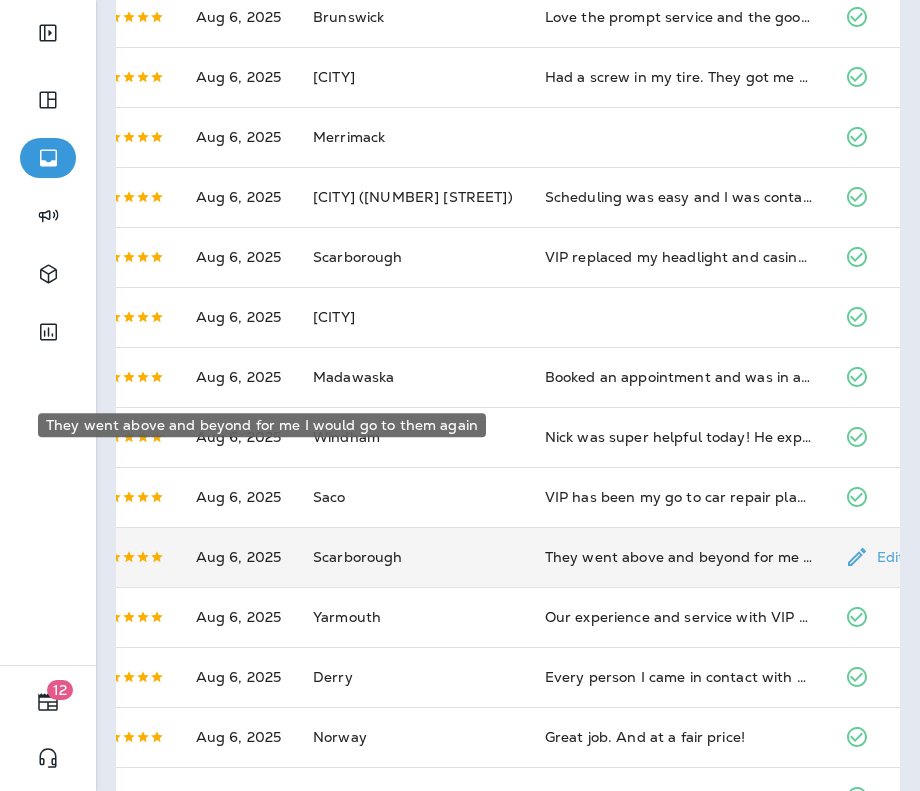 scroll, scrollTop: 653, scrollLeft: 0, axis: vertical 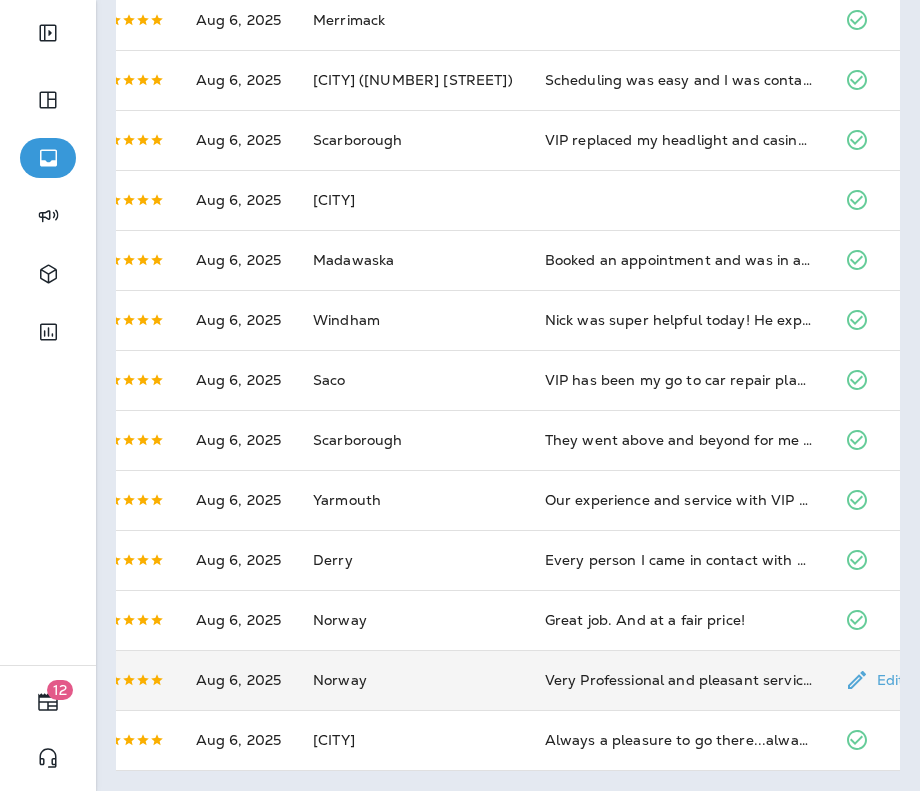 click on "Very Professional and pleasant service! I highly recommend 👌" at bounding box center (679, 680) 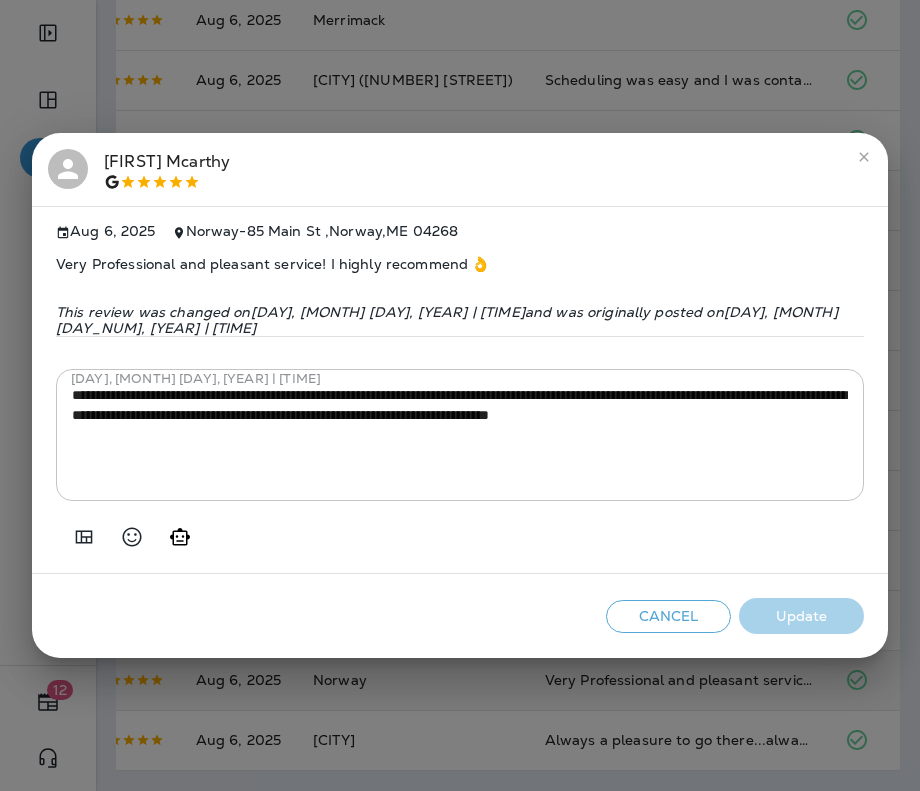 scroll, scrollTop: 0, scrollLeft: 0, axis: both 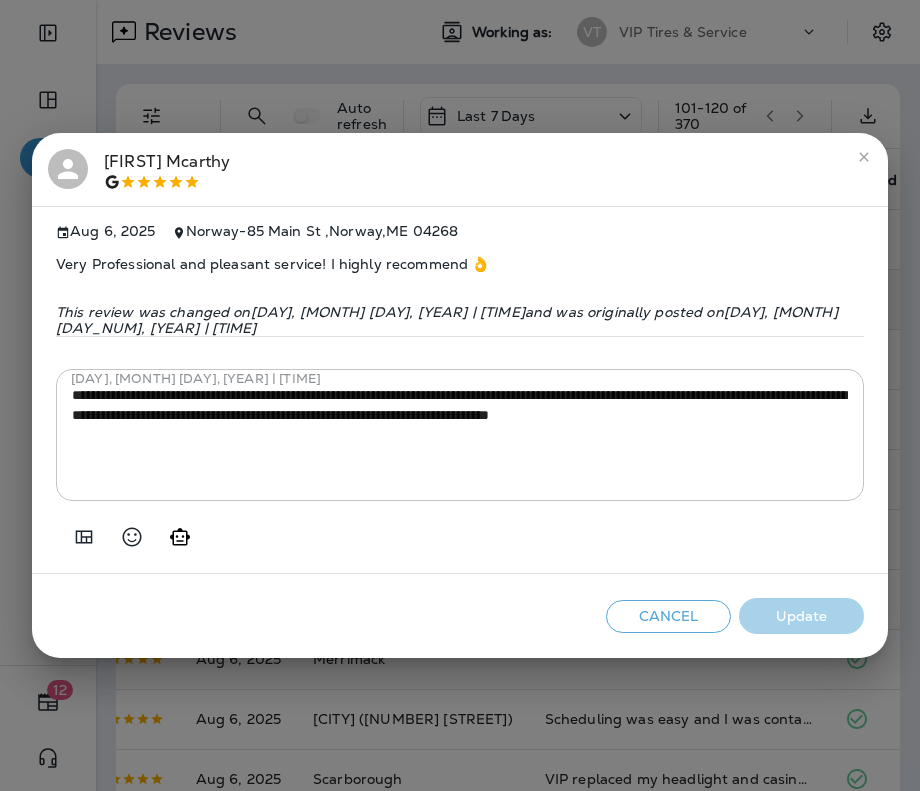 click on "**********" at bounding box center [460, 395] 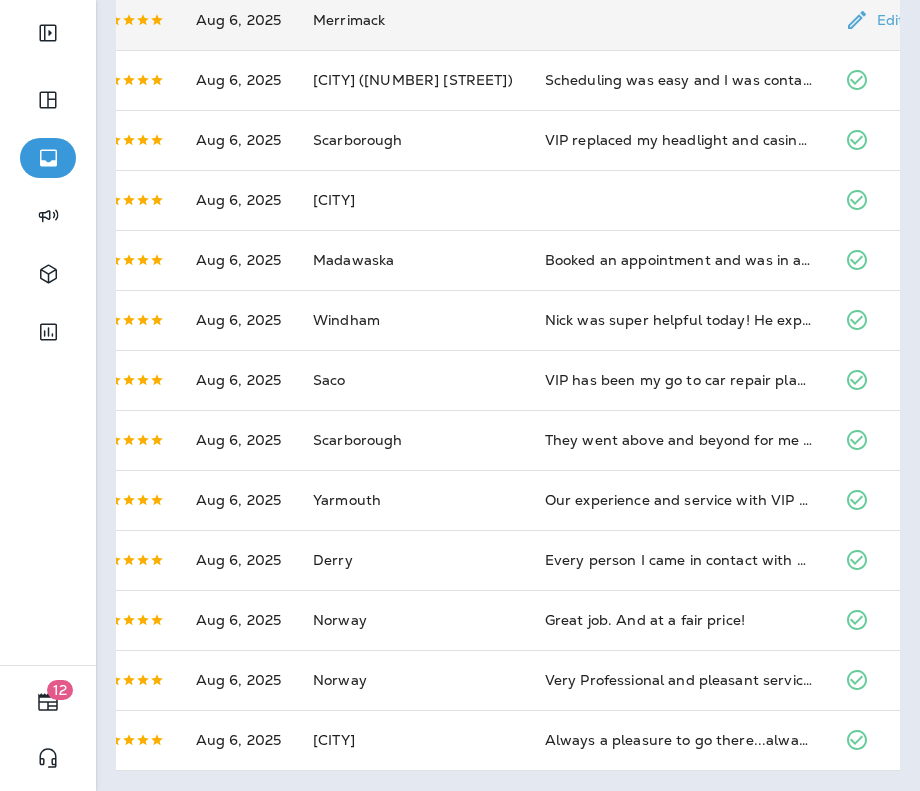 scroll, scrollTop: 0, scrollLeft: 0, axis: both 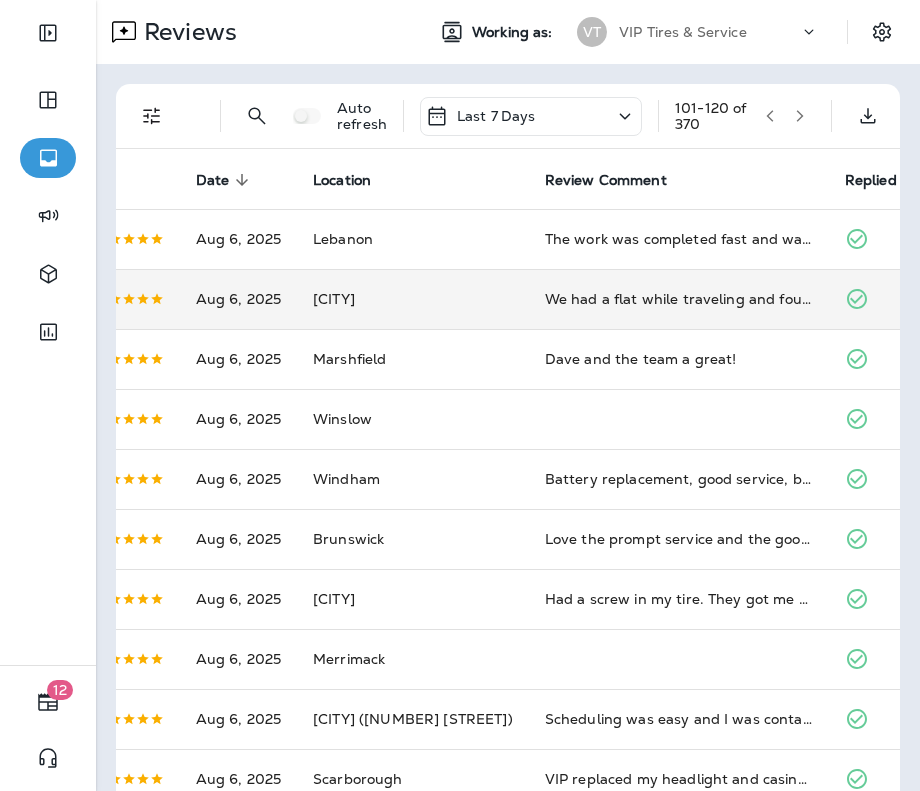 click 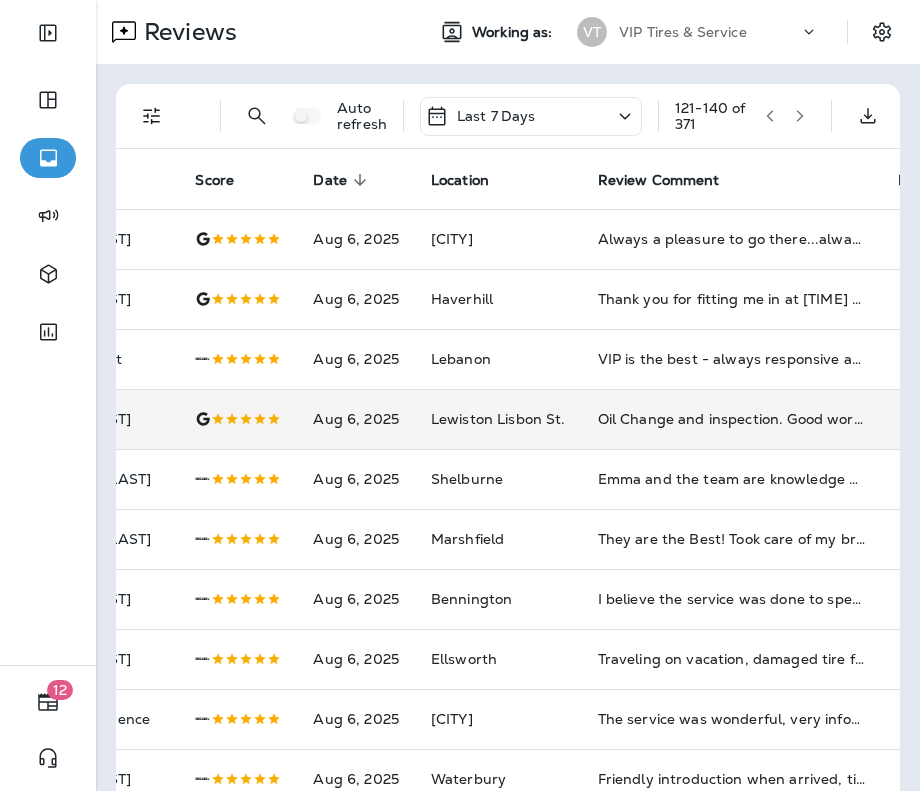 scroll, scrollTop: 0, scrollLeft: 118, axis: horizontal 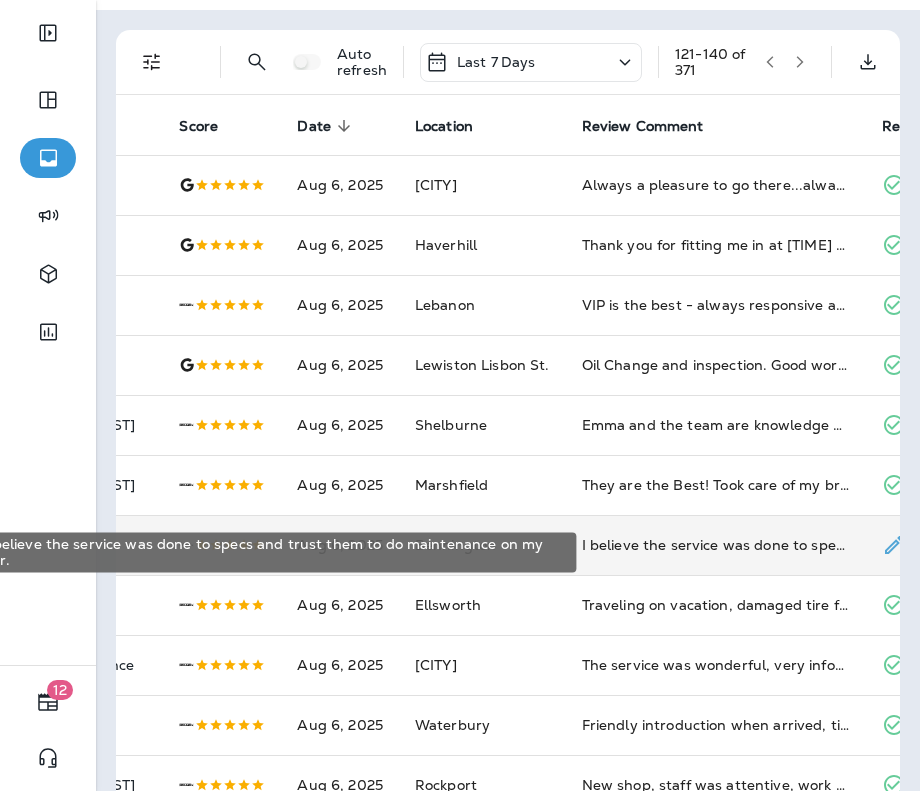click on "I believe the service was done to specs and trust them to do maintenance on my car." at bounding box center [716, 545] 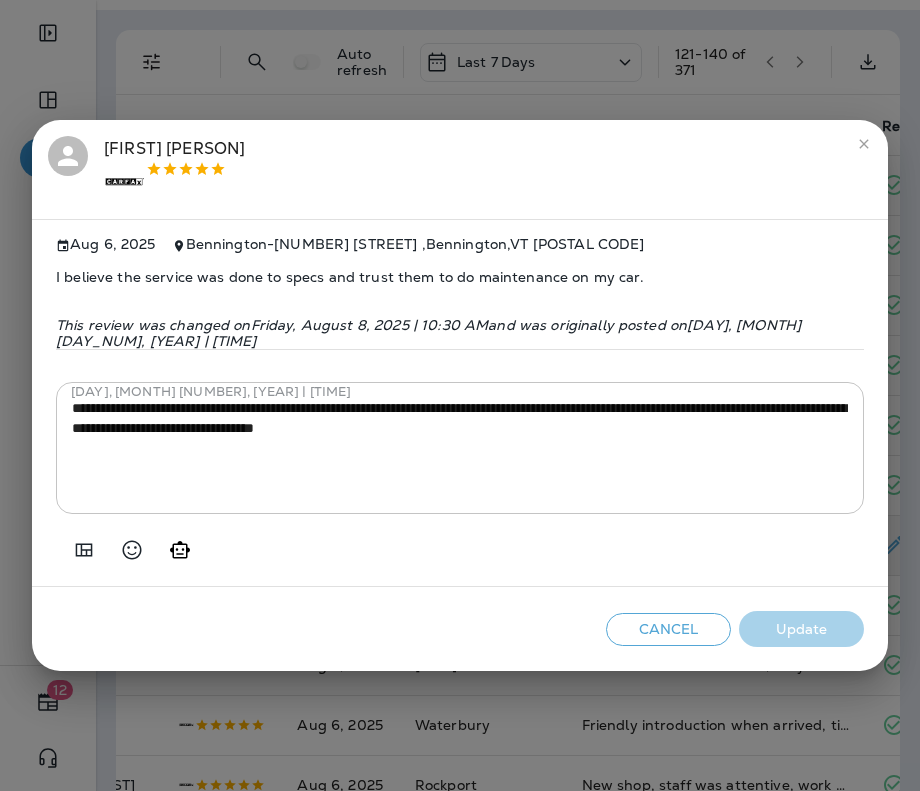 click on "Cancel Update" at bounding box center [460, 629] 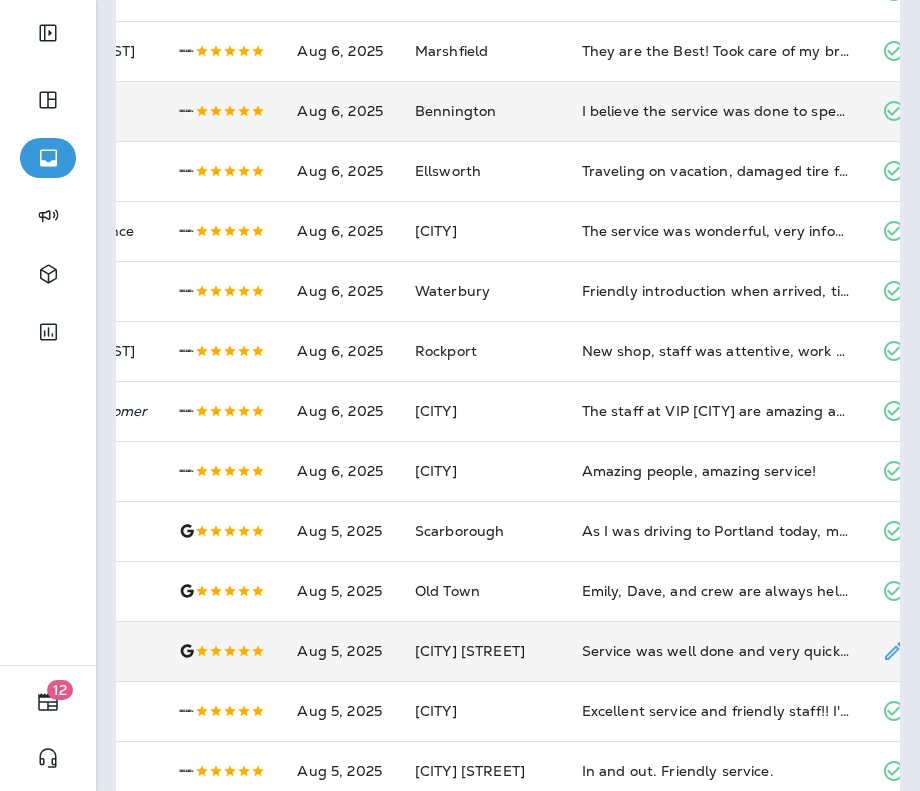 scroll, scrollTop: 653, scrollLeft: 0, axis: vertical 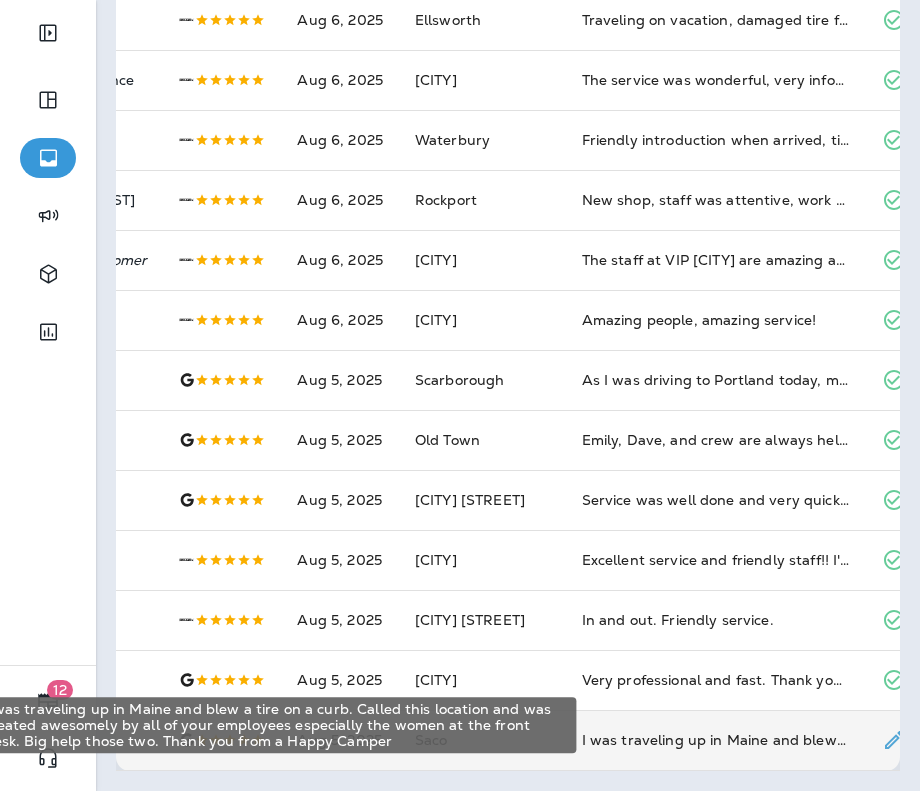 click on "I was traveling up in Maine and blew a tire on a curb.  Called this location and was treated awesomely by all of your employees especially the women at the front desk. Big help those two.
Thank you from a Happy Camper" at bounding box center [716, 740] 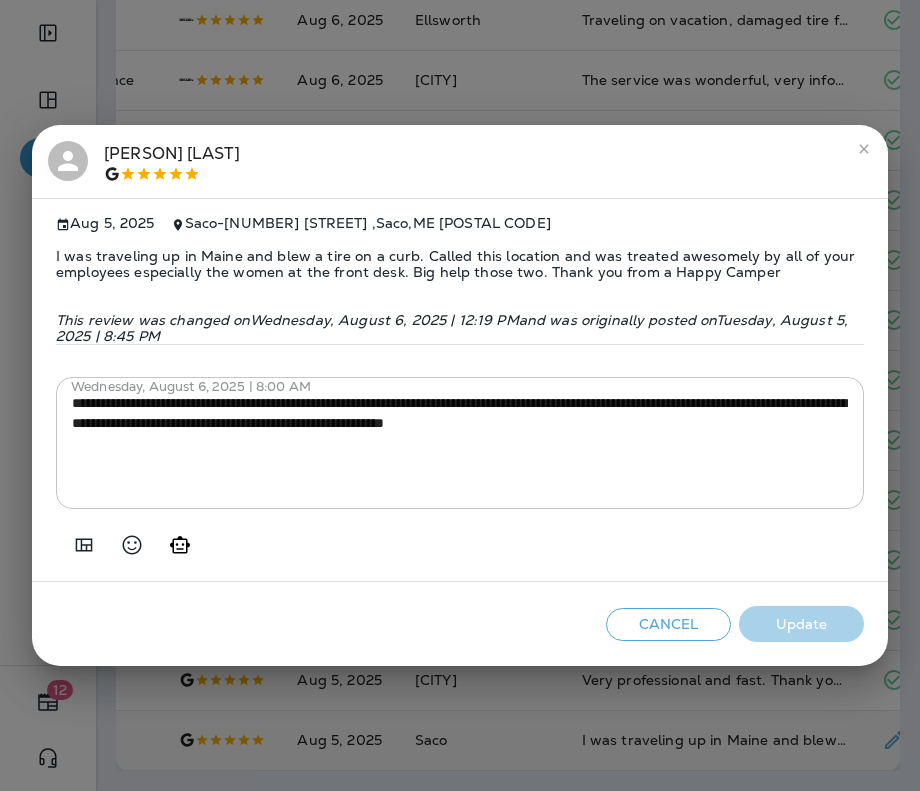 click on "I was traveling up in Maine and blew a tire on a curb.  Called this location and was treated awesomely by all of your employees especially the women at the front desk. Big help those two.
Thank you from a Happy Camper" at bounding box center [460, 264] 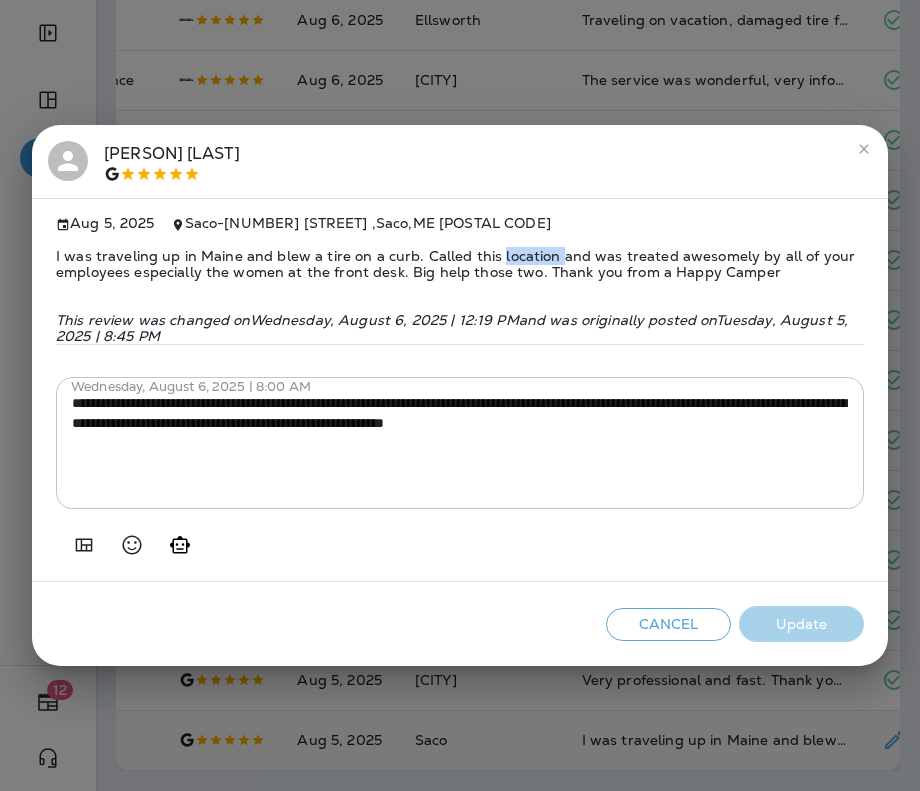 click on "I was traveling up in Maine and blew a tire on a curb.  Called this location and was treated awesomely by all of your employees especially the women at the front desk. Big help those two.
Thank you from a Happy Camper" at bounding box center (460, 264) 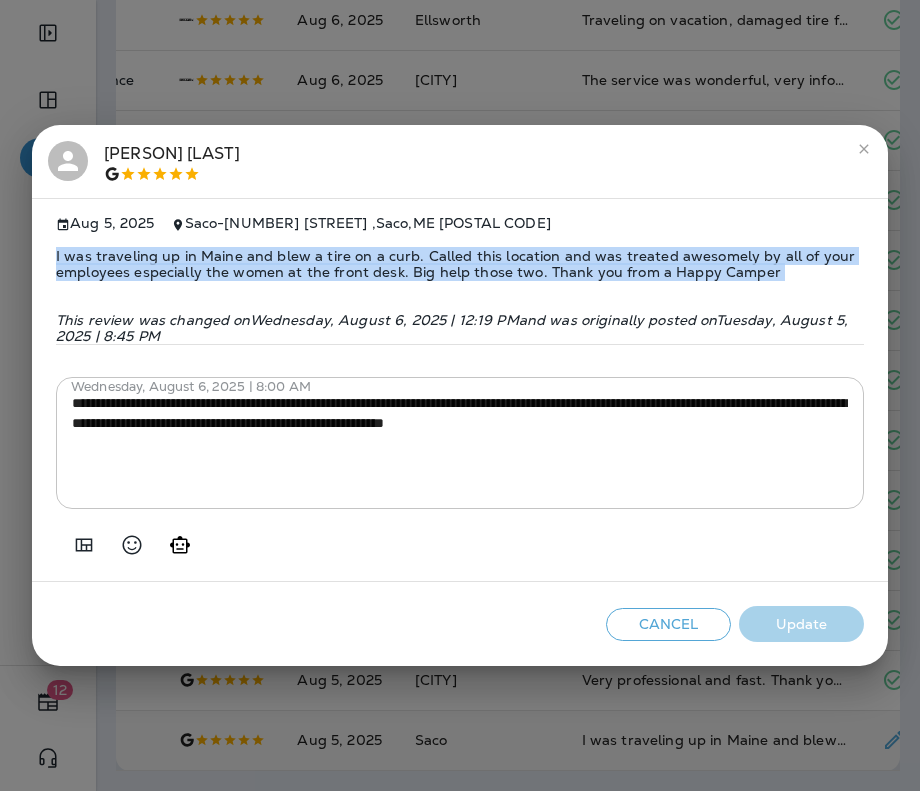 click on "I was traveling up in Maine and blew a tire on a curb.  Called this location and was treated awesomely by all of your employees especially the women at the front desk. Big help those two.
Thank you from a Happy Camper" at bounding box center [460, 264] 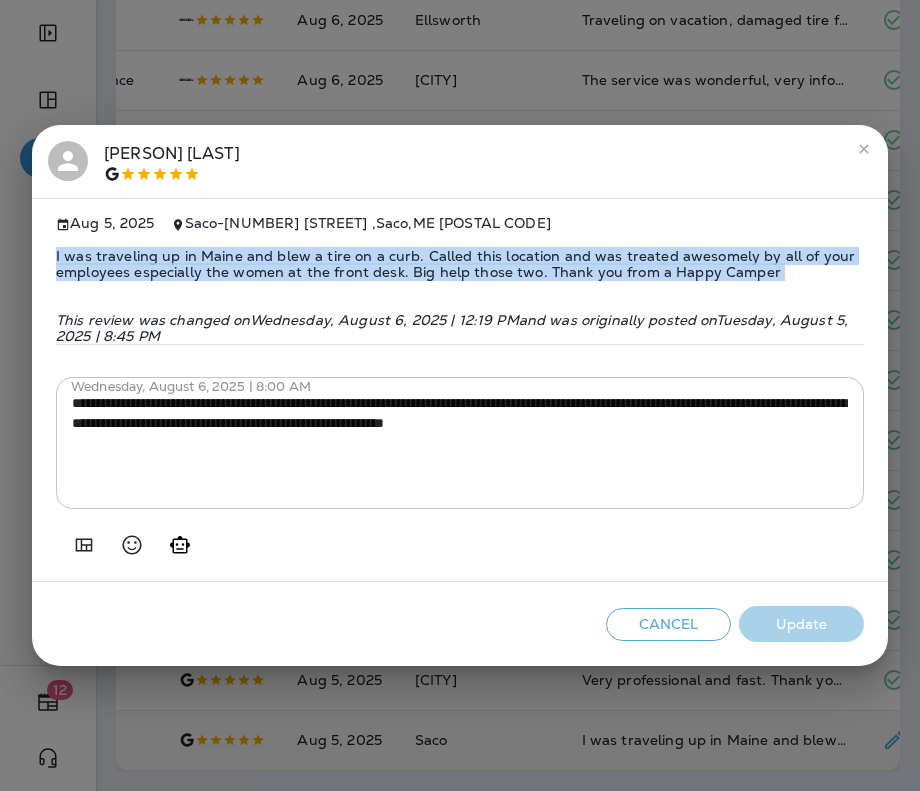 copy on "I was traveling up in Maine and blew a tire on a curb.  Called this location and was treated awesomely by all of your employees especially the women at the front desk. Big help those two.
Thank you from a Happy Camper" 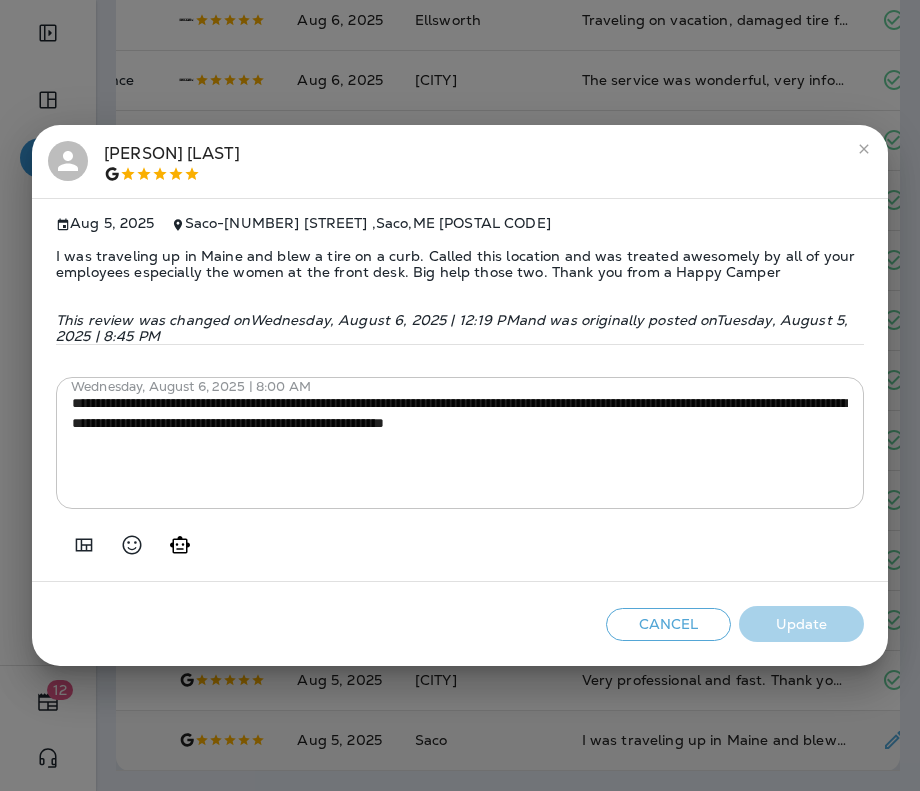 click on "**********" at bounding box center (460, 395) 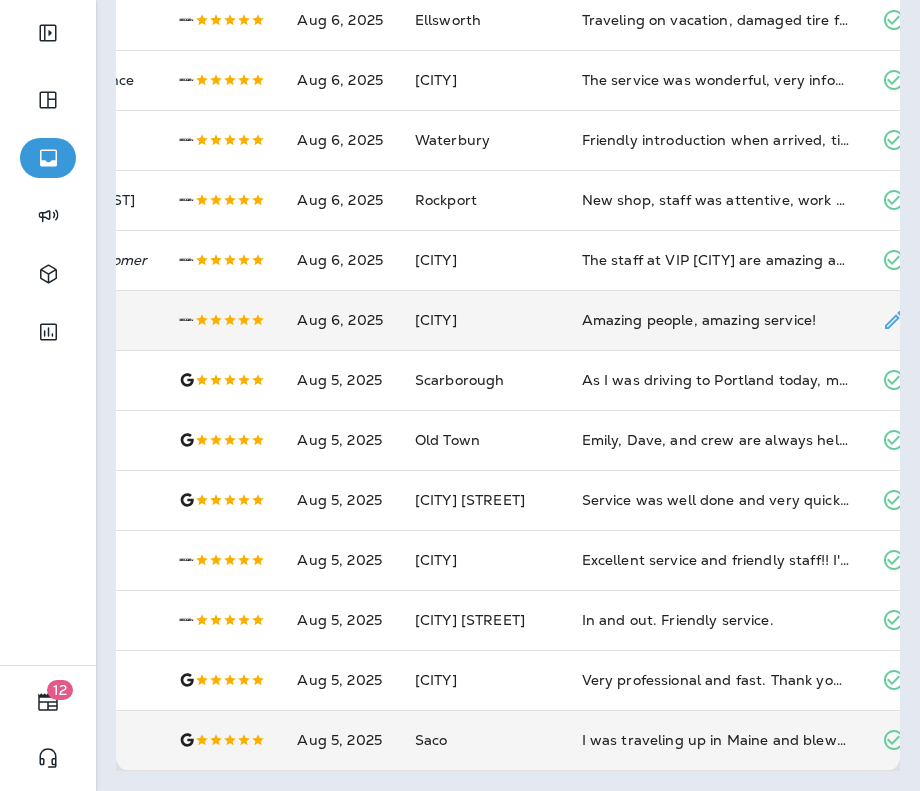 scroll, scrollTop: 0, scrollLeft: 0, axis: both 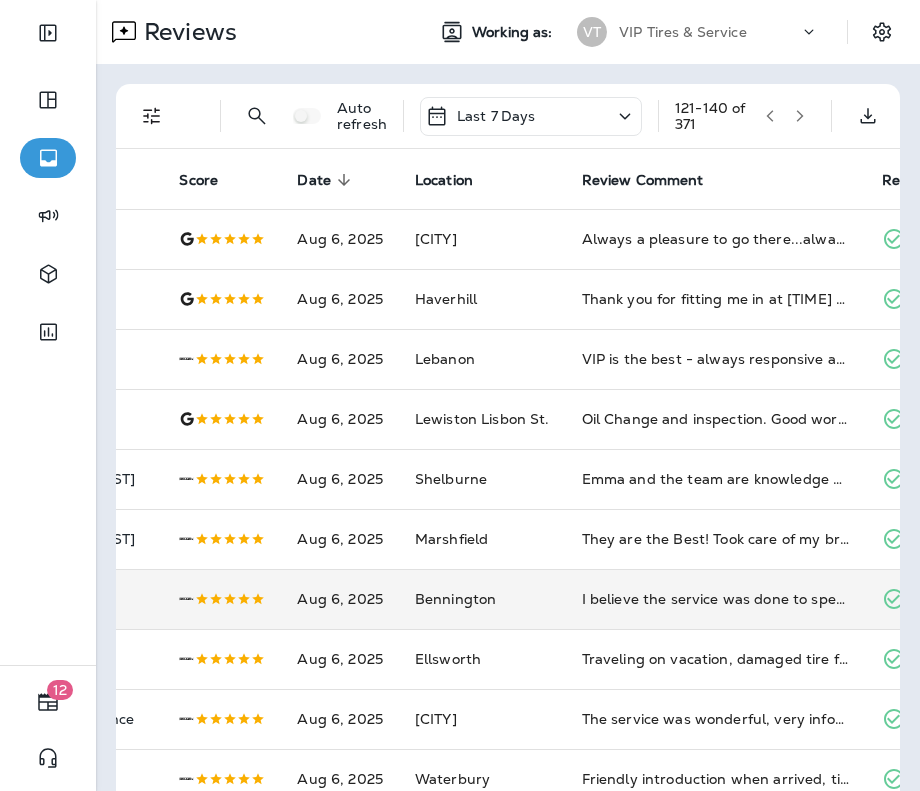 click at bounding box center [800, 116] 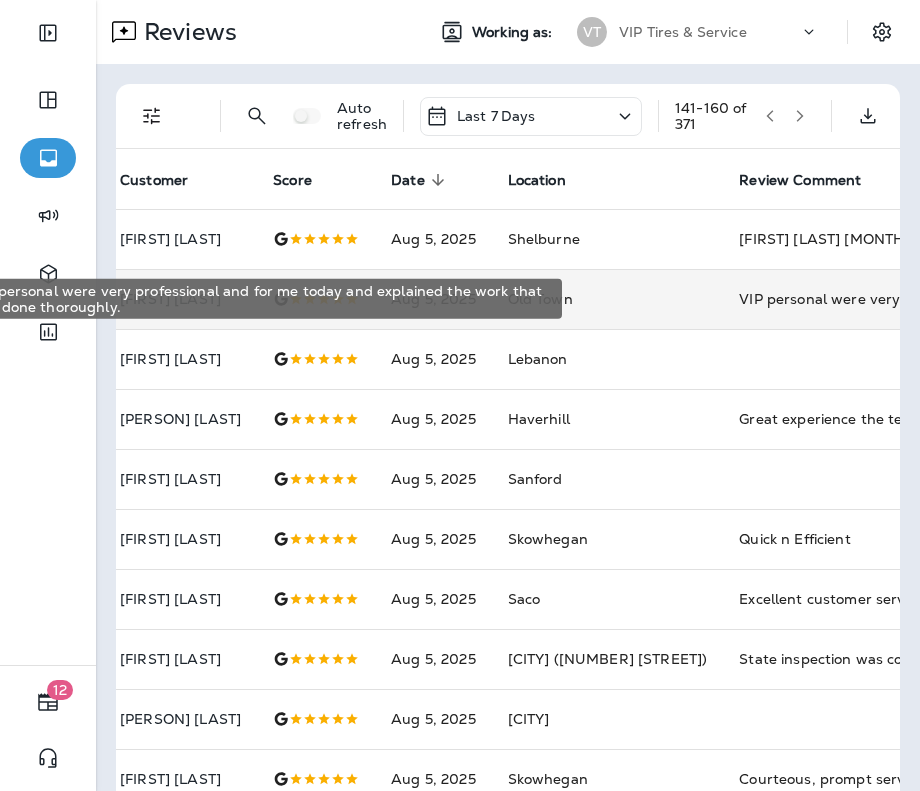 scroll, scrollTop: 0, scrollLeft: 237, axis: horizontal 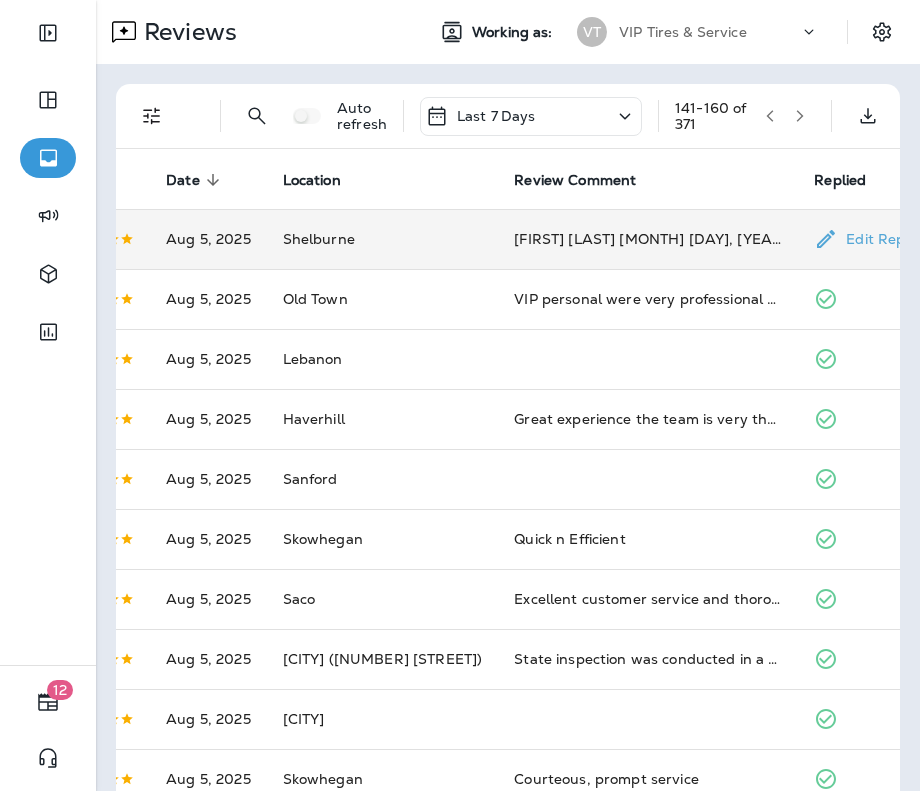 click on "[FIRST] [LAST] [MONTH] [DAY], [YEAR] [CITY] Great people, Emma very competent.  I was there for VT state inspection and it went extremely well.  Very pleased at how quickly it went." at bounding box center [648, 239] 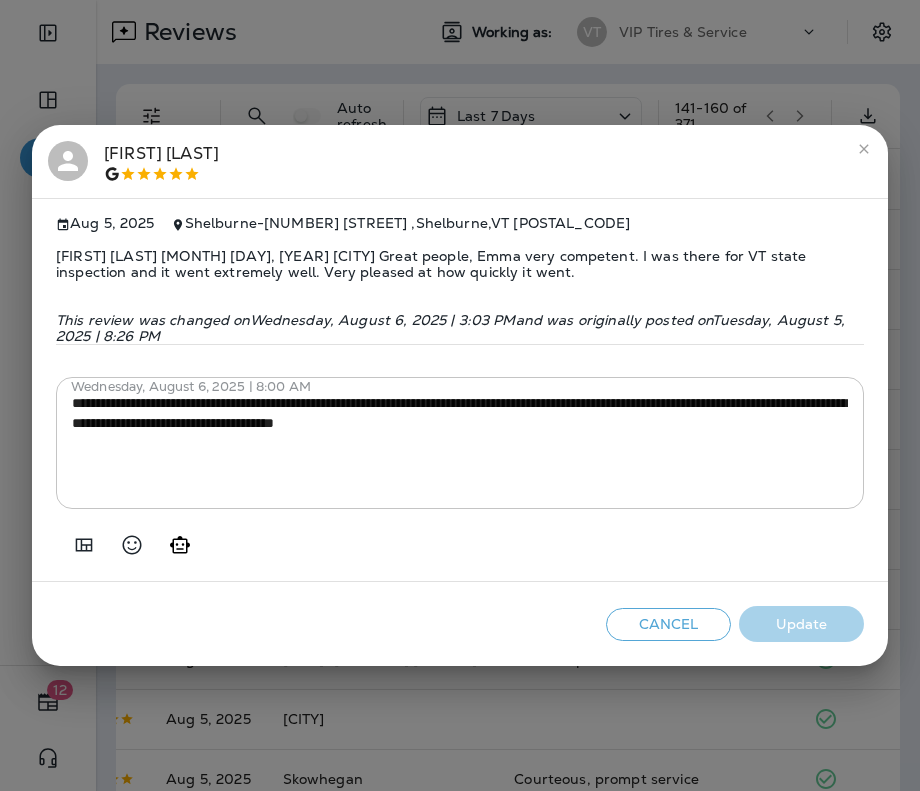 click on "[FIRST] [LAST] [MONTH] [DAY], [YEAR] [CITY] Great people, Emma very competent.  I was there for VT state inspection and it went extremely well.  Very pleased at how quickly it went." at bounding box center [460, 264] 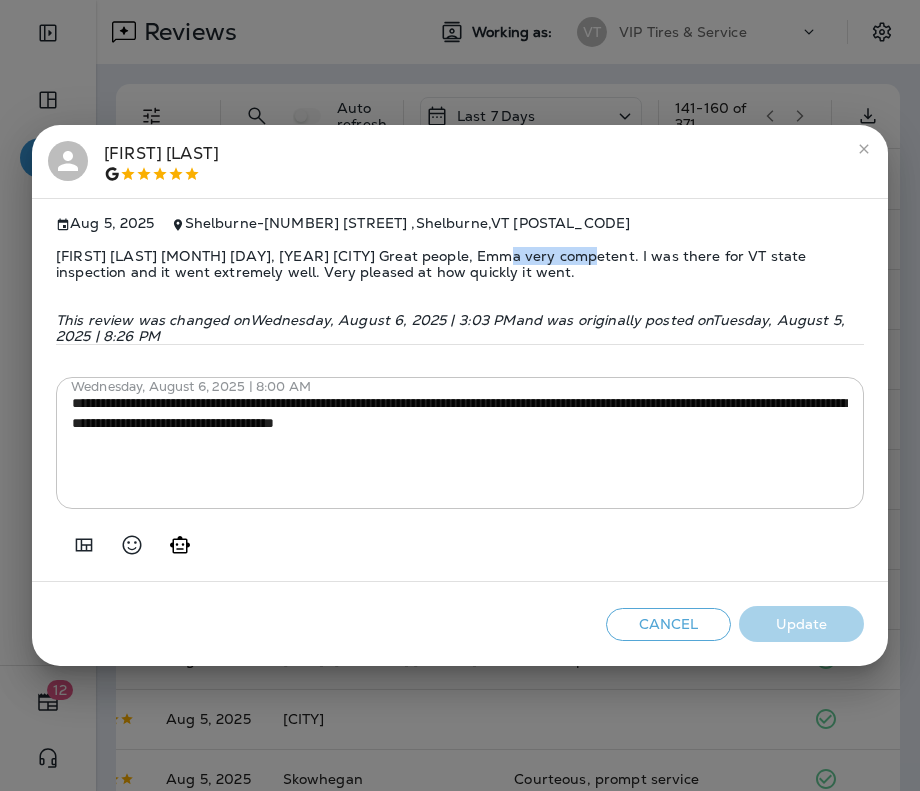 click on "[FIRST] [LAST] [MONTH] [DAY], [YEAR] [CITY] Great people, Emma very competent.  I was there for VT state inspection and it went extremely well.  Very pleased at how quickly it went." at bounding box center [460, 264] 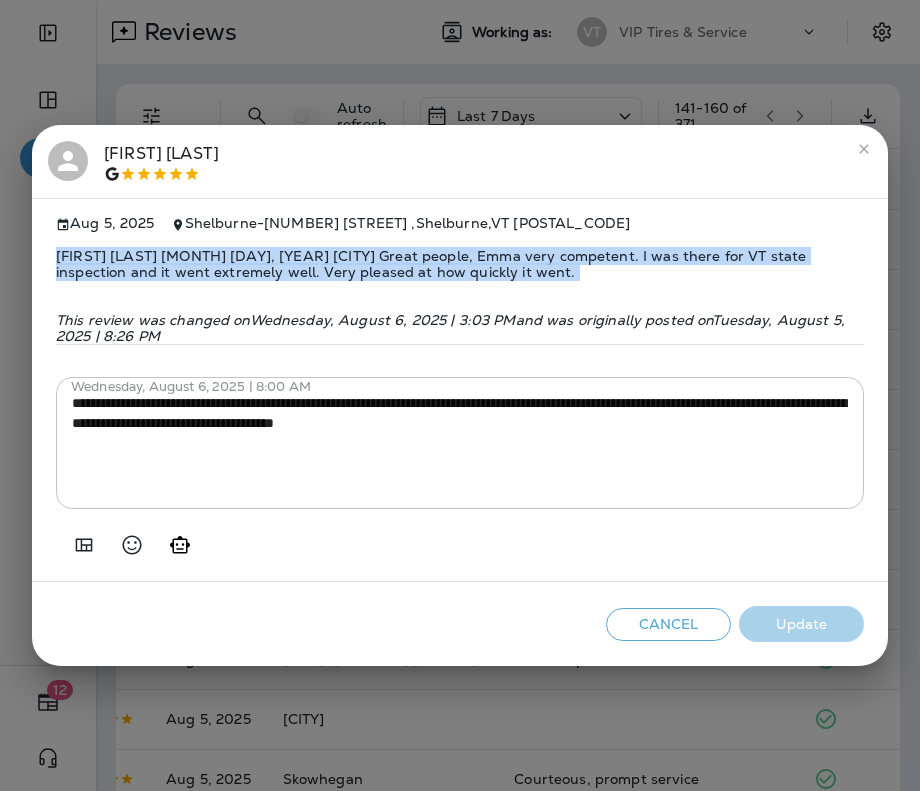 click on "[FIRST] [LAST] [MONTH] [DAY], [YEAR] [CITY] Great people, Emma very competent.  I was there for VT state inspection and it went extremely well.  Very pleased at how quickly it went." at bounding box center (460, 264) 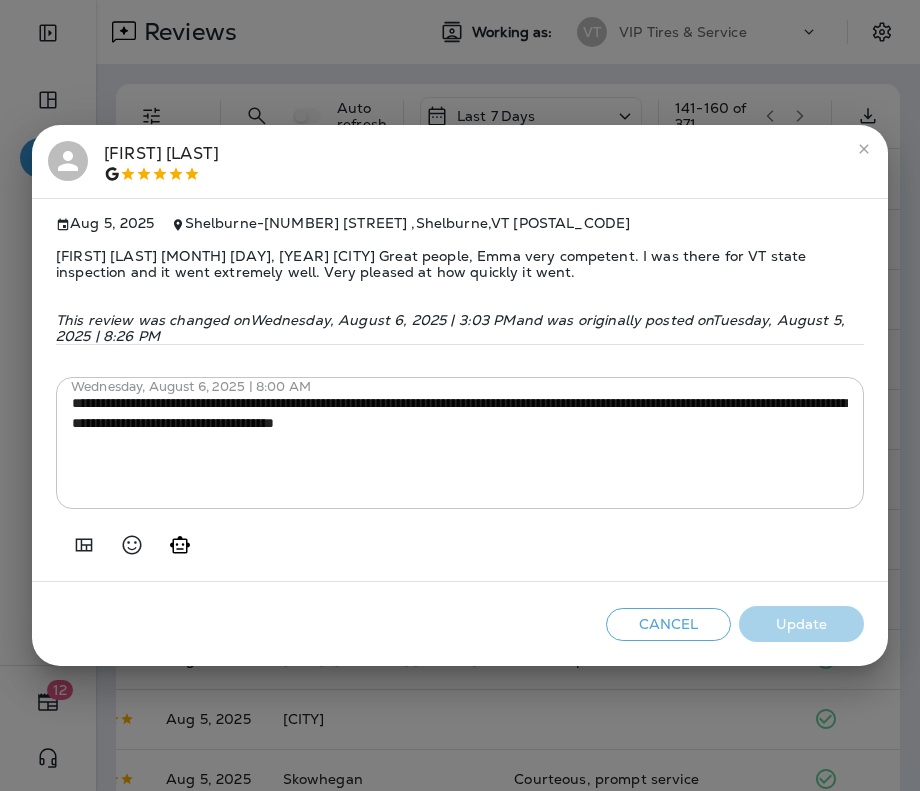 click on "**********" at bounding box center [460, 395] 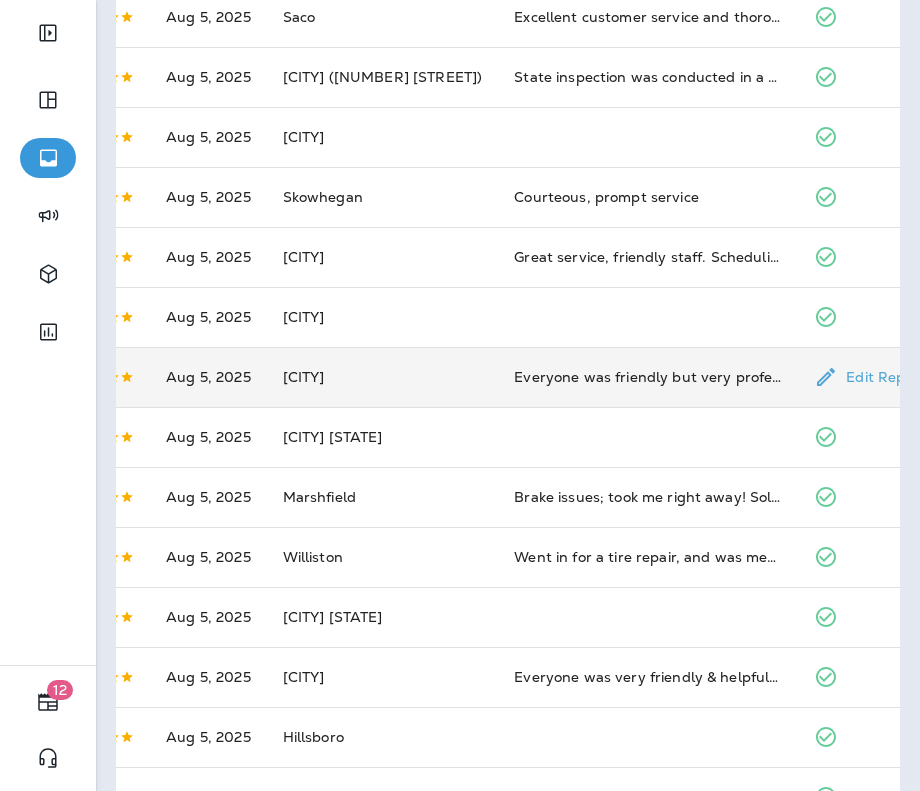 scroll, scrollTop: 606, scrollLeft: 0, axis: vertical 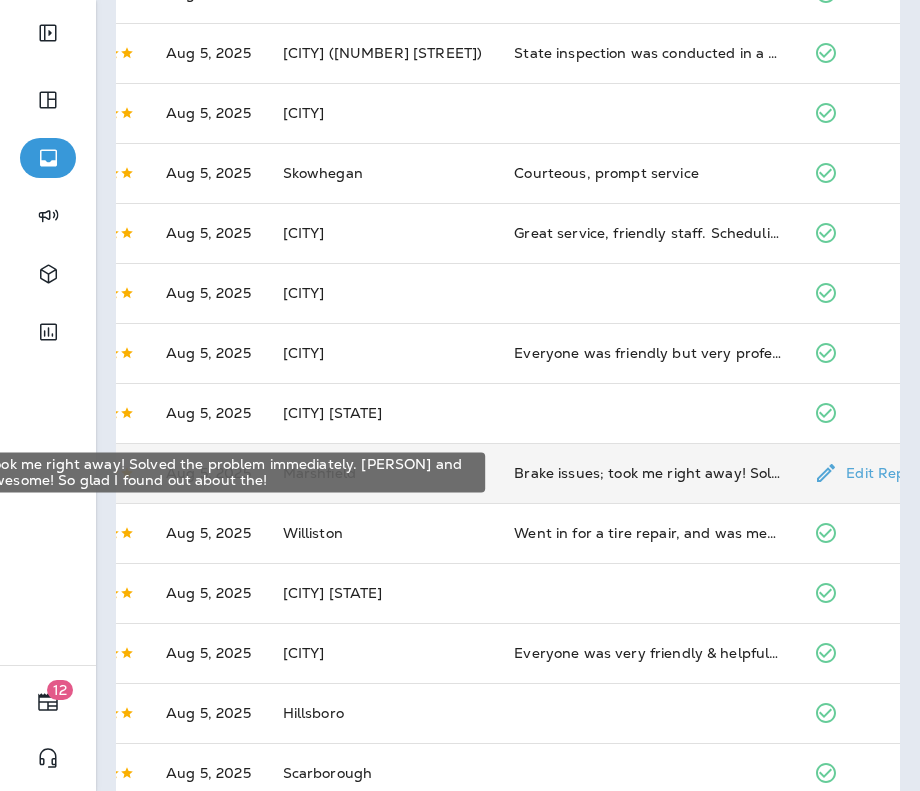 click on "Brake issues; took me right away! Solved the problem immediately. [PERSON] and the guys are awesome! So glad I found out about the!" at bounding box center (648, 473) 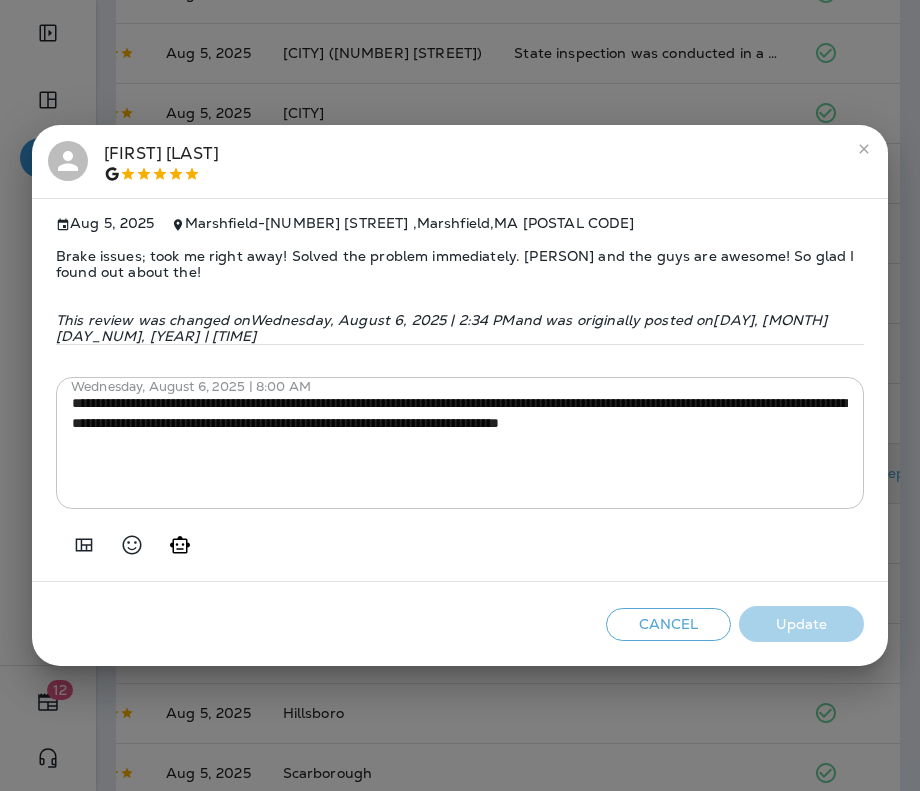 click on "**********" at bounding box center [460, 395] 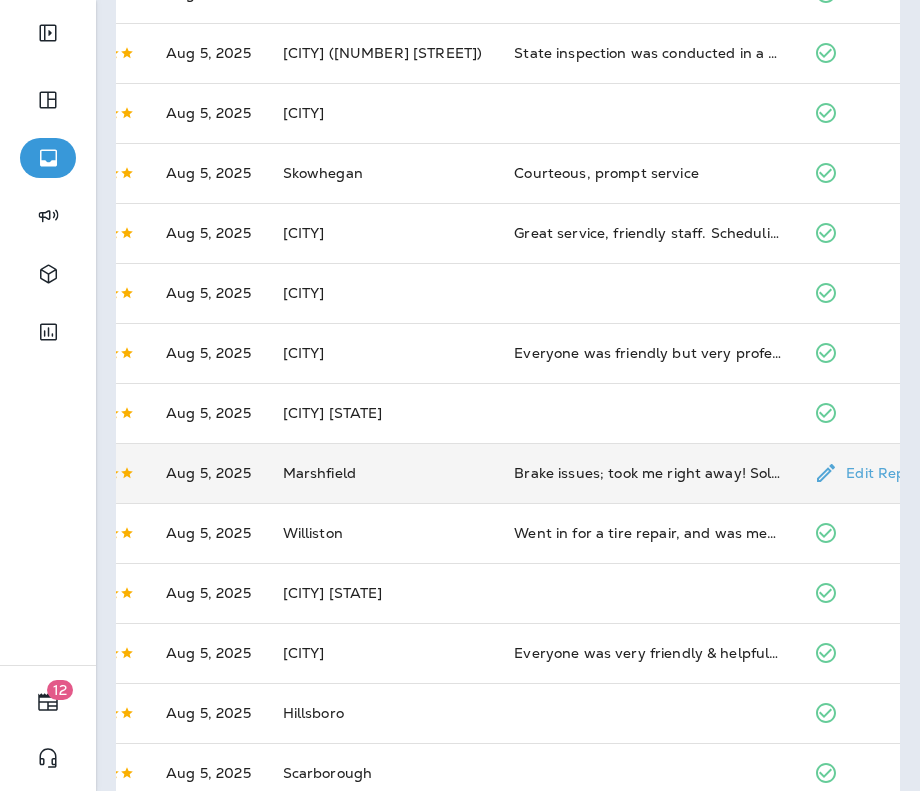 scroll, scrollTop: 653, scrollLeft: 0, axis: vertical 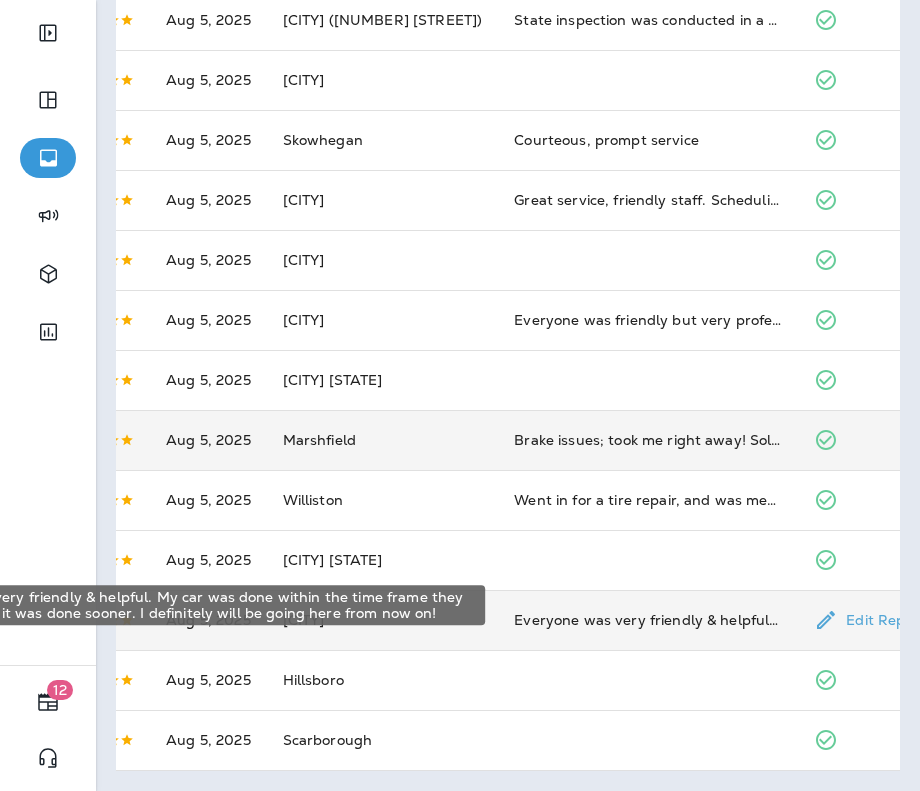 click on "Everyone was very friendly & helpful.  My car was done within the time frame they told me, in fact it was done sooner.  I definitely will be going here from now on!" at bounding box center [648, 620] 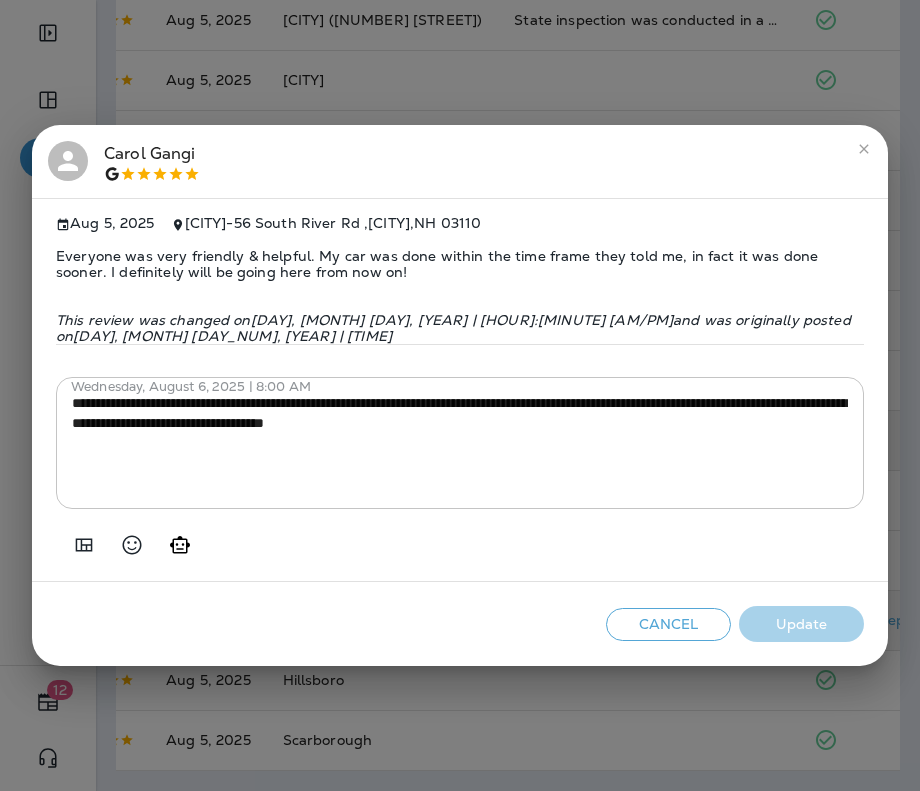 click on "Everyone was very friendly & helpful.  My car was done within the time frame they told me, in fact it was done sooner.  I definitely will be going here from now on!" at bounding box center (460, 264) 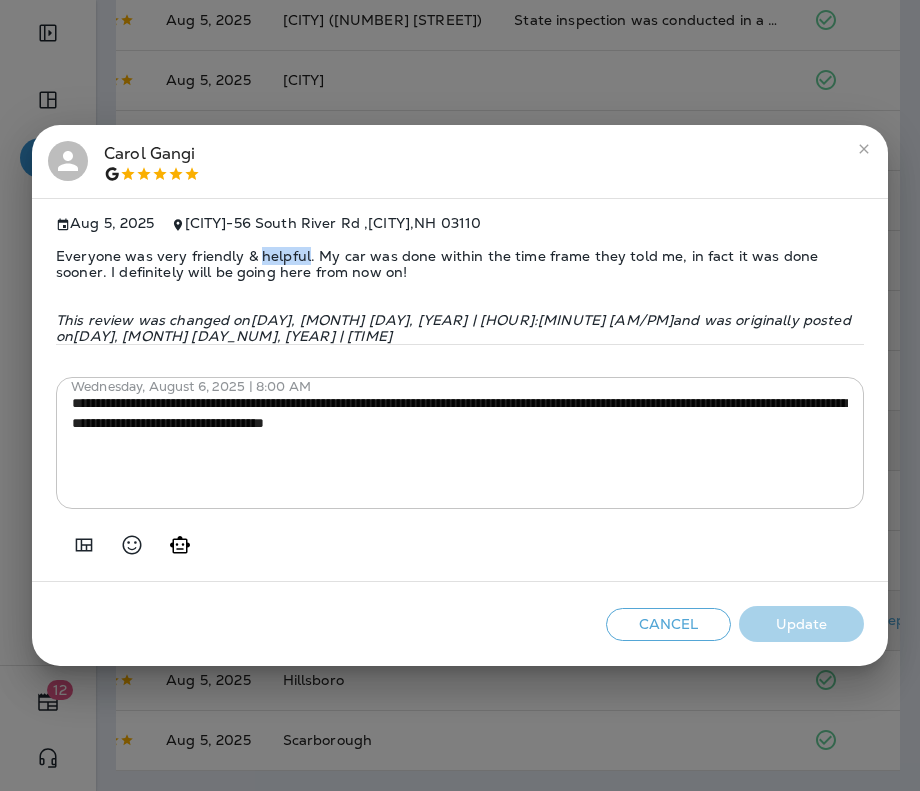 click on "Everyone was very friendly & helpful.  My car was done within the time frame they told me, in fact it was done sooner.  I definitely will be going here from now on!" at bounding box center [460, 264] 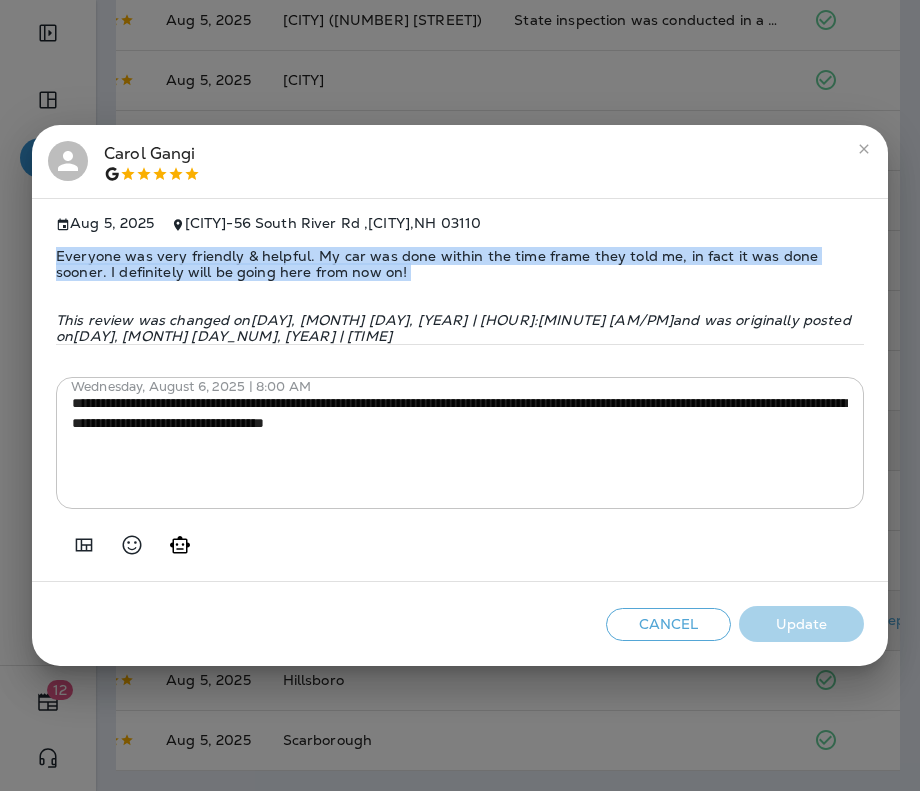 click on "Everyone was very friendly & helpful.  My car was done within the time frame they told me, in fact it was done sooner.  I definitely will be going here from now on!" at bounding box center (460, 264) 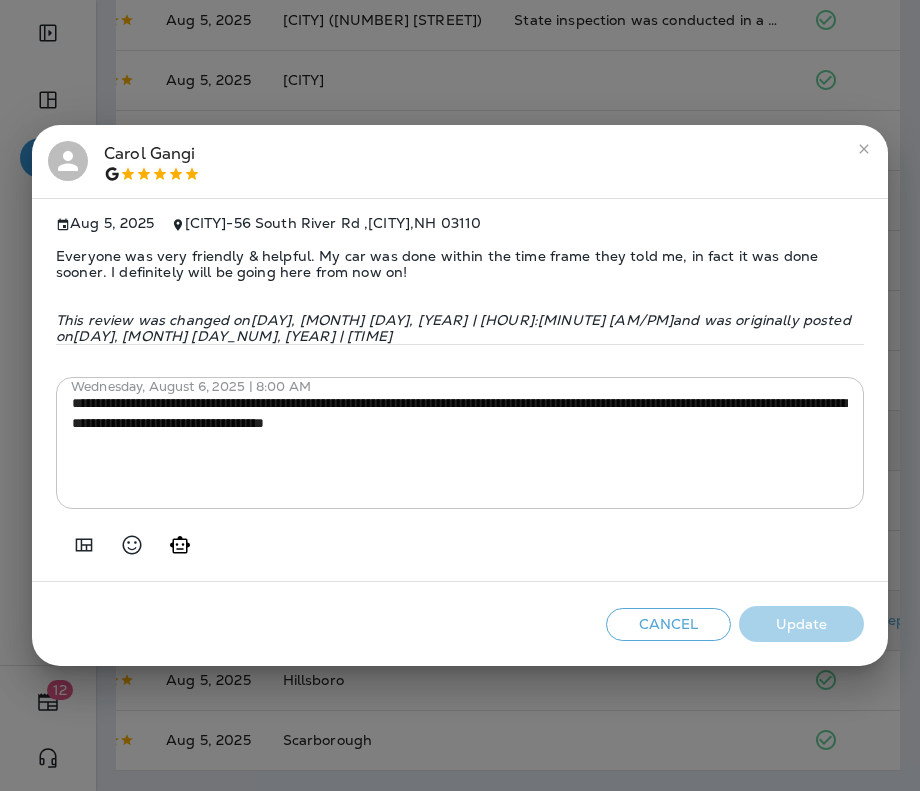 click on "**********" at bounding box center (460, 395) 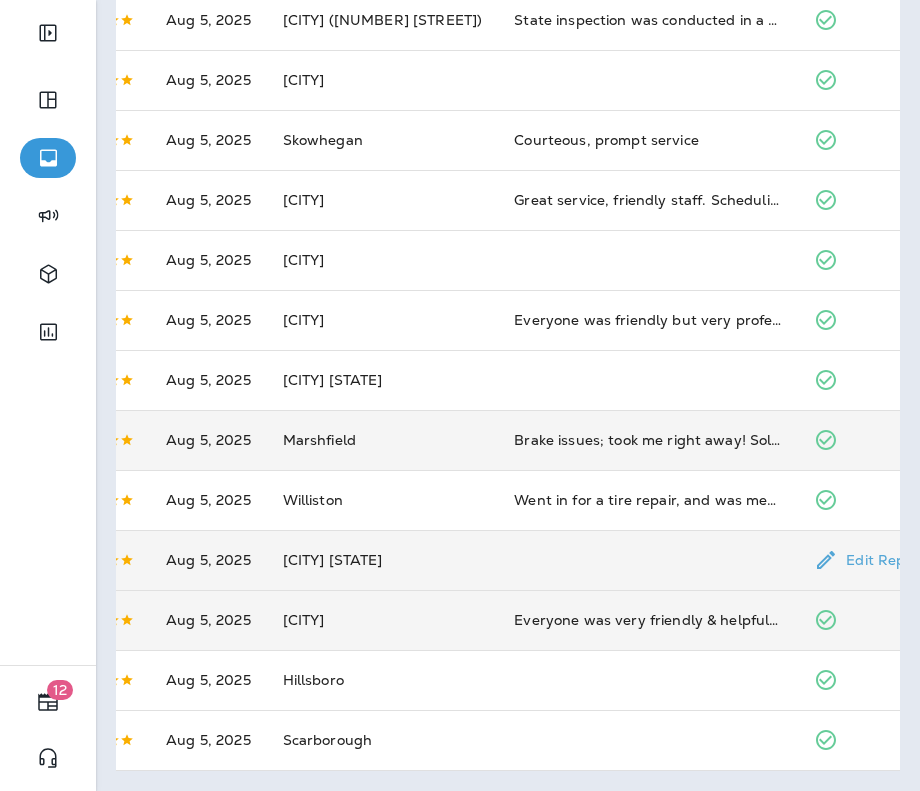 scroll, scrollTop: 0, scrollLeft: 0, axis: both 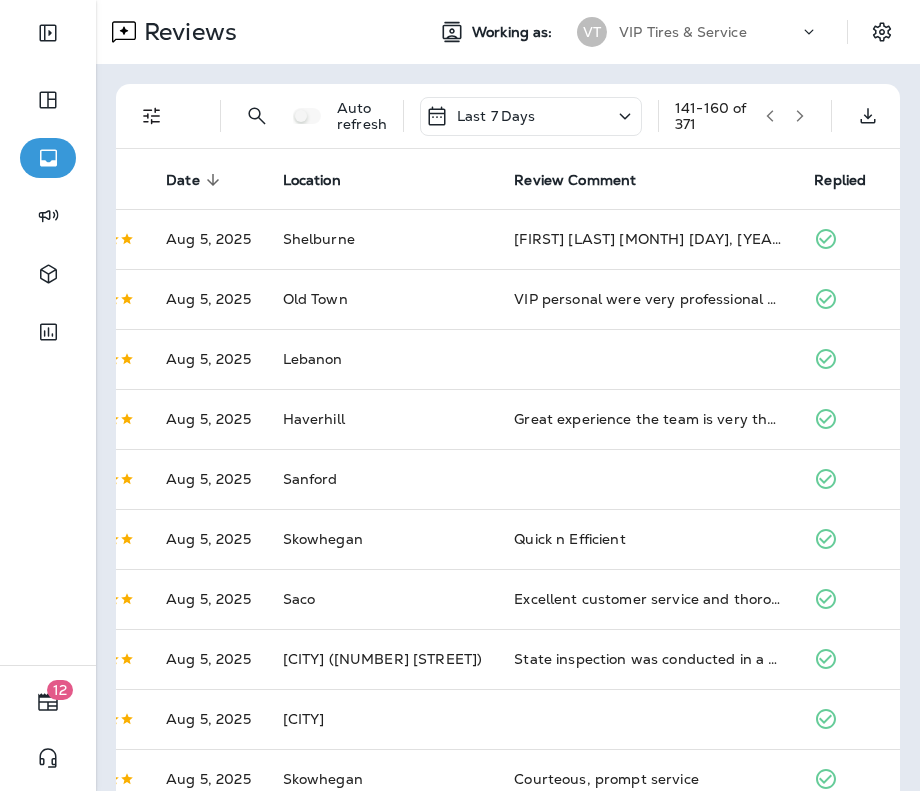 click 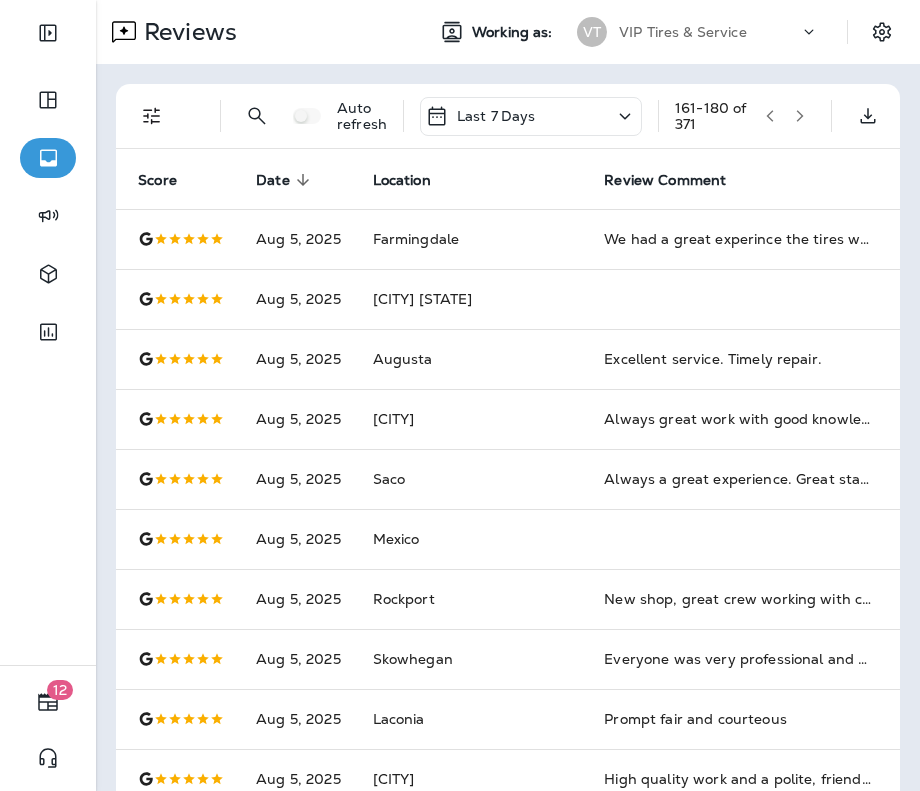 scroll, scrollTop: 0, scrollLeft: 148, axis: horizontal 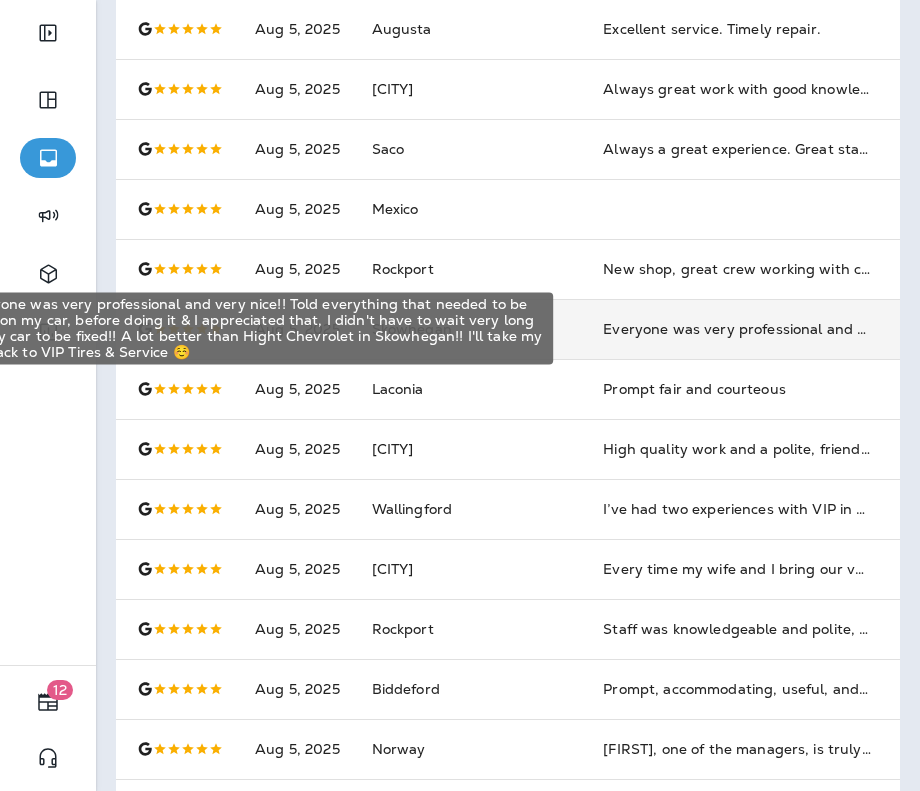 click on "Everyone was very professional and very nice!! Told everything that needed to be done on my car, before doing it & I appreciated that, I didn't have to wait very long for my car to be fixed!! A lot better than Hight Chevrolet in Skowhegan!! I'll take my car back to VIP Tires & Service ☺️" at bounding box center [737, 329] 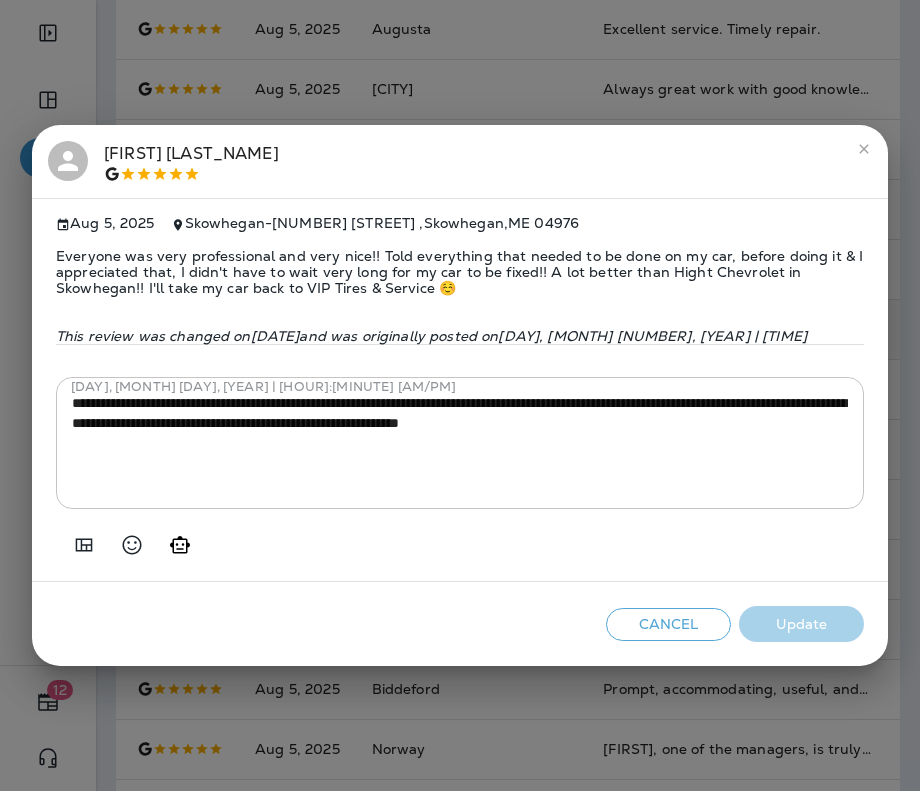 click on "**********" at bounding box center [460, 395] 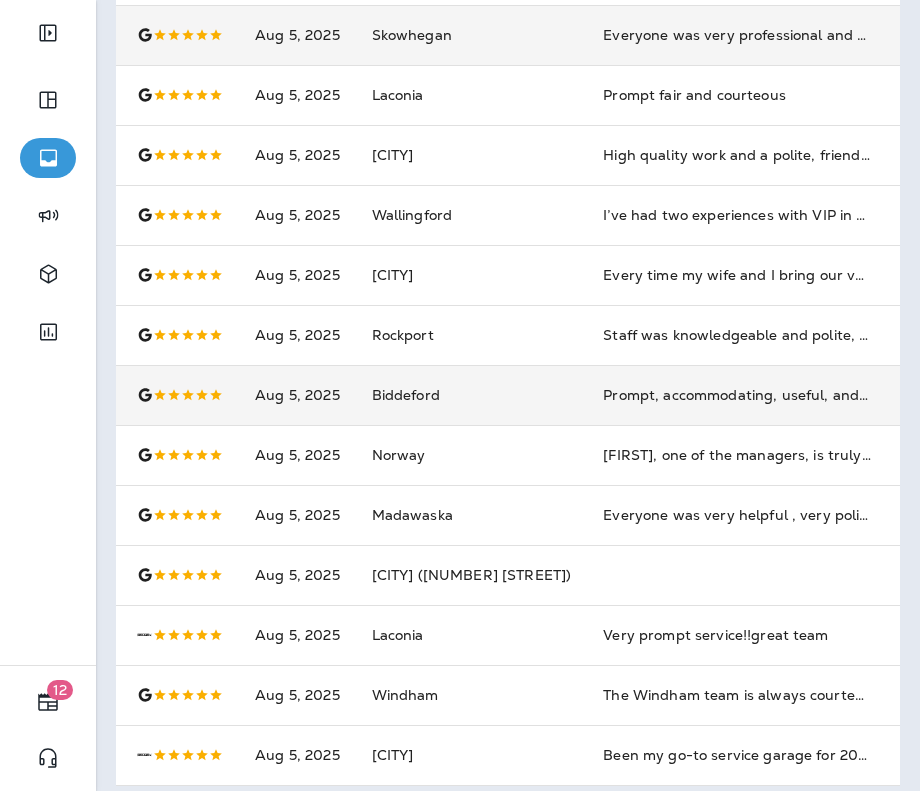scroll, scrollTop: 648, scrollLeft: 0, axis: vertical 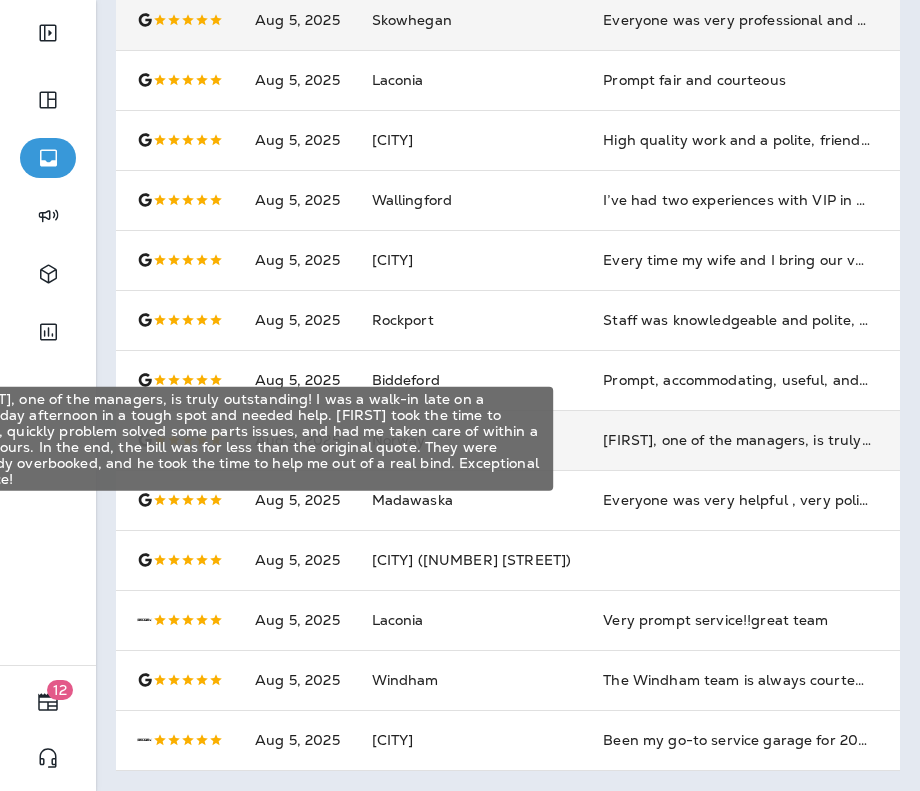 click on "[FIRST], one of the managers, is truly outstanding! I was a walk-in late on a Saturday afternoon in a tough spot and needed help. [FIRST] took the time to listen, quickly problem solved some parts issues, and had me taken care of within a few hours. In the end, the bill was for less than the original quote. They were already overbooked, and he took the time to help me out of a real bind. Exceptional service!" at bounding box center (737, 440) 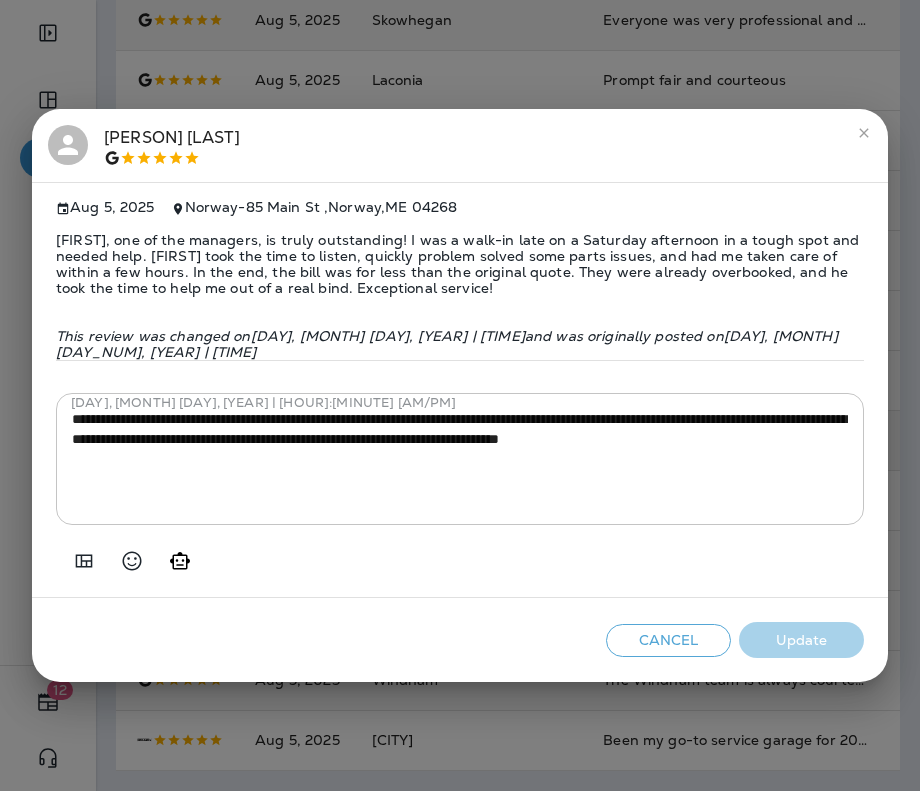 click on "**********" at bounding box center (460, 395) 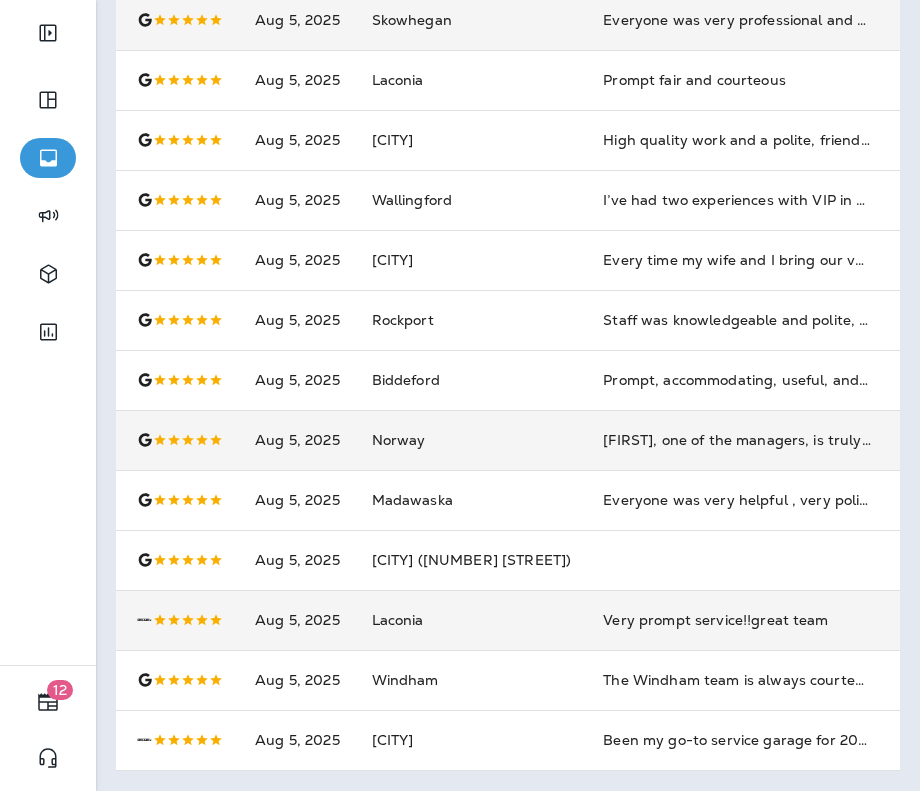scroll, scrollTop: 653, scrollLeft: 0, axis: vertical 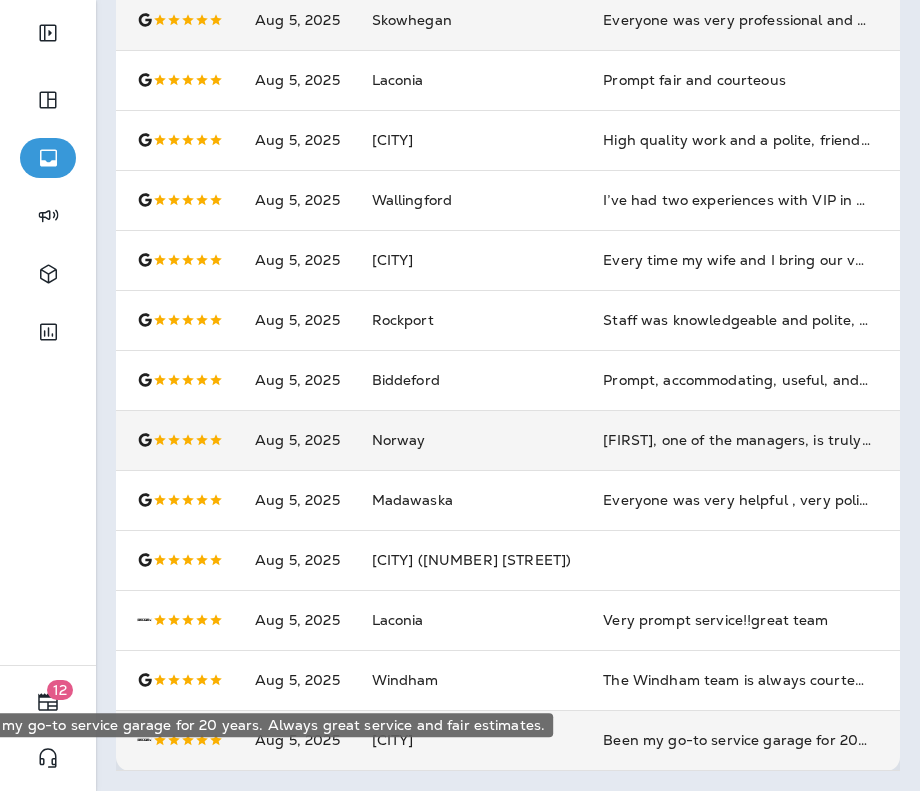 click on "Been my go-to service garage for 20 years.  Always great service and fair estimates." at bounding box center [737, 740] 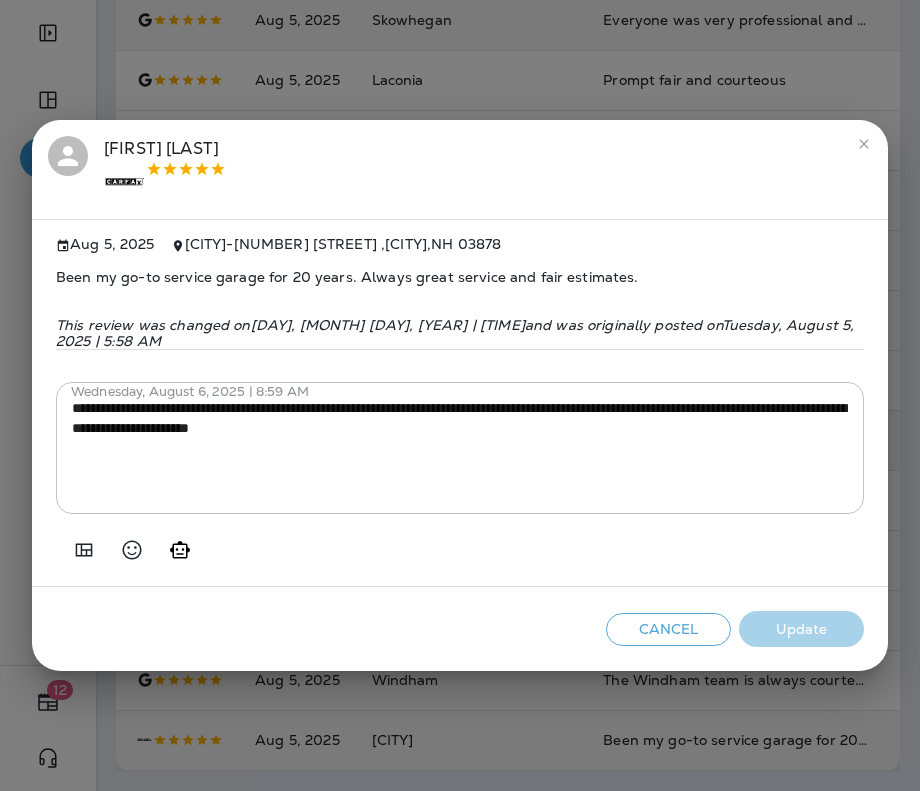 click on "**********" at bounding box center [460, 395] 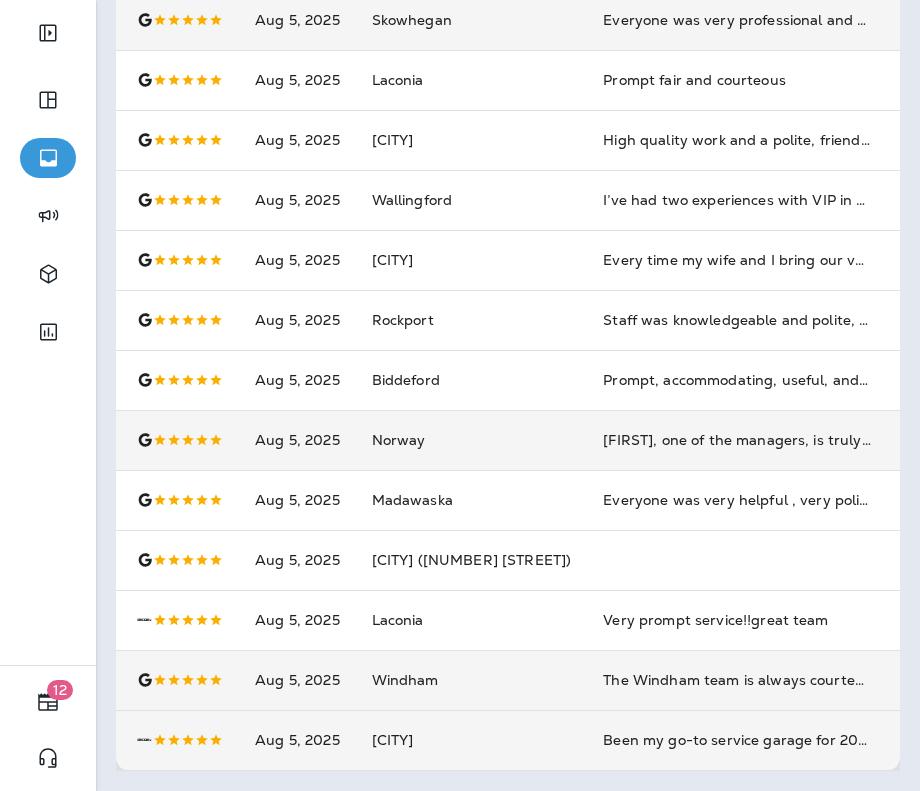 scroll, scrollTop: 0, scrollLeft: 0, axis: both 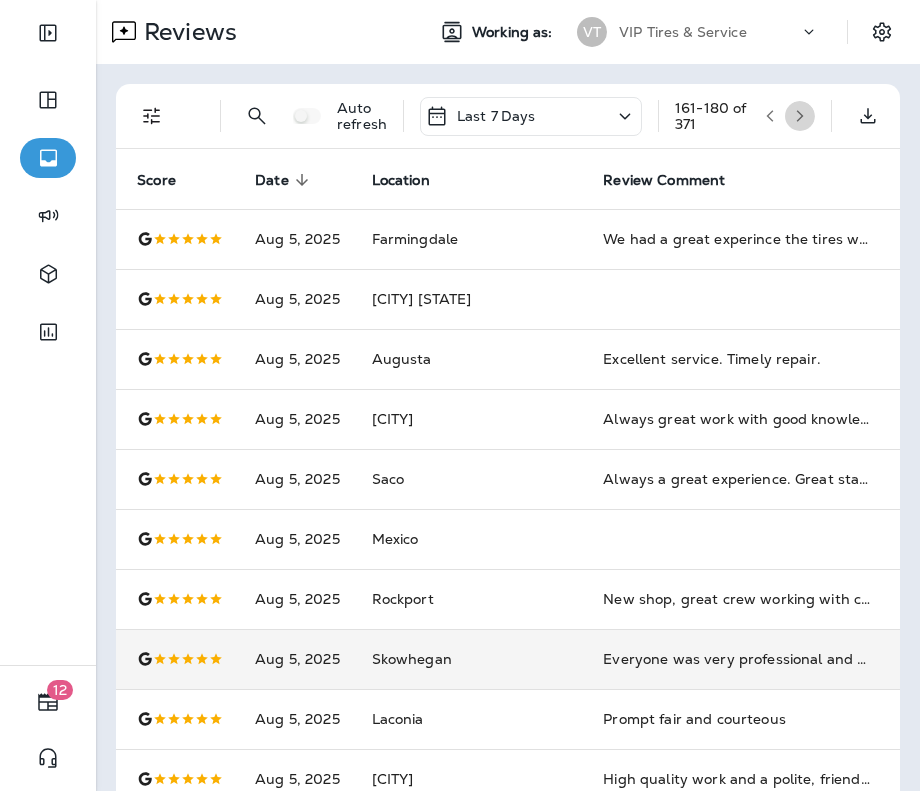 click 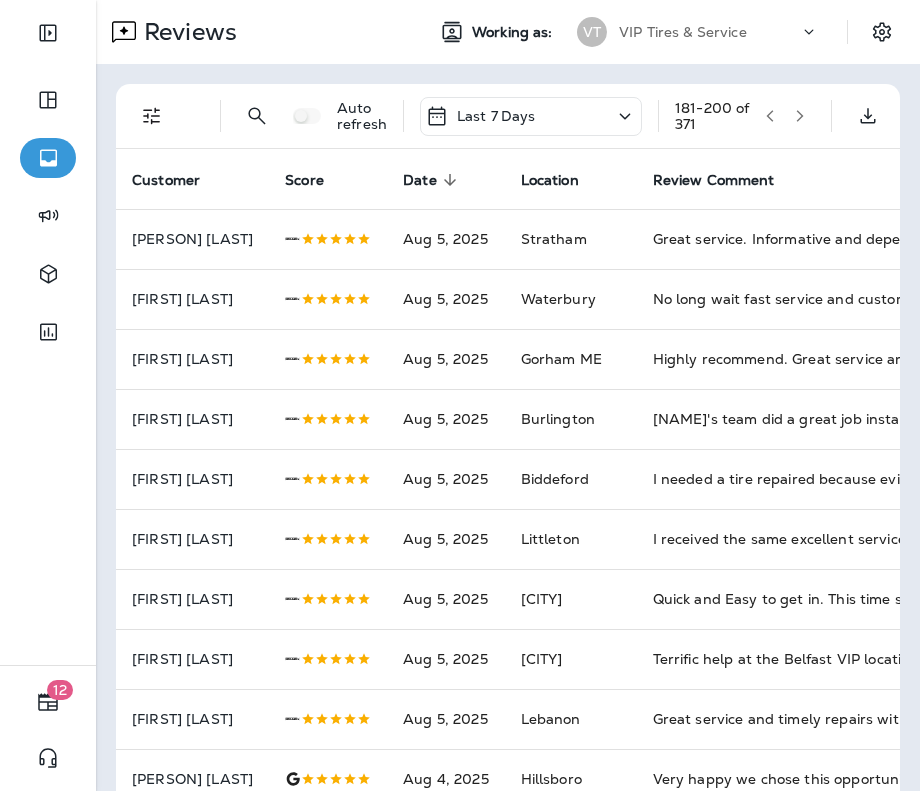 click 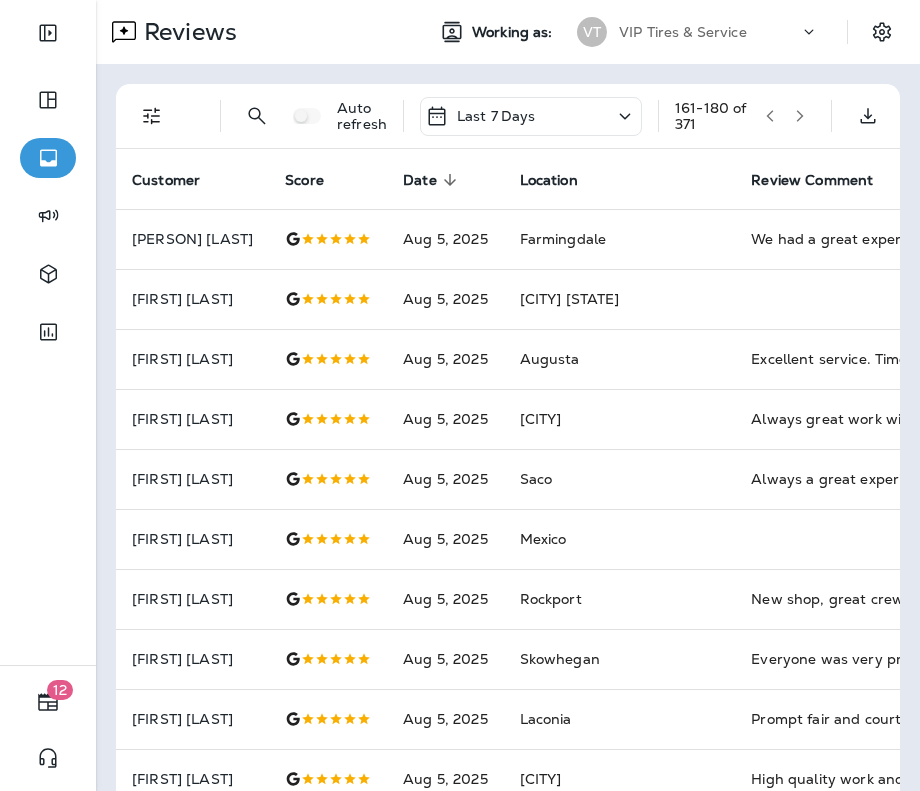 scroll, scrollTop: 653, scrollLeft: 0, axis: vertical 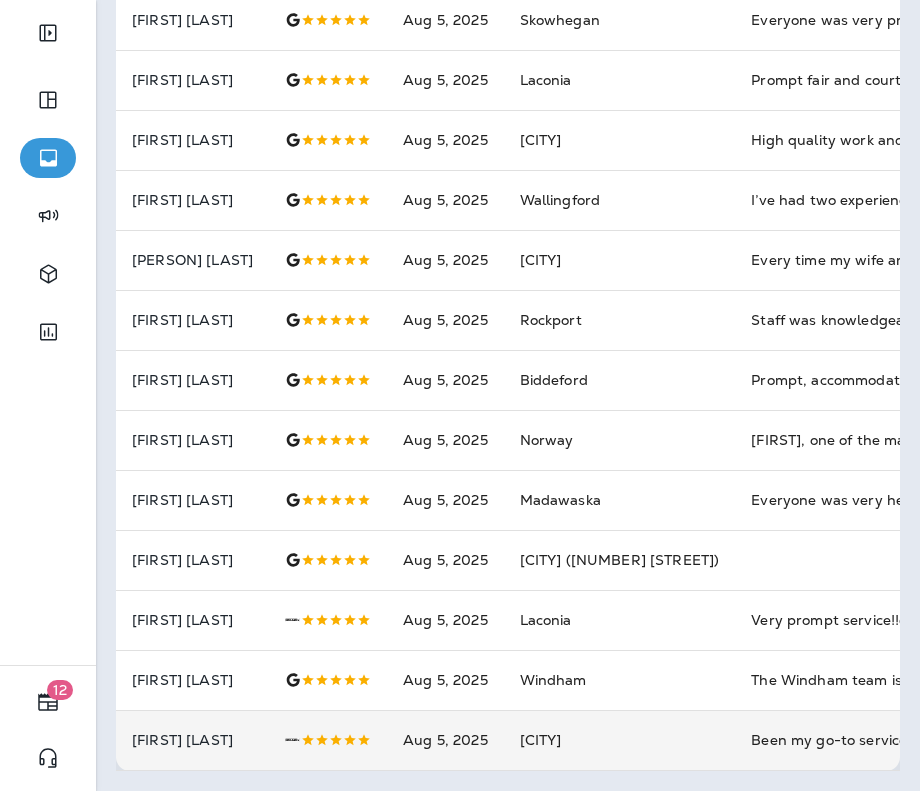 click on "Been my go-to service garage for 20 years.  Always great service and fair estimates." at bounding box center (885, 740) 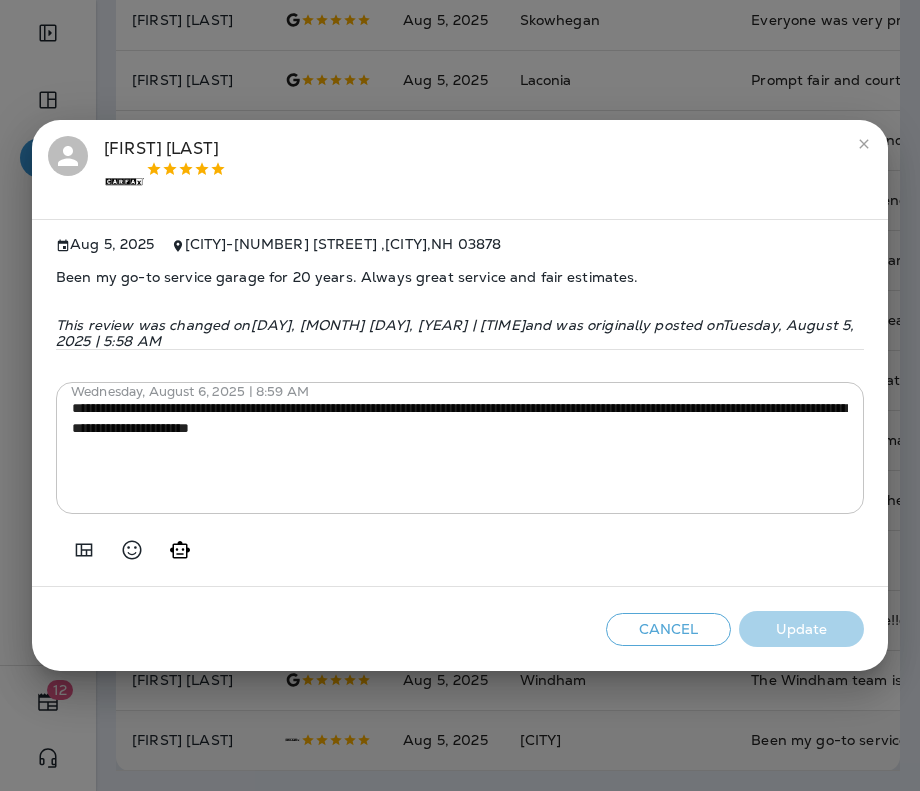 click on "Been my go-to service garage for 20 years.  Always great service and fair estimates." at bounding box center [460, 277] 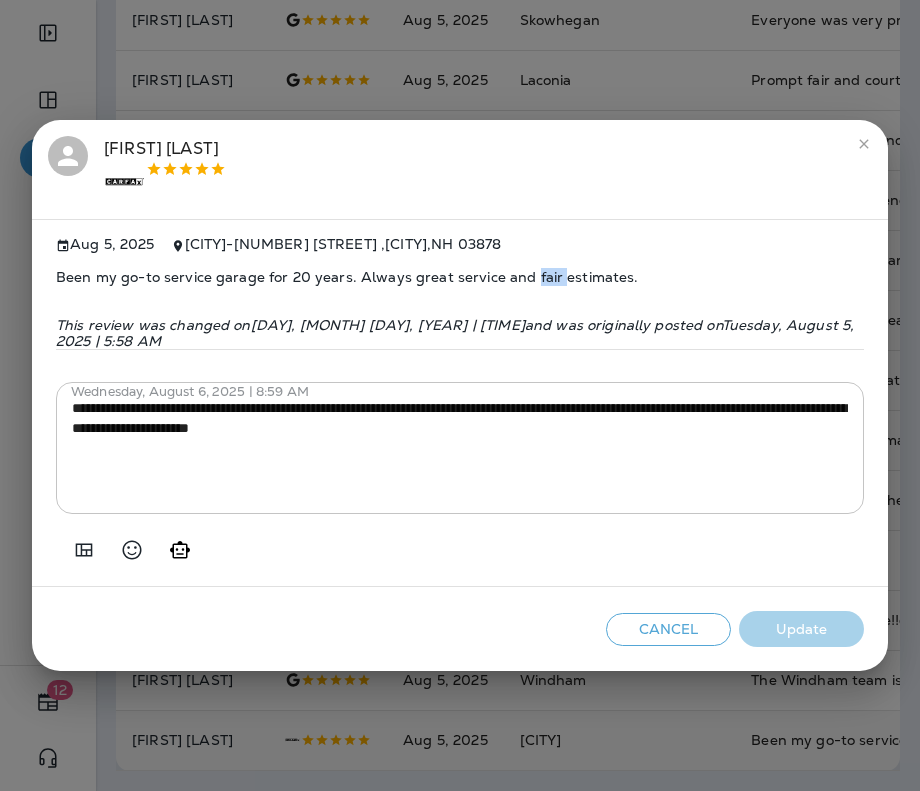 click on "Been my go-to service garage for 20 years.  Always great service and fair estimates." at bounding box center [460, 277] 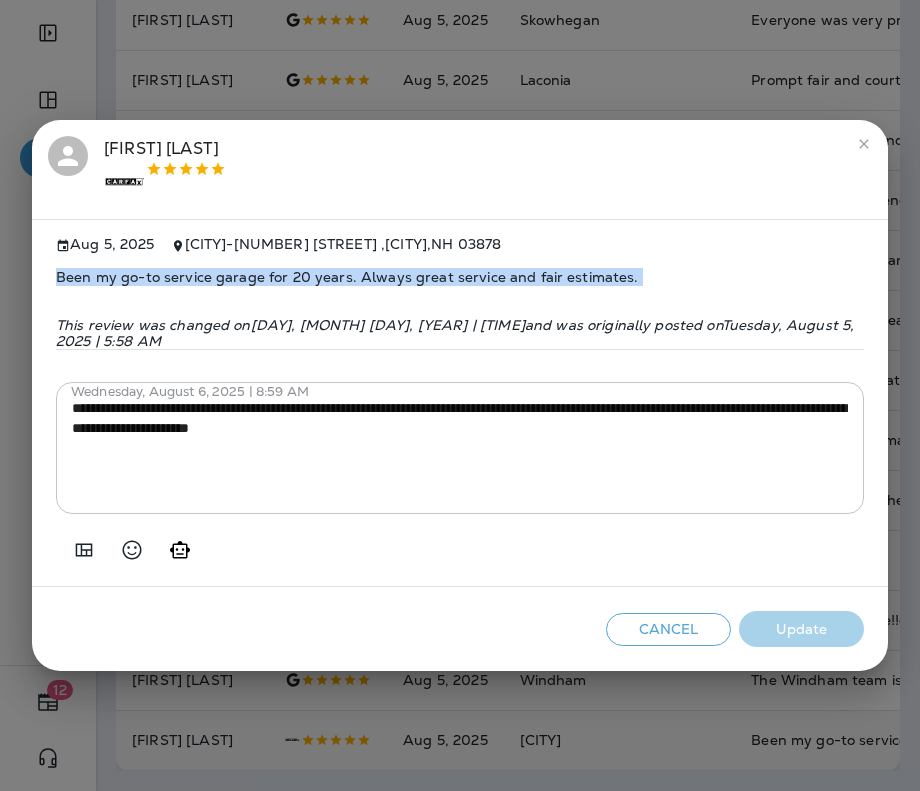 click on "Been my go-to service garage for 20 years.  Always great service and fair estimates." at bounding box center (460, 277) 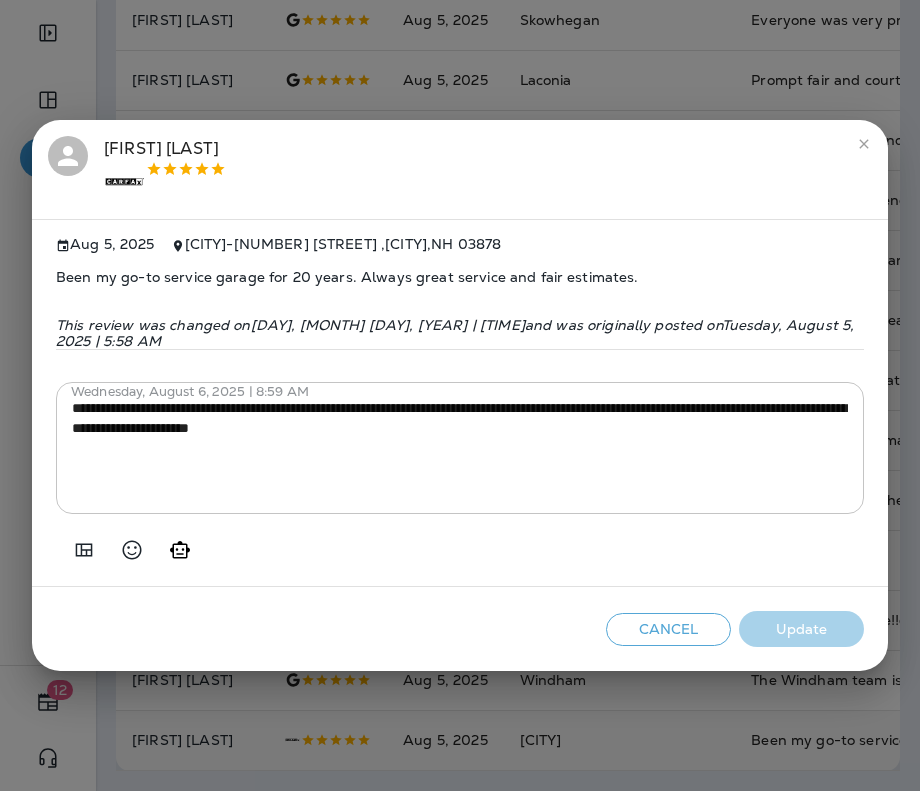 click on "**********" at bounding box center (460, 395) 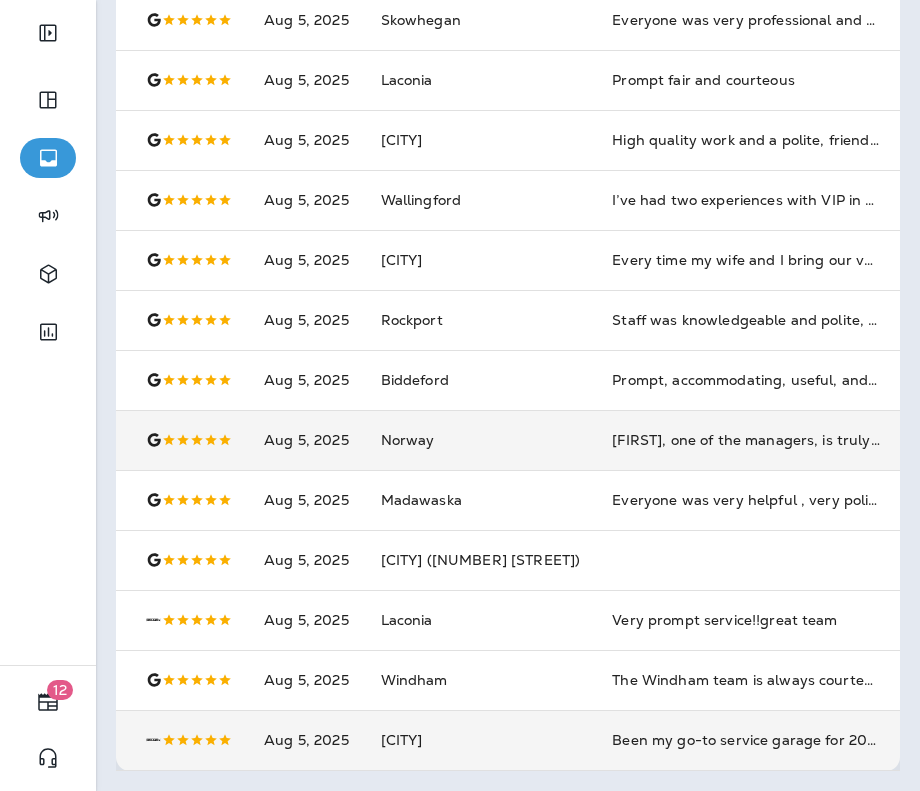 scroll, scrollTop: 0, scrollLeft: 148, axis: horizontal 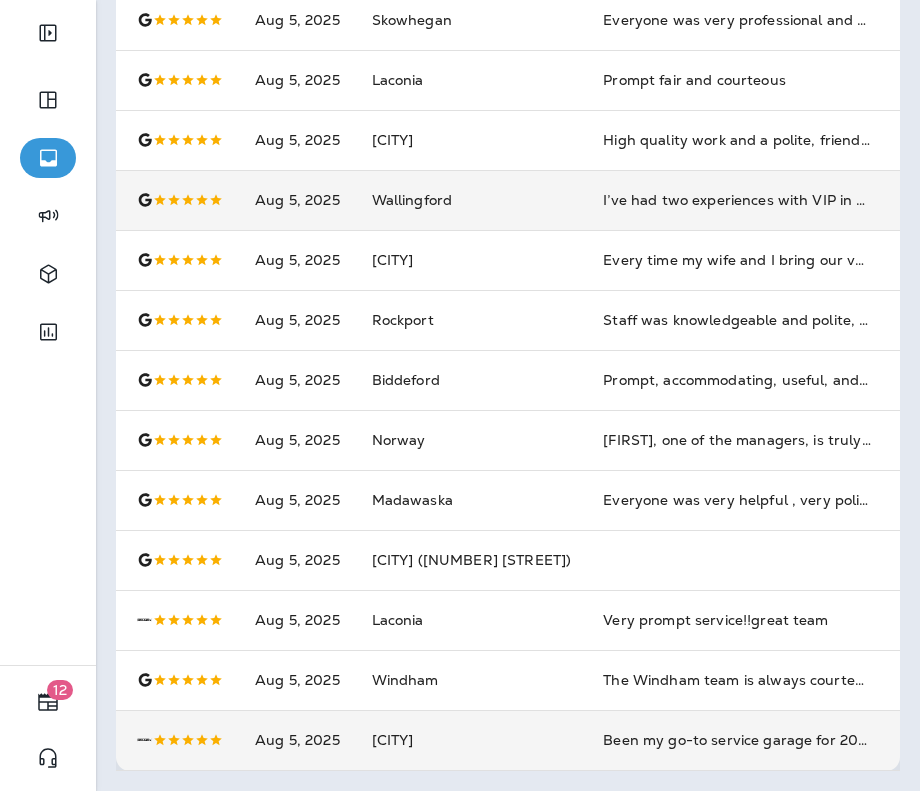 click on "I’ve had two experiences with VIP in the last year or so and they’ve both been amazing. I had a flat this morning and they brought me in right away. I paid what I consider to be a very reasonable price and was on my way in less than an hour. The employees were kind, knowledgeable, and very friendly!" at bounding box center (737, 200) 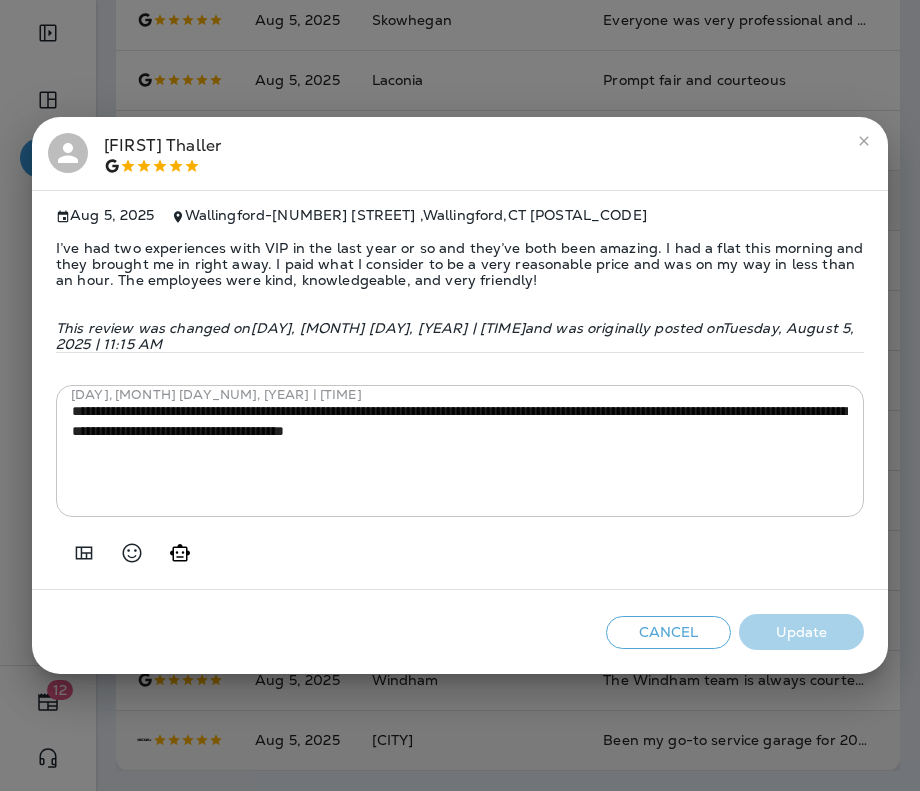 click on "I’ve had two experiences with VIP in the last year or so and they’ve both been amazing. I had a flat this morning and they brought me in right away. I paid what I consider to be a very reasonable price and was on my way in less than an hour. The employees were kind, knowledgeable, and very friendly!" at bounding box center [460, 264] 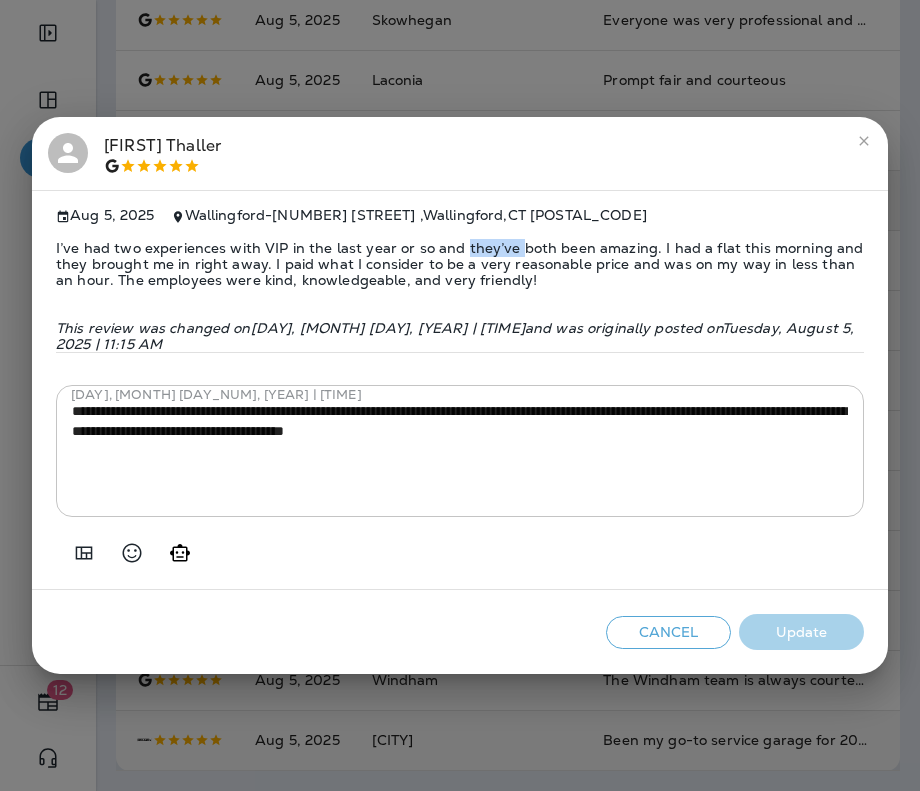 click on "I’ve had two experiences with VIP in the last year or so and they’ve both been amazing. I had a flat this morning and they brought me in right away. I paid what I consider to be a very reasonable price and was on my way in less than an hour. The employees were kind, knowledgeable, and very friendly!" at bounding box center [460, 264] 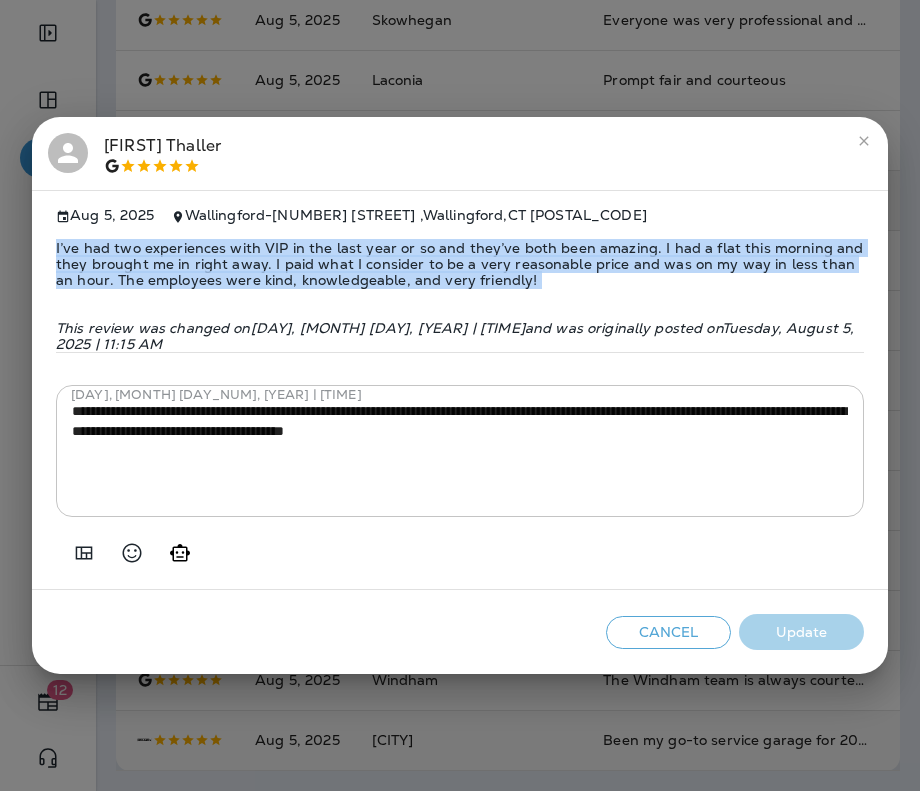 click on "I’ve had two experiences with VIP in the last year or so and they’ve both been amazing. I had a flat this morning and they brought me in right away. I paid what I consider to be a very reasonable price and was on my way in less than an hour. The employees were kind, knowledgeable, and very friendly!" at bounding box center [460, 264] 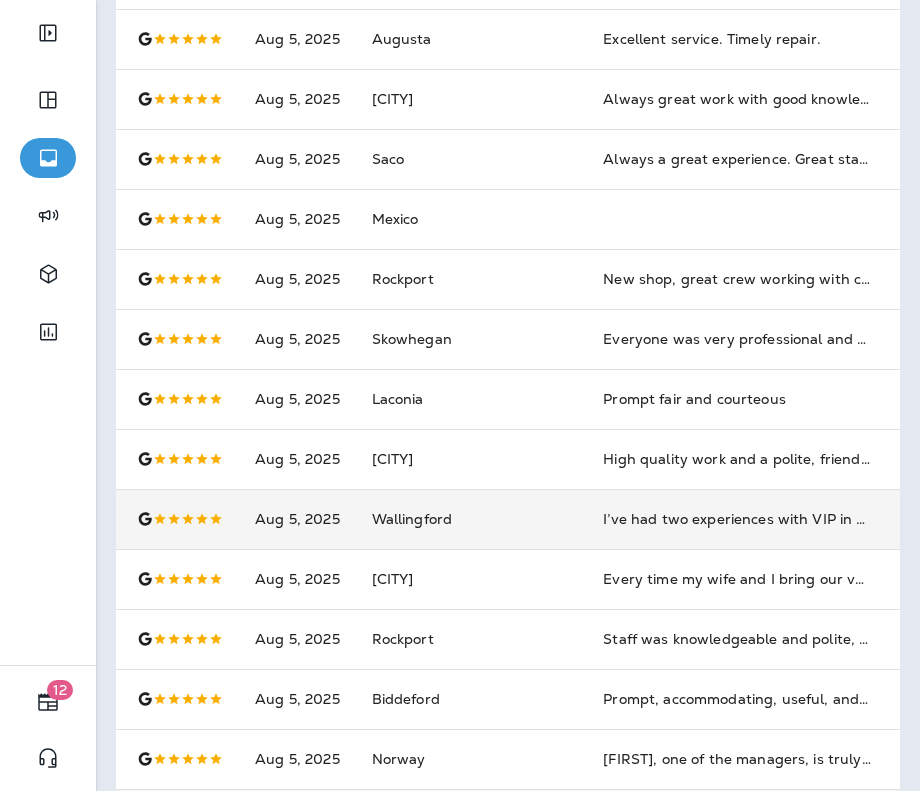 scroll, scrollTop: 0, scrollLeft: 0, axis: both 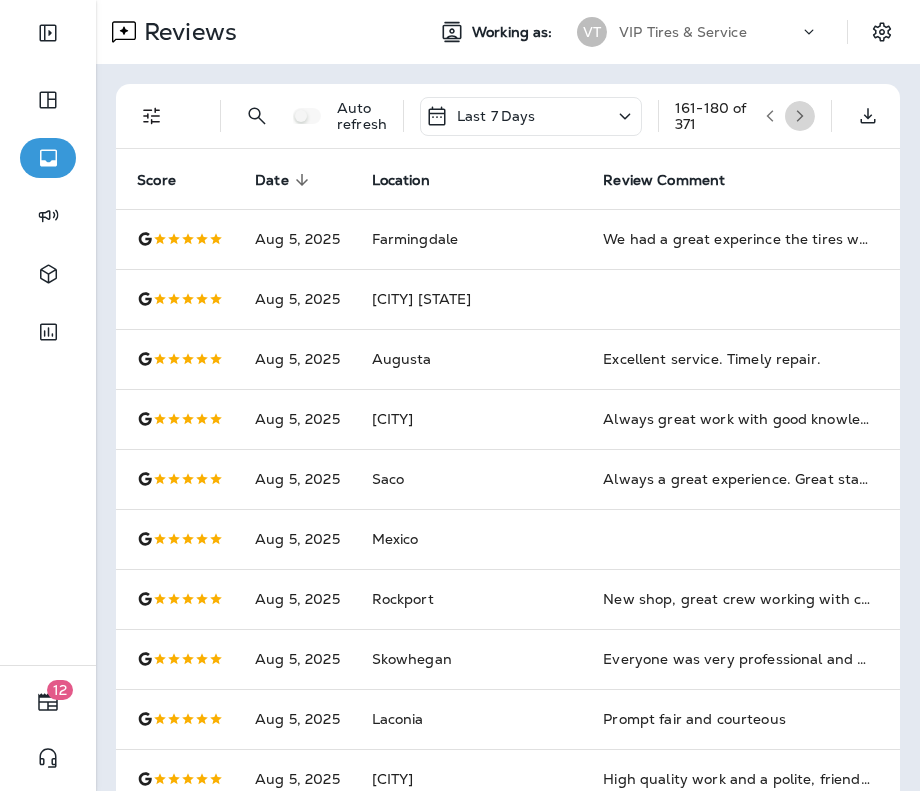 click 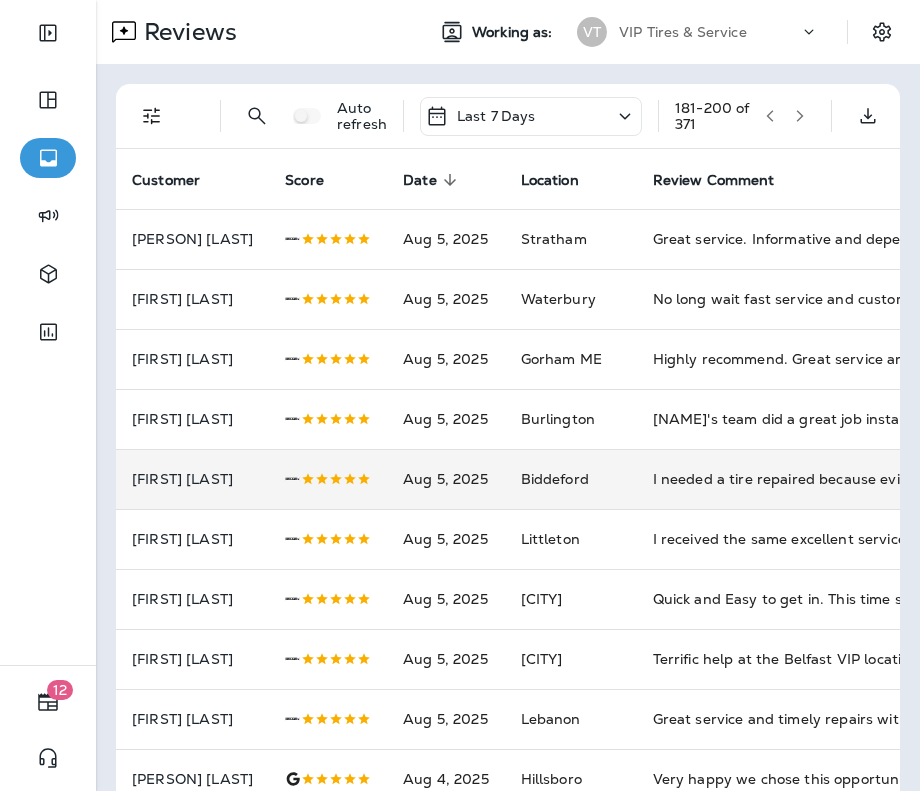 scroll, scrollTop: 116, scrollLeft: 0, axis: vertical 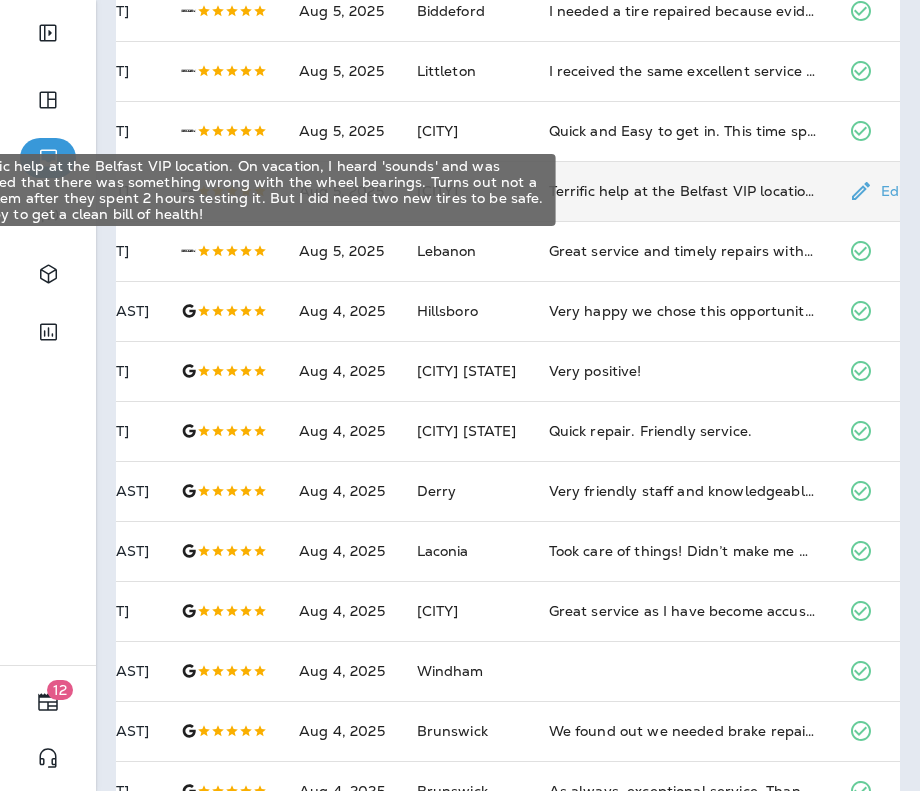 click on "Terrific help at the Belfast VIP location. On vacation, I heard 'sounds' and was worried that there was something wrong with the wheel bearings. Turns out not a problem after they spent 2 hours testing it. But I did need two new tires to be safe. Happy to get a clean bill of health!" at bounding box center [683, 191] 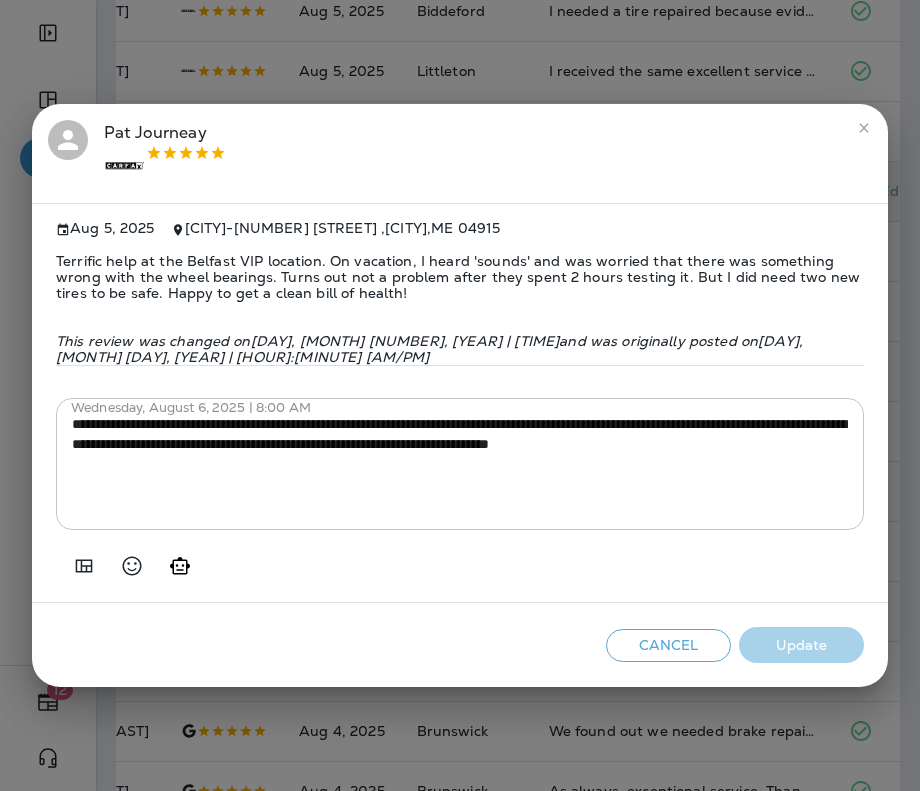 click on "**********" at bounding box center (460, 395) 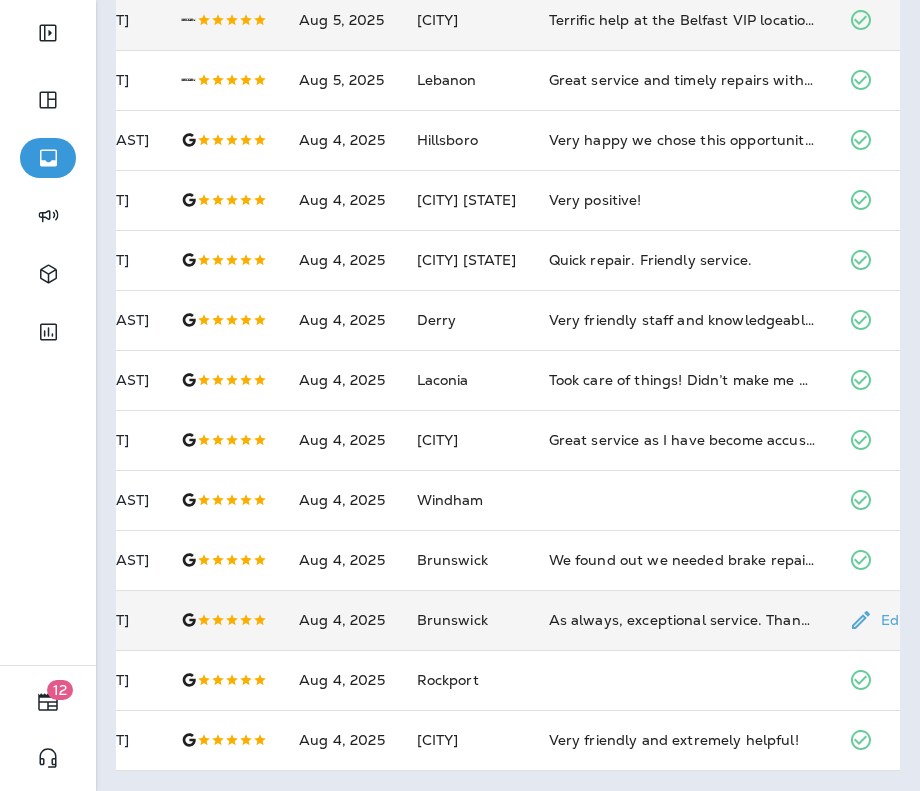 scroll, scrollTop: 0, scrollLeft: 0, axis: both 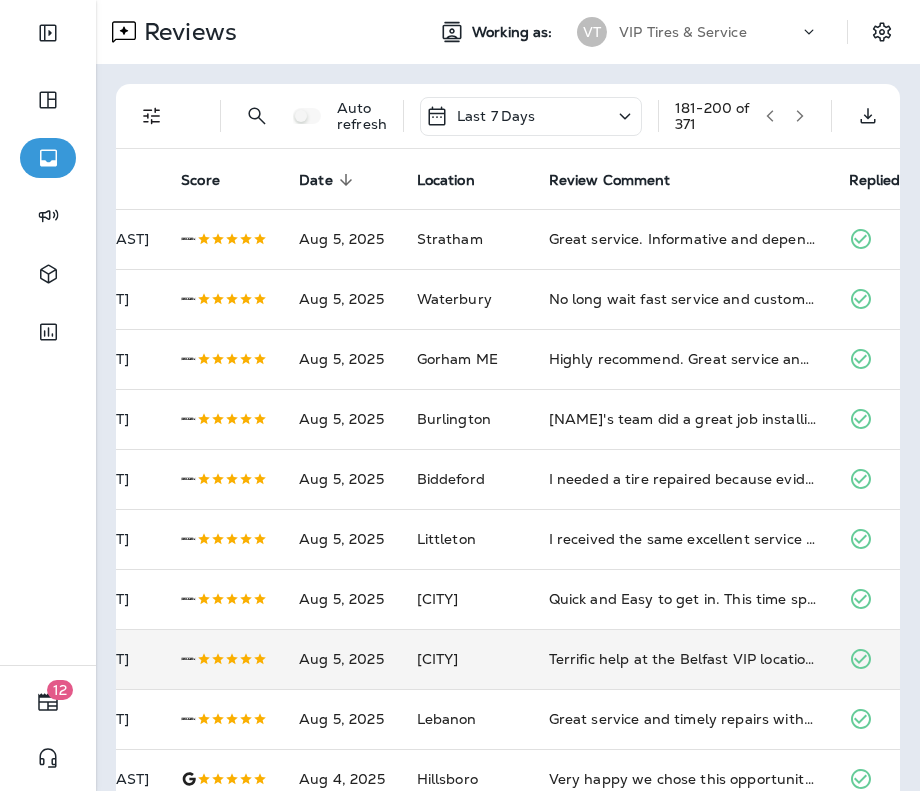click 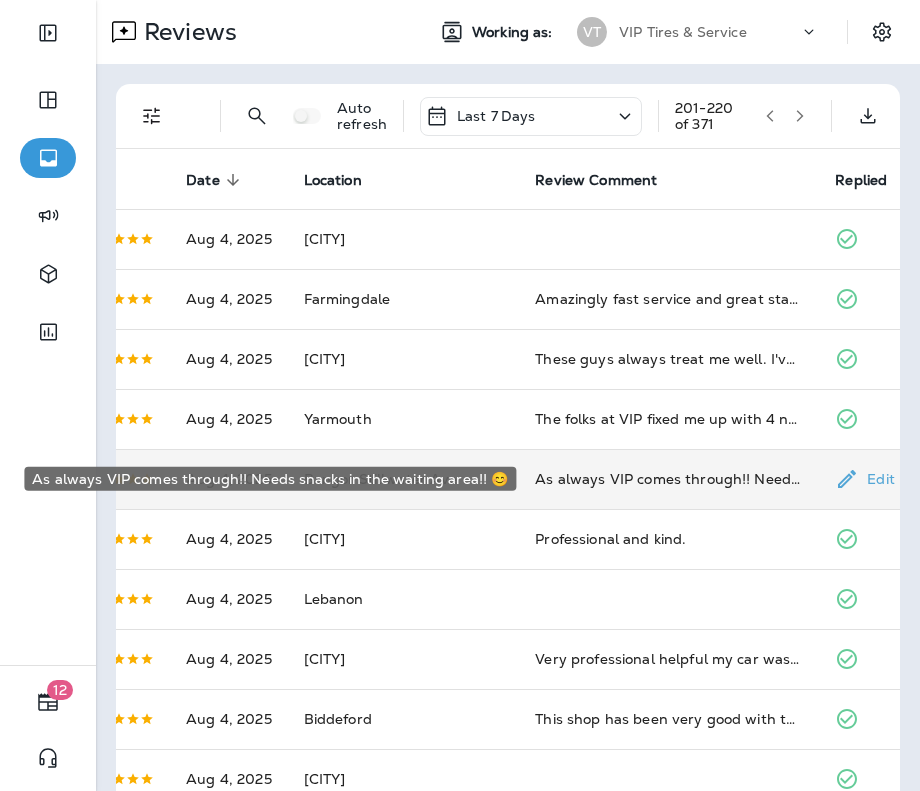 scroll, scrollTop: 0, scrollLeft: 185, axis: horizontal 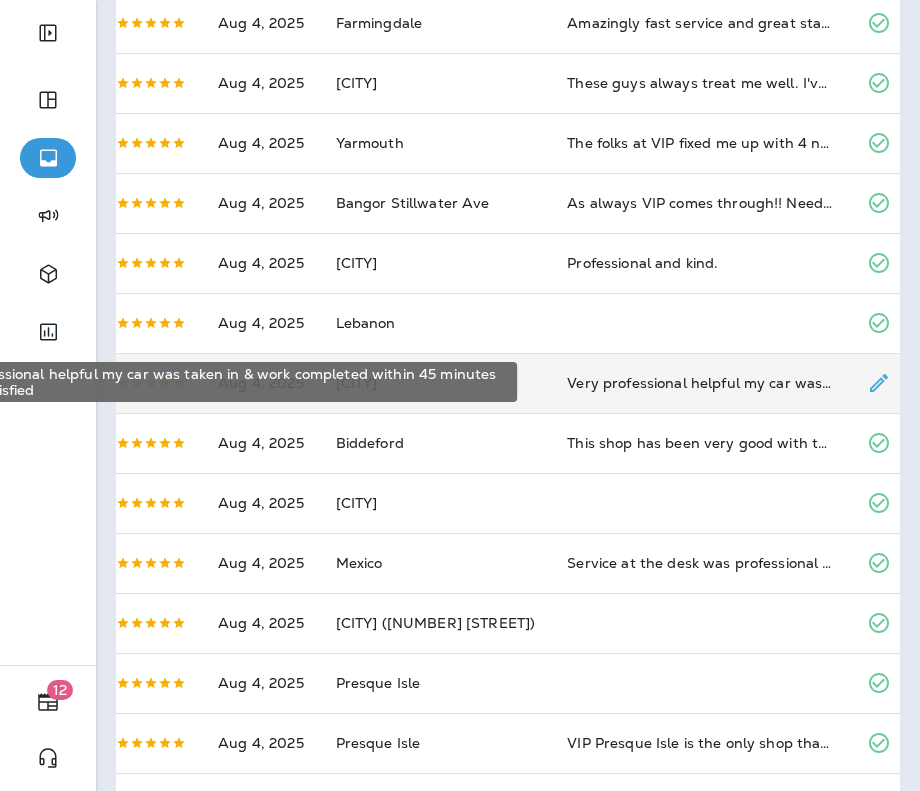 click on "Very professional helpful my car was taken in & work completed within 45 minutes always satisfied" at bounding box center (701, 383) 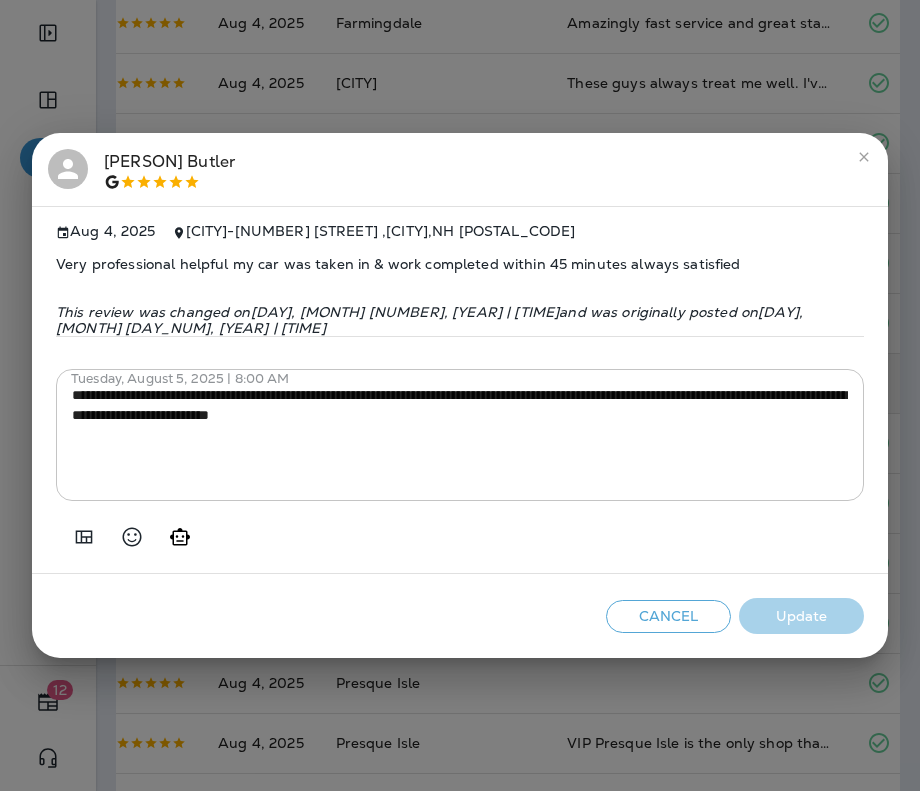 click on "**********" at bounding box center (460, 395) 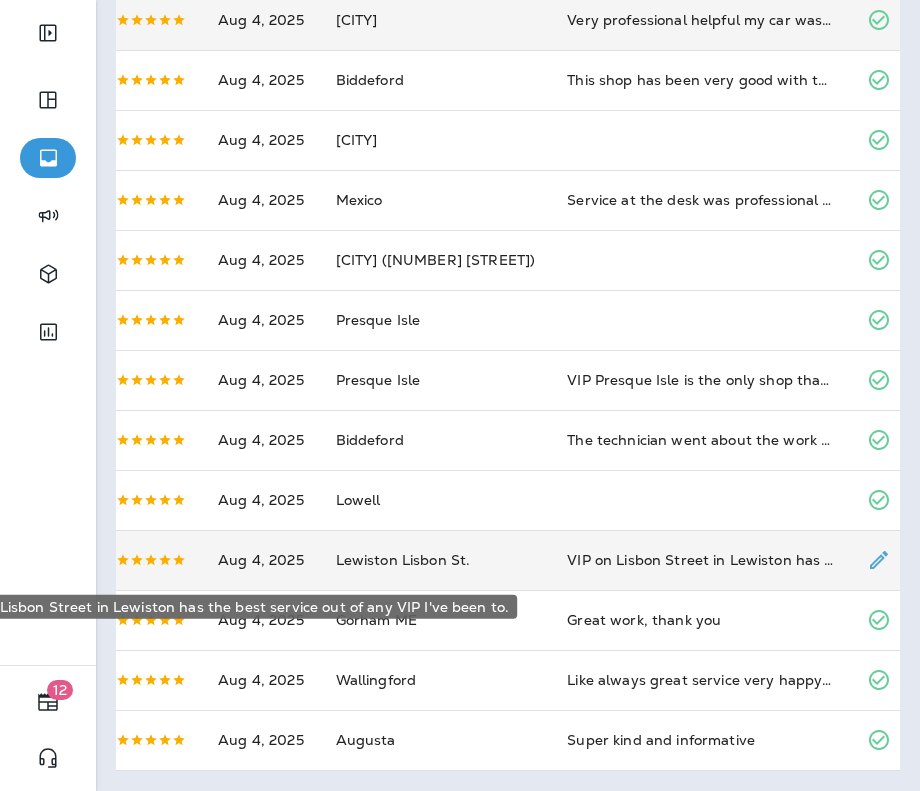scroll, scrollTop: 0, scrollLeft: 0, axis: both 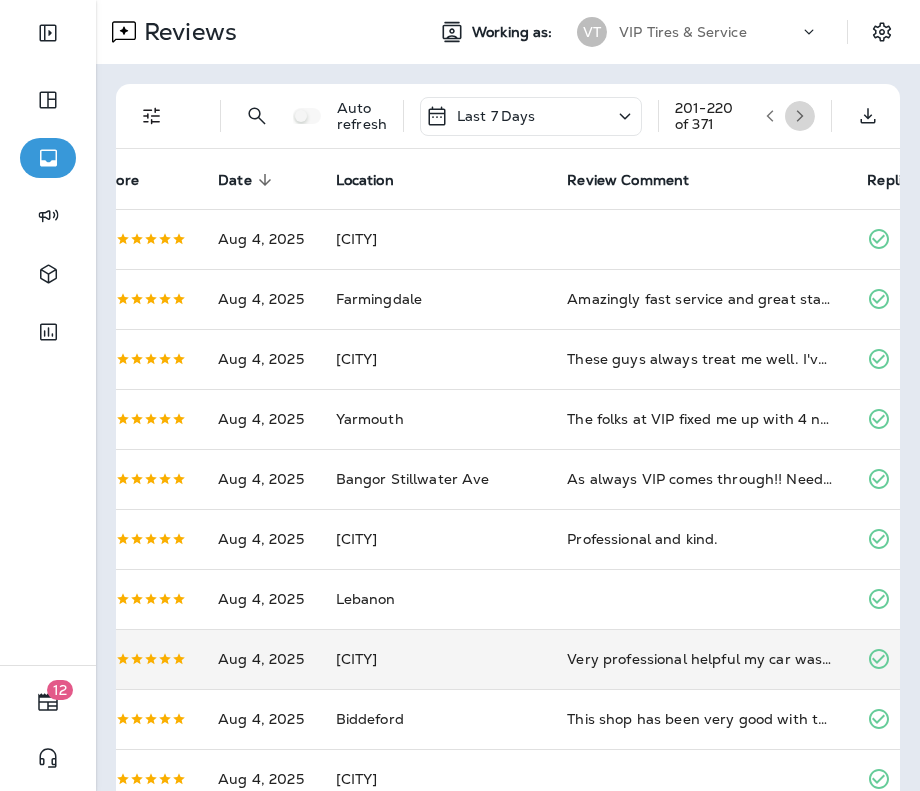 click 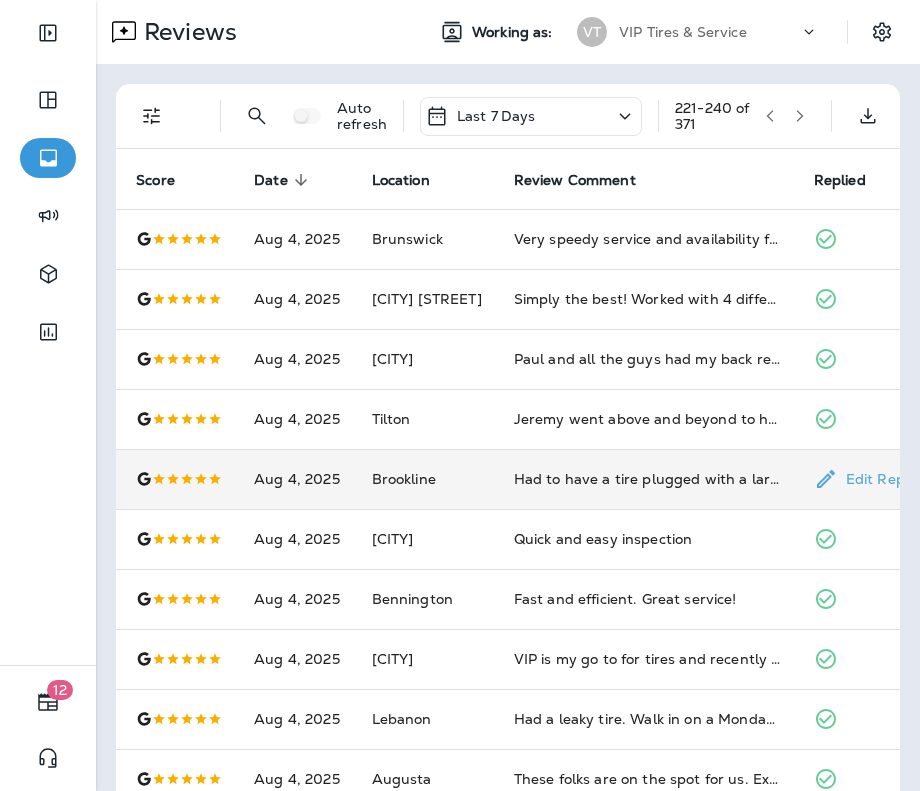 scroll, scrollTop: 0, scrollLeft: 190, axis: horizontal 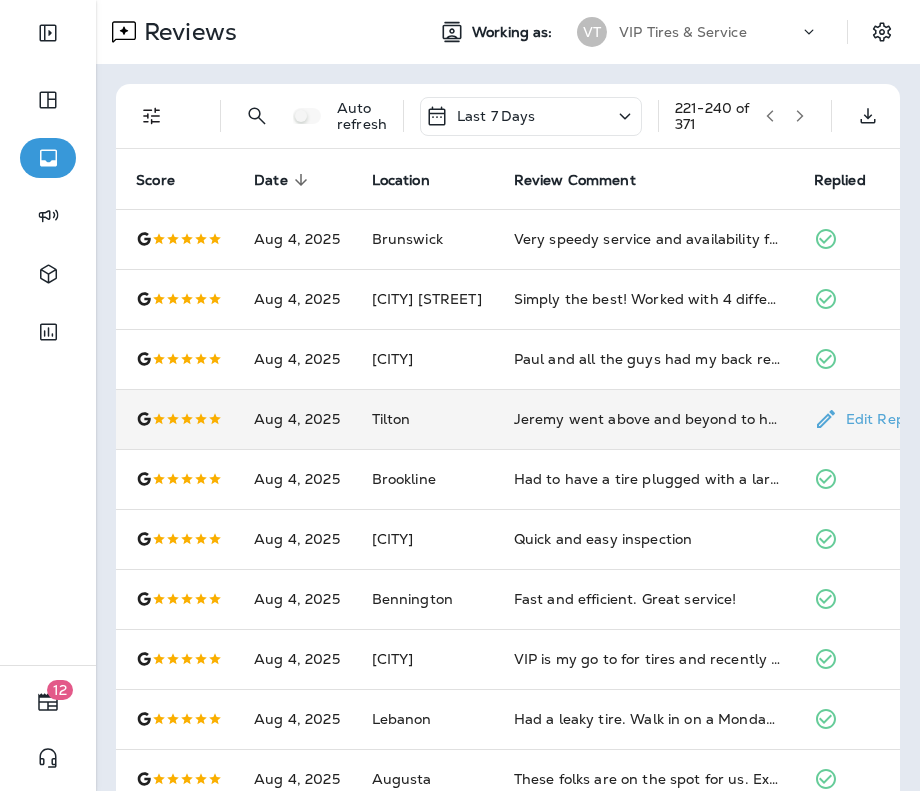 click on "Jeremy went above and beyond to help us get new tires at a fantastic price. Had tried going somewhere else before coming to VIP and the difference was night and day. His knowledge and professionalism was a breath of fresh air and we are deeply appreciative to him and the team for helping us out before our trip." at bounding box center [648, 419] 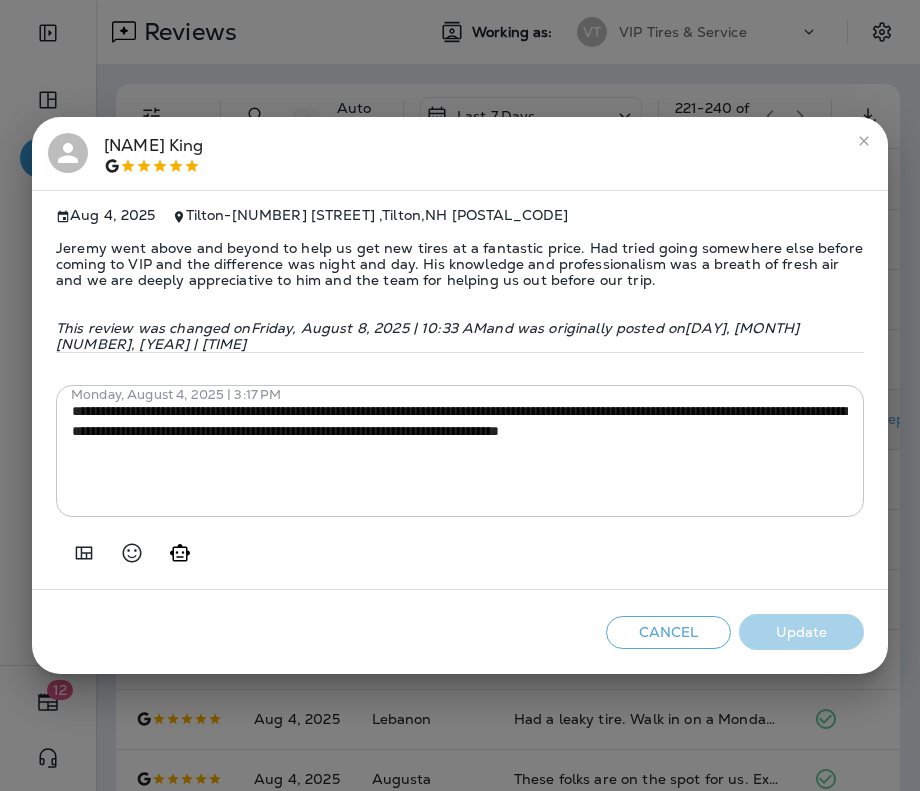 click on "Jeremy went above and beyond to help us get new tires at a fantastic price. Had tried going somewhere else before coming to VIP and the difference was night and day. His knowledge and professionalism was a breath of fresh air and we are deeply appreciative to him and the team for helping us out before our trip." at bounding box center (460, 264) 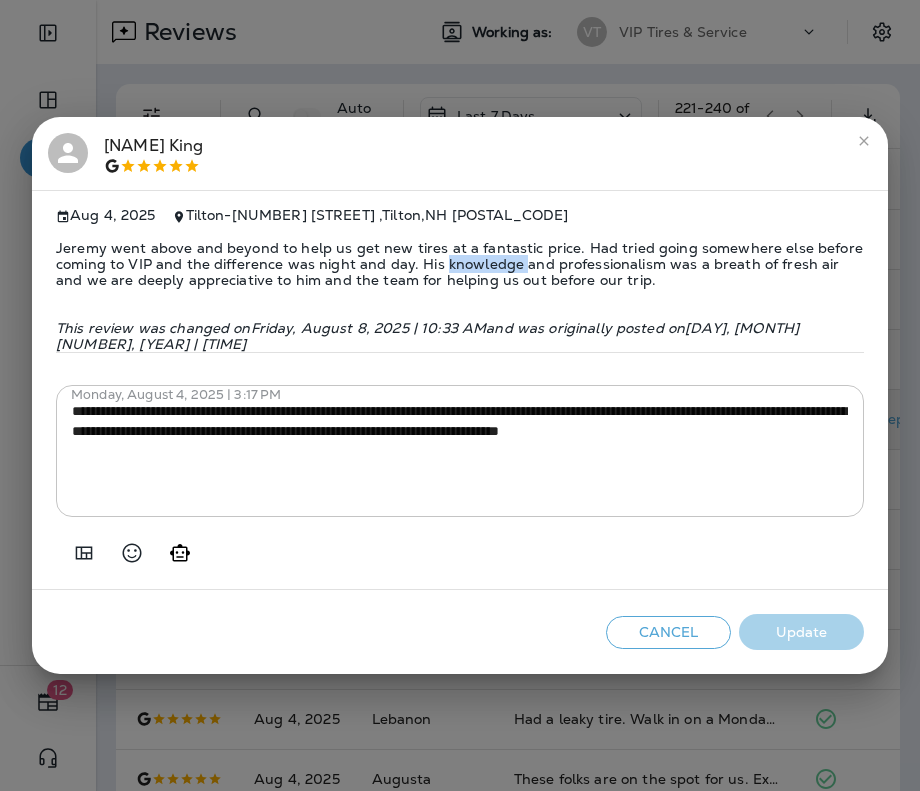 click on "Jeremy went above and beyond to help us get new tires at a fantastic price. Had tried going somewhere else before coming to VIP and the difference was night and day. His knowledge and professionalism was a breath of fresh air and we are deeply appreciative to him and the team for helping us out before our trip." at bounding box center (460, 264) 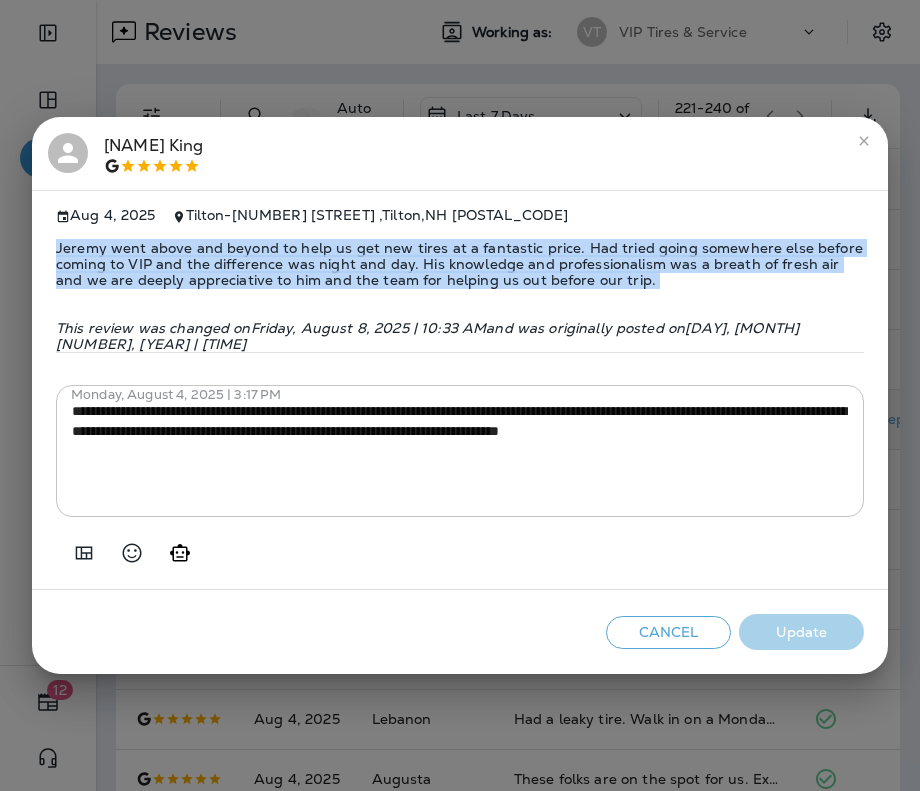 click on "Jeremy went above and beyond to help us get new tires at a fantastic price. Had tried going somewhere else before coming to VIP and the difference was night and day. His knowledge and professionalism was a breath of fresh air and we are deeply appreciative to him and the team for helping us out before our trip." at bounding box center [460, 264] 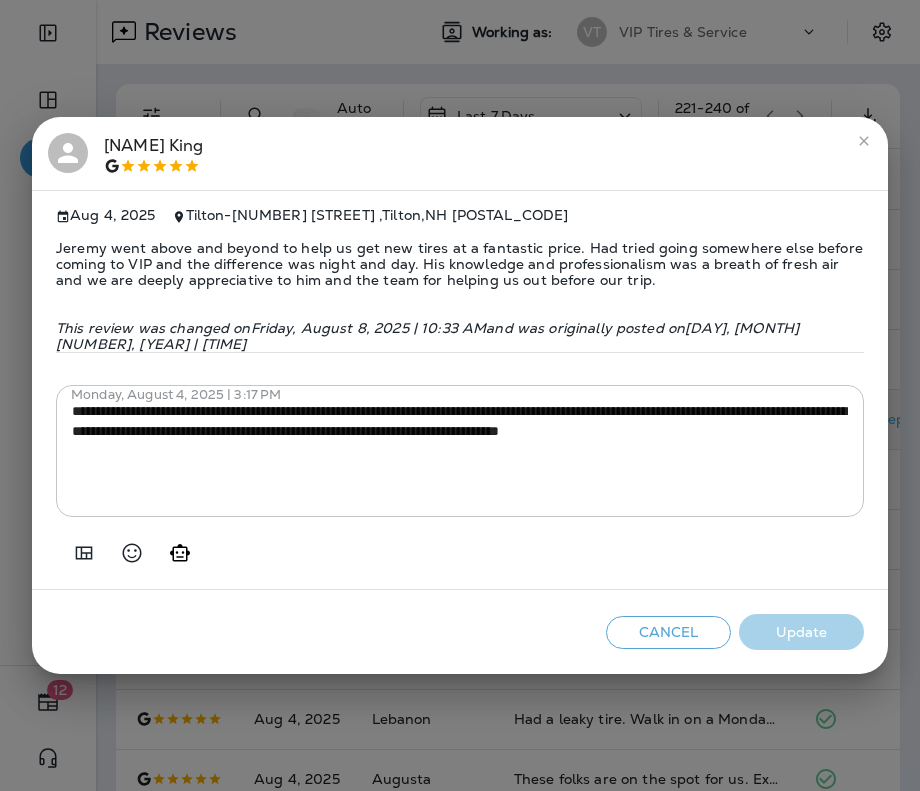click on "Cancel Update" at bounding box center [460, 632] 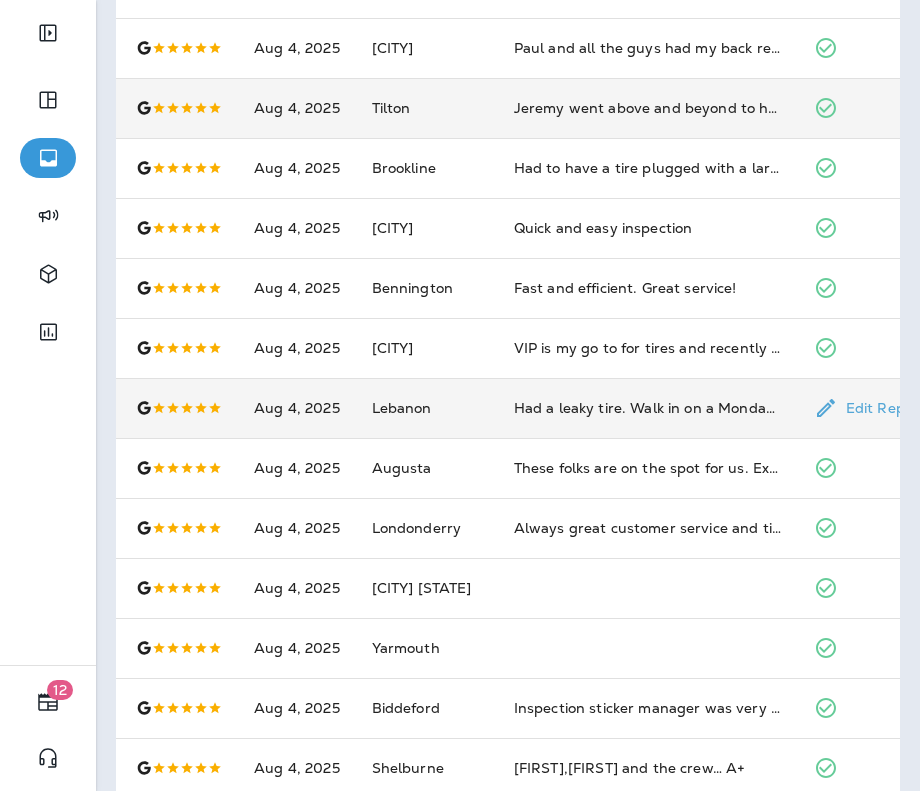 scroll, scrollTop: 653, scrollLeft: 0, axis: vertical 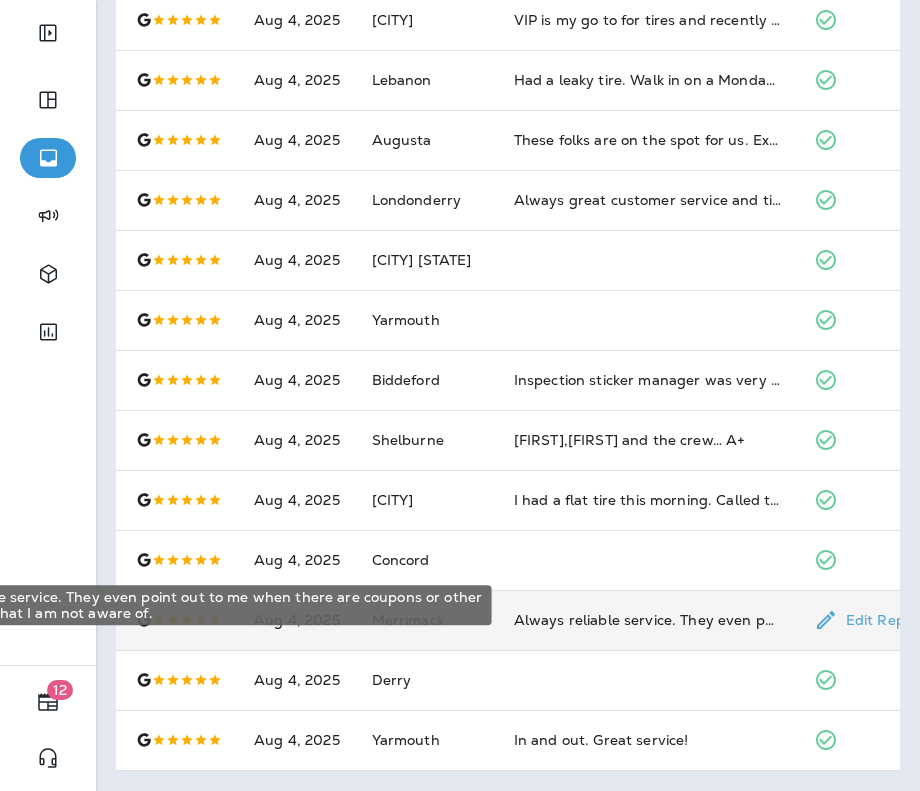 click on "Always reliable service.  They even point out to me when there are coupons or other ways to save that I am not aware of." at bounding box center [648, 620] 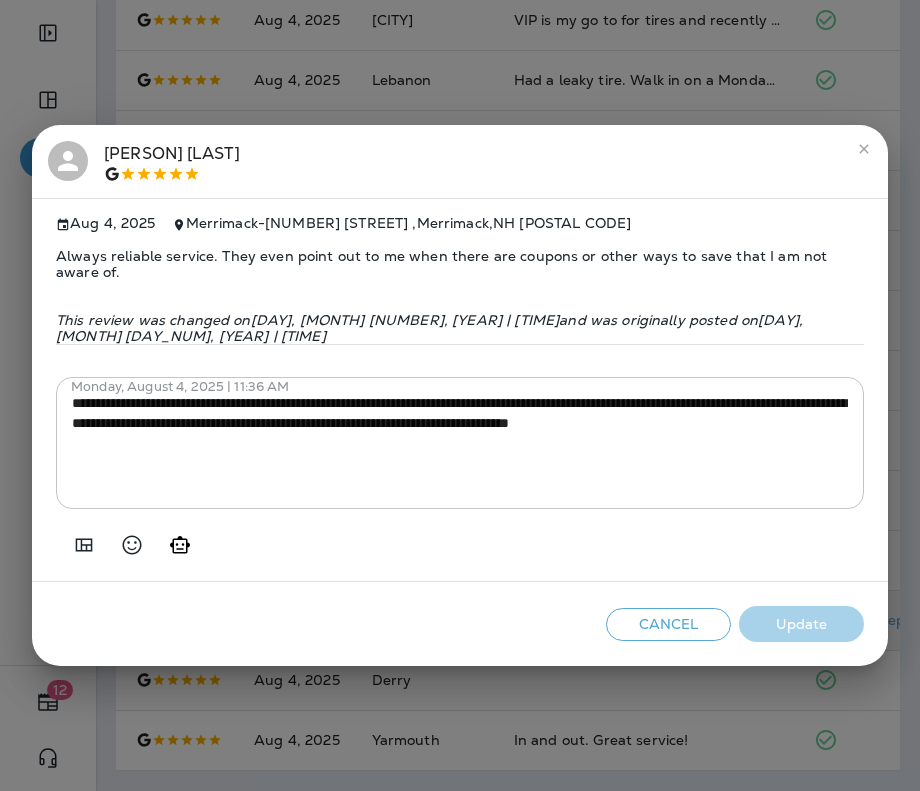 click on "**********" at bounding box center (460, 395) 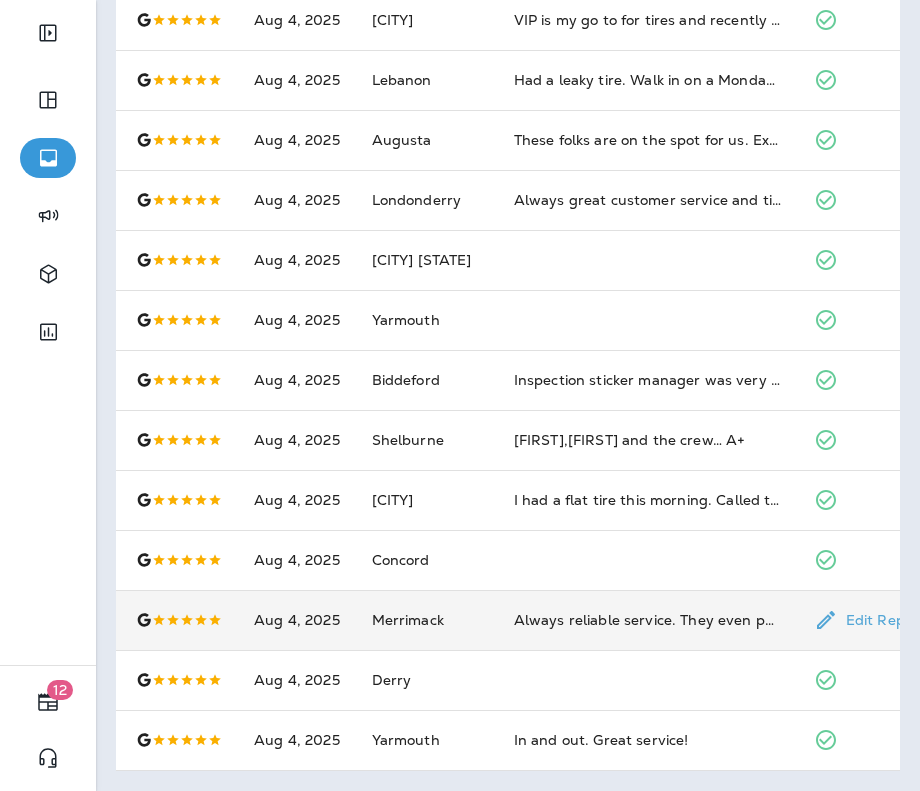 scroll, scrollTop: 0, scrollLeft: 0, axis: both 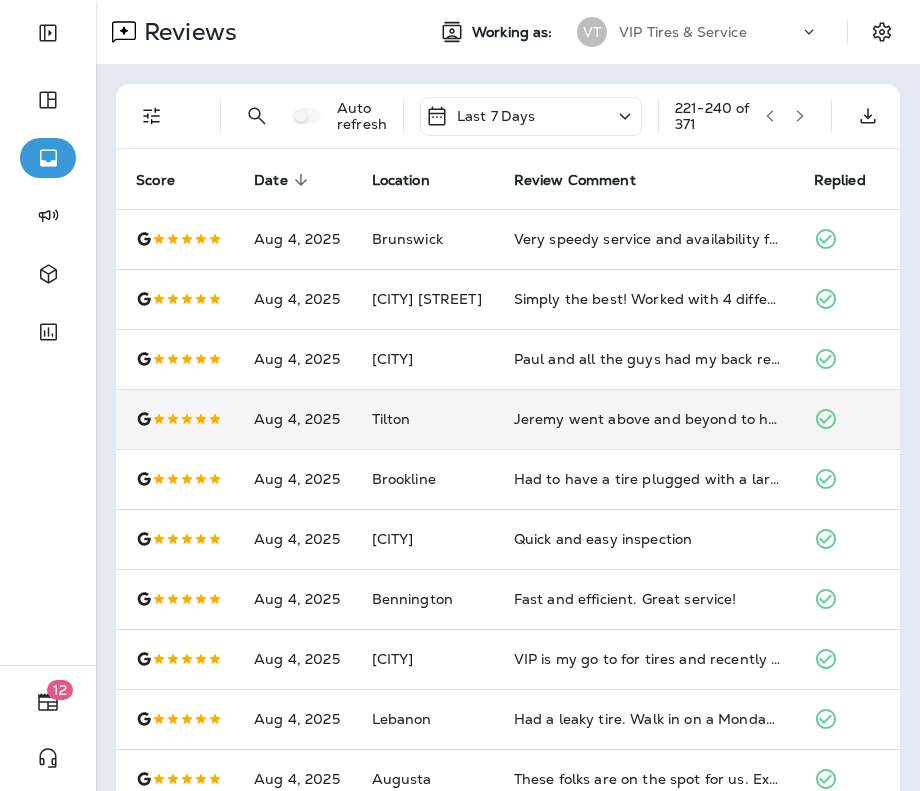 click on "221  -  240   of 371" at bounding box center [745, 116] 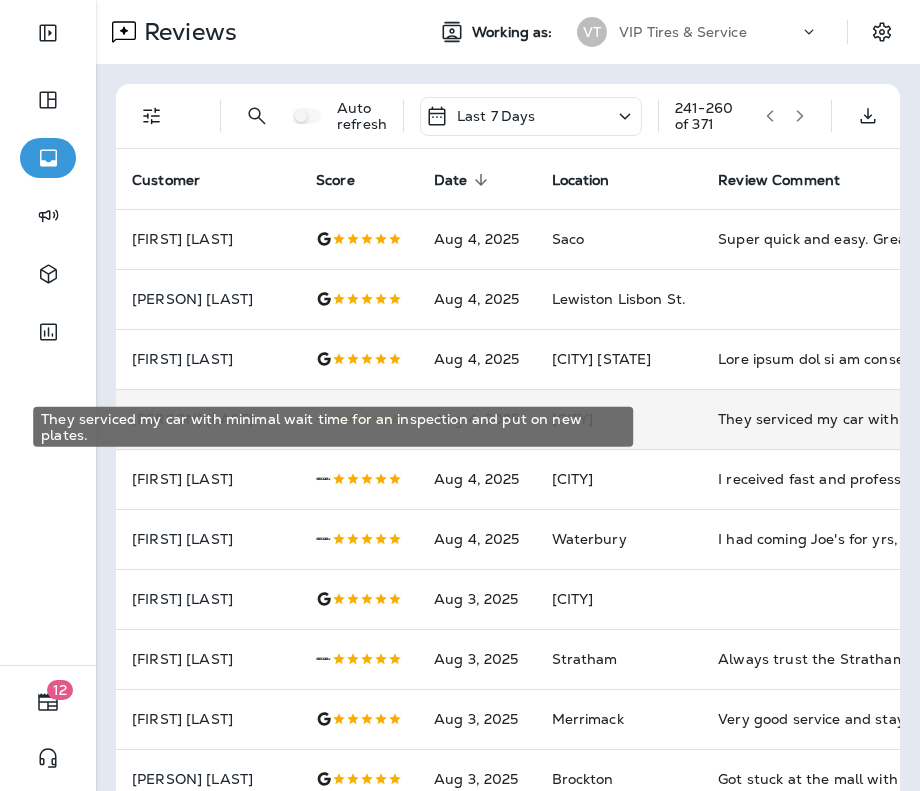 scroll, scrollTop: 0, scrollLeft: 99, axis: horizontal 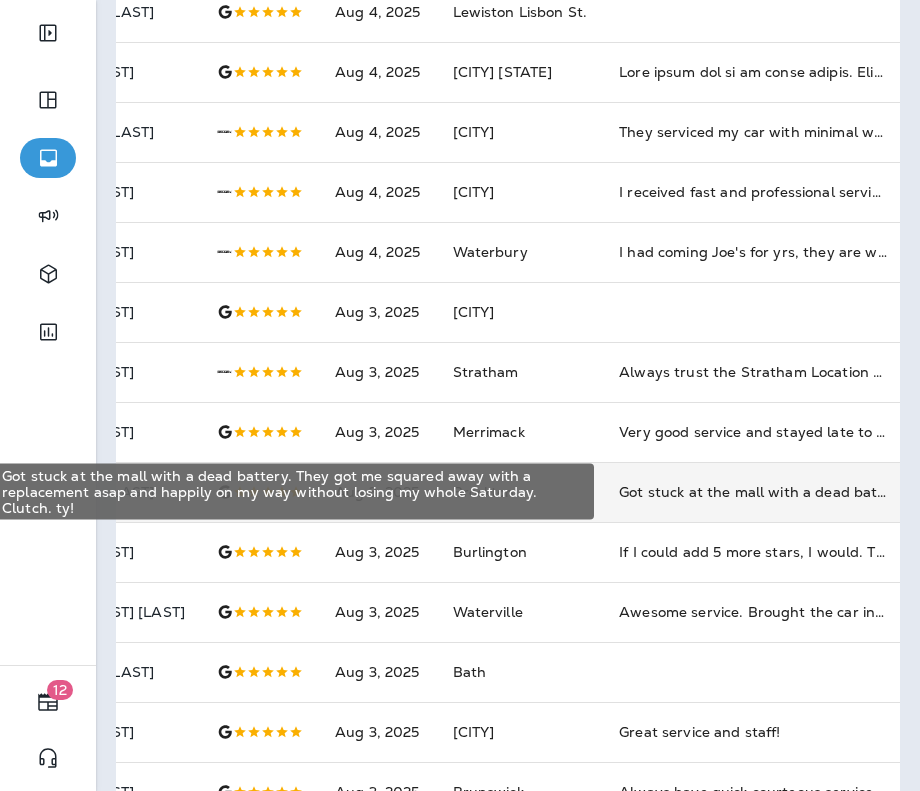 click on "Got stuck at the mall with a dead battery. They got me squared away with a replacement asap and happily on my way without losing my whole Saturday. Clutch. ty!" at bounding box center [753, 492] 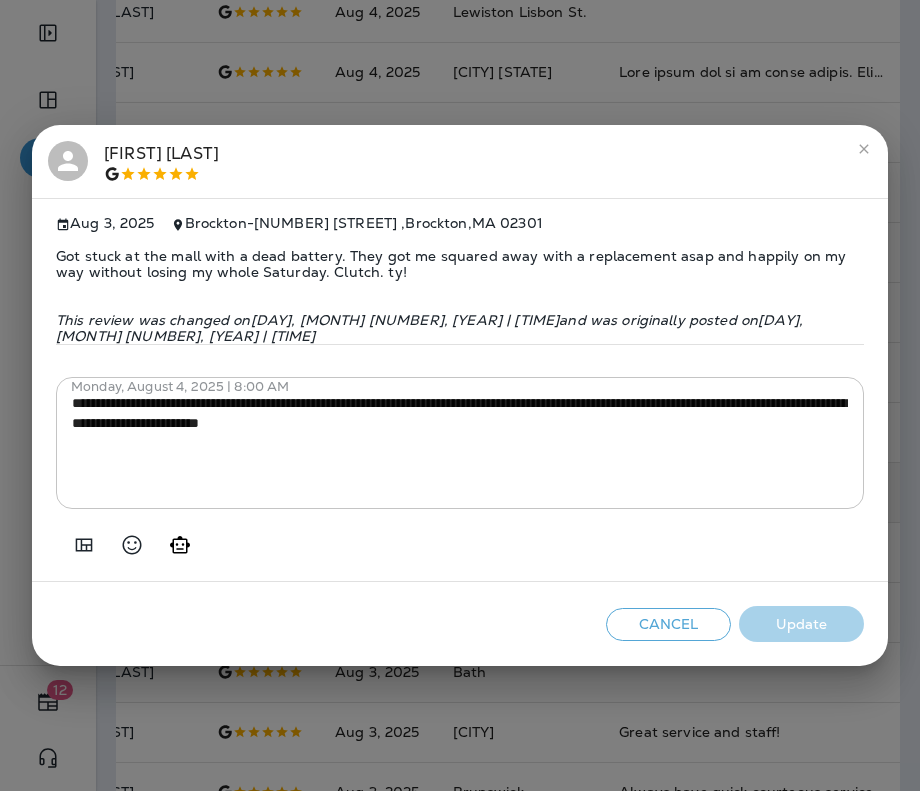 click on "Got stuck at the mall with a dead battery. They got me squared away with a replacement asap and happily on my way without losing my whole Saturday. Clutch. ty!" at bounding box center (460, 264) 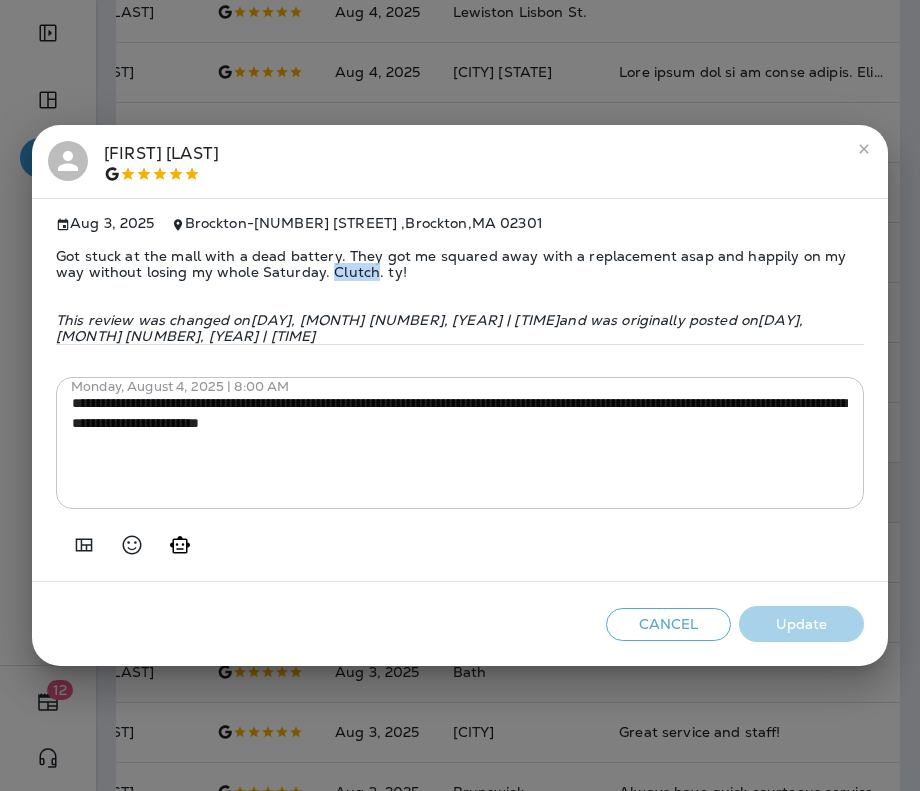 click on "Got stuck at the mall with a dead battery. They got me squared away with a replacement asap and happily on my way without losing my whole Saturday. Clutch. ty!" at bounding box center [460, 264] 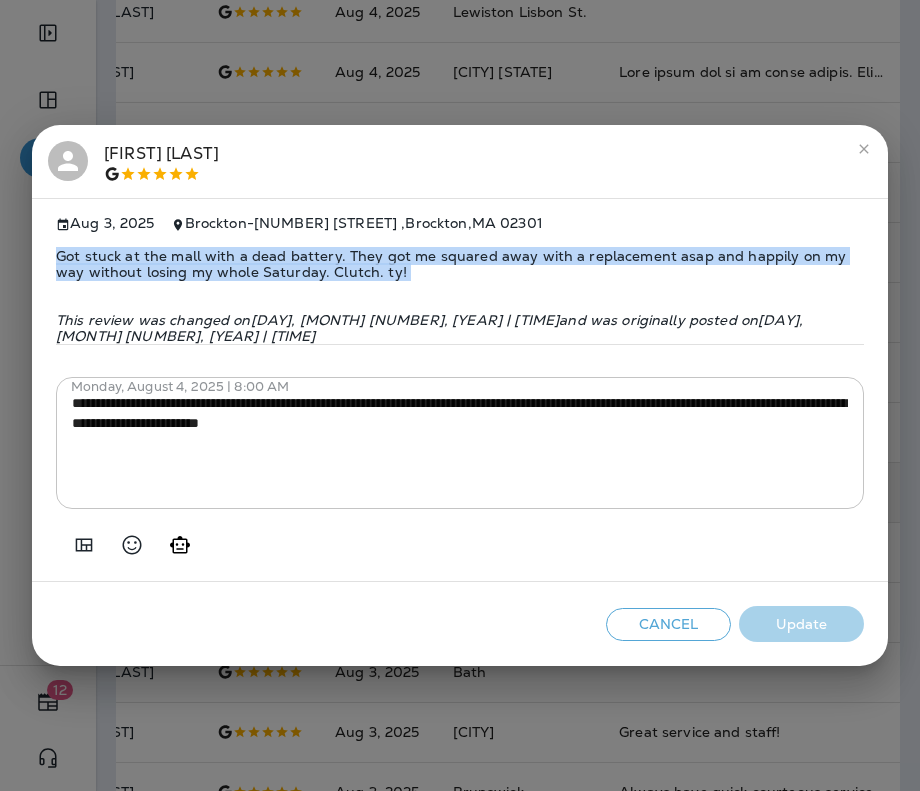 click on "Got stuck at the mall with a dead battery. They got me squared away with a replacement asap and happily on my way without losing my whole Saturday. Clutch. ty!" at bounding box center [460, 264] 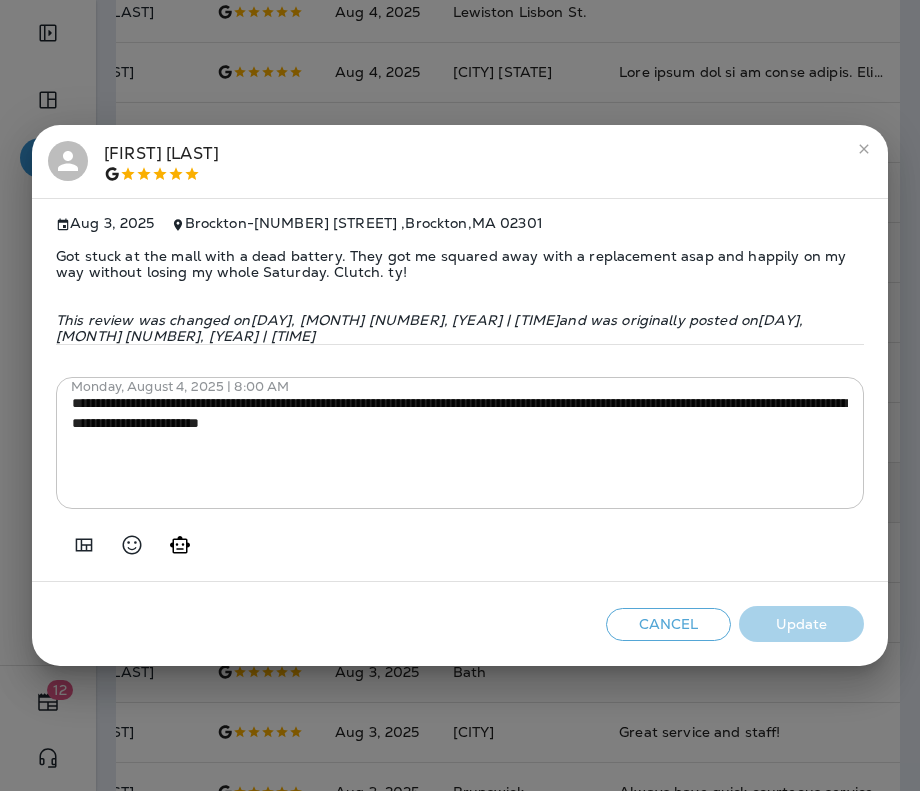 click on "**********" at bounding box center [460, 395] 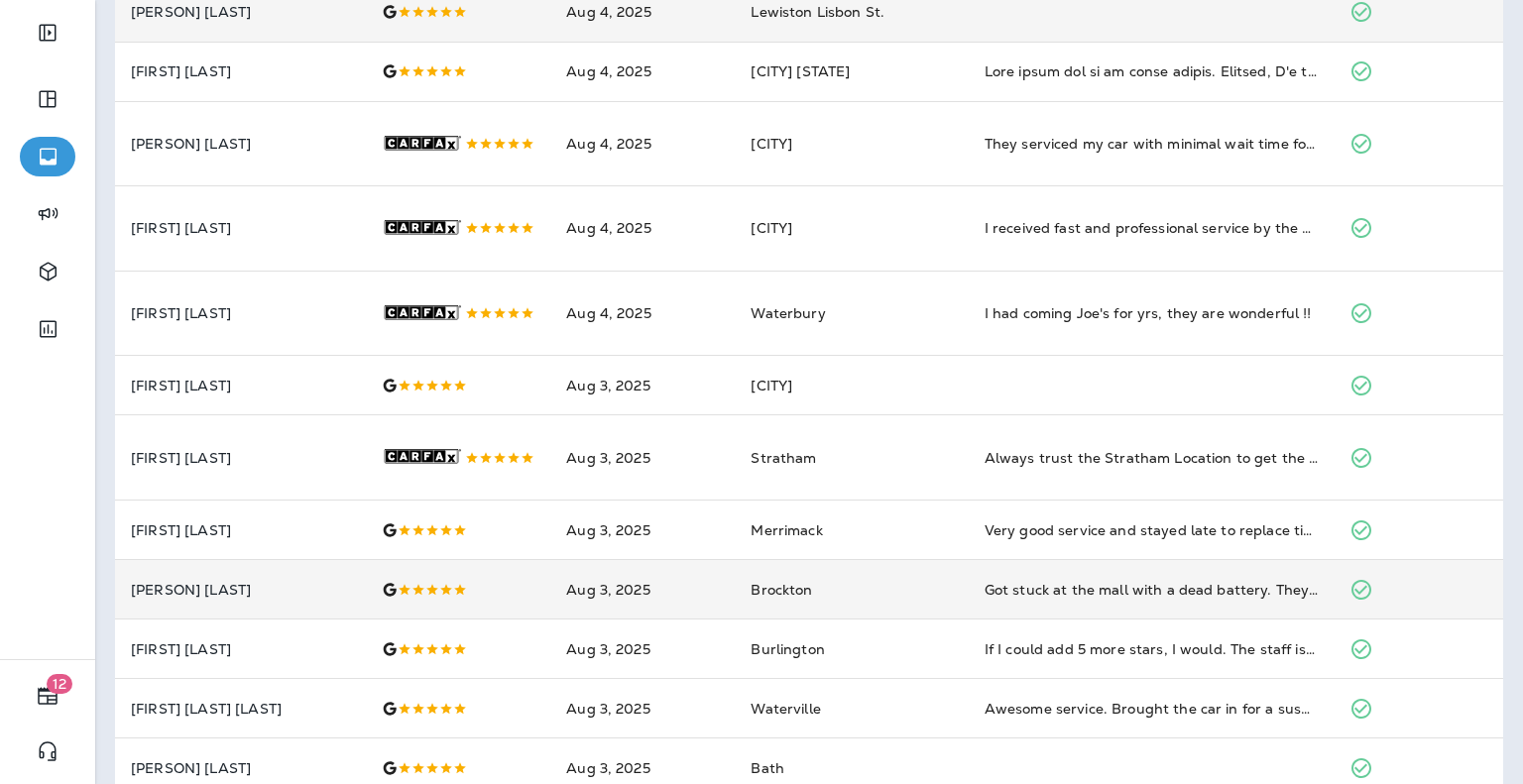 scroll, scrollTop: 0, scrollLeft: 0, axis: both 